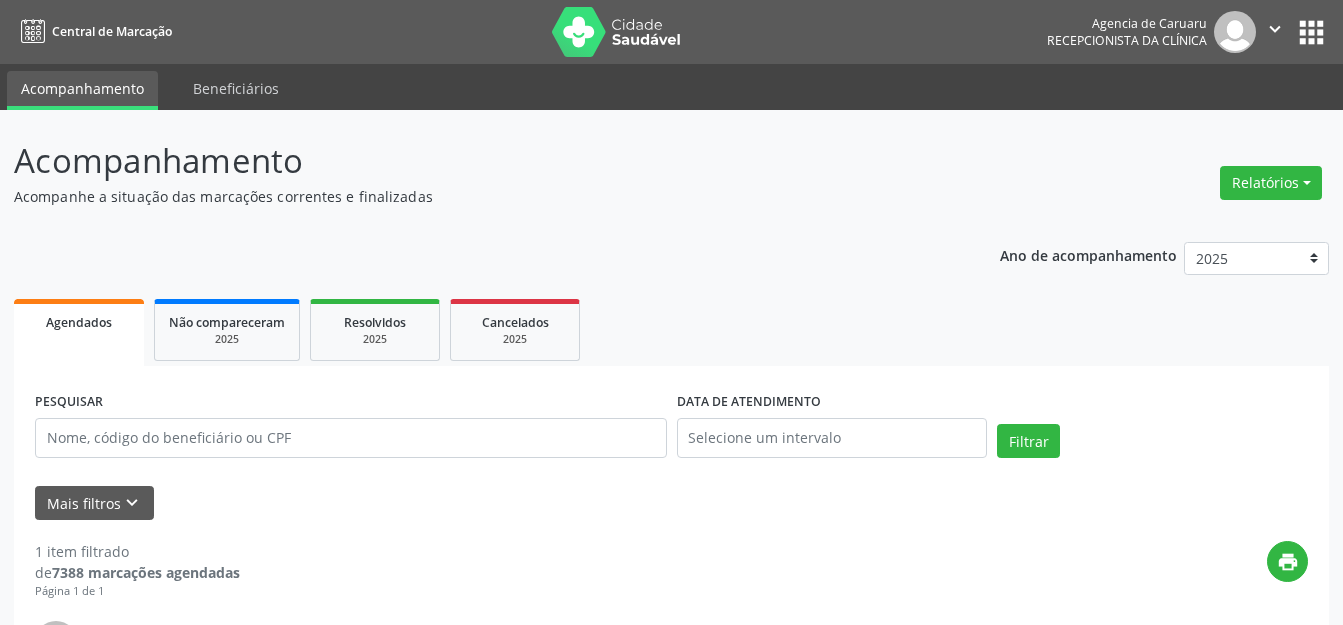 scroll, scrollTop: 0, scrollLeft: 0, axis: both 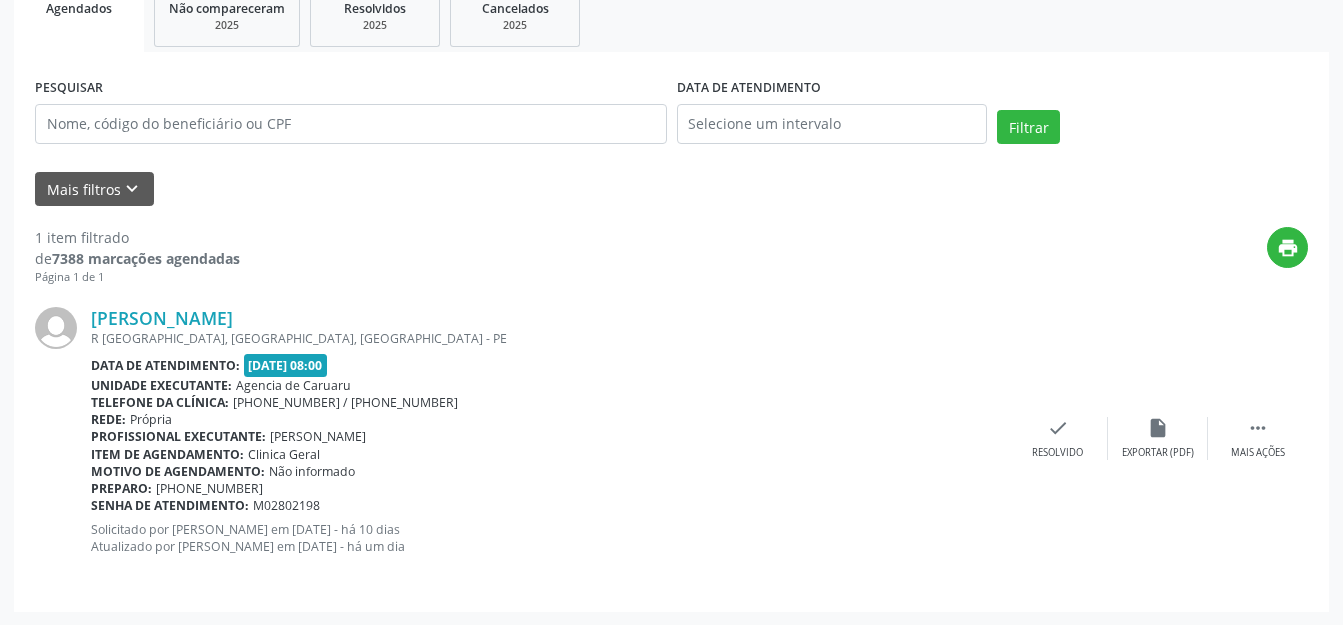 click on "print" at bounding box center [774, 256] 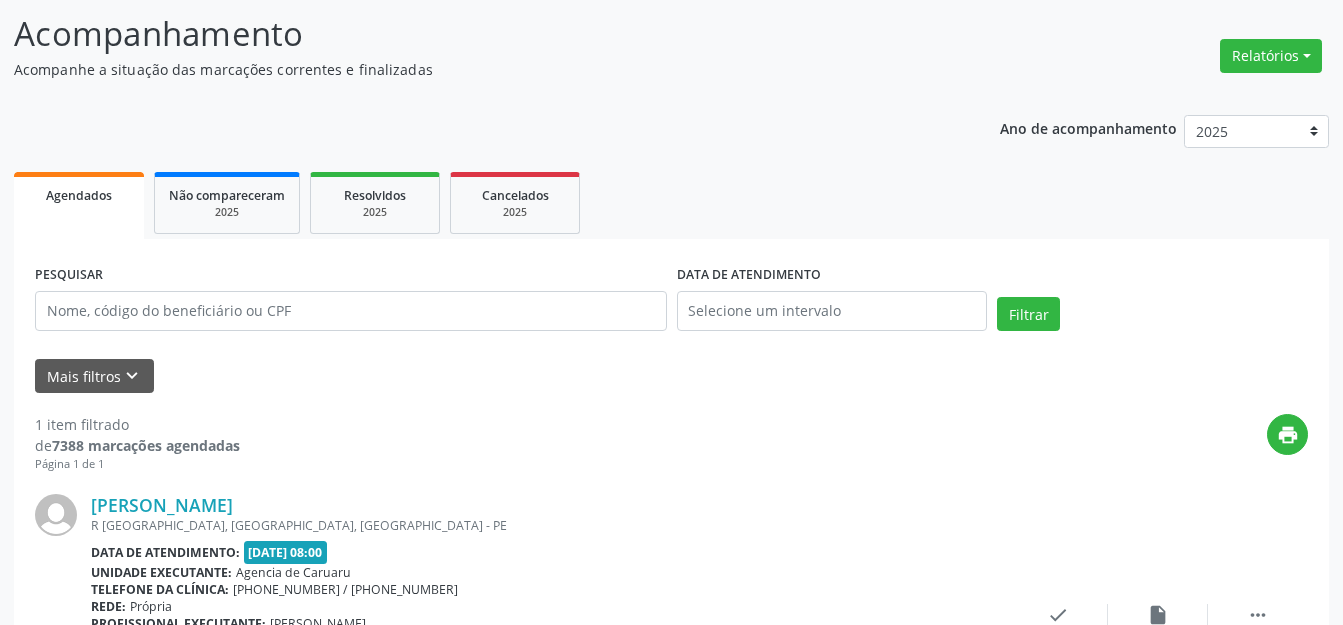scroll, scrollTop: 114, scrollLeft: 0, axis: vertical 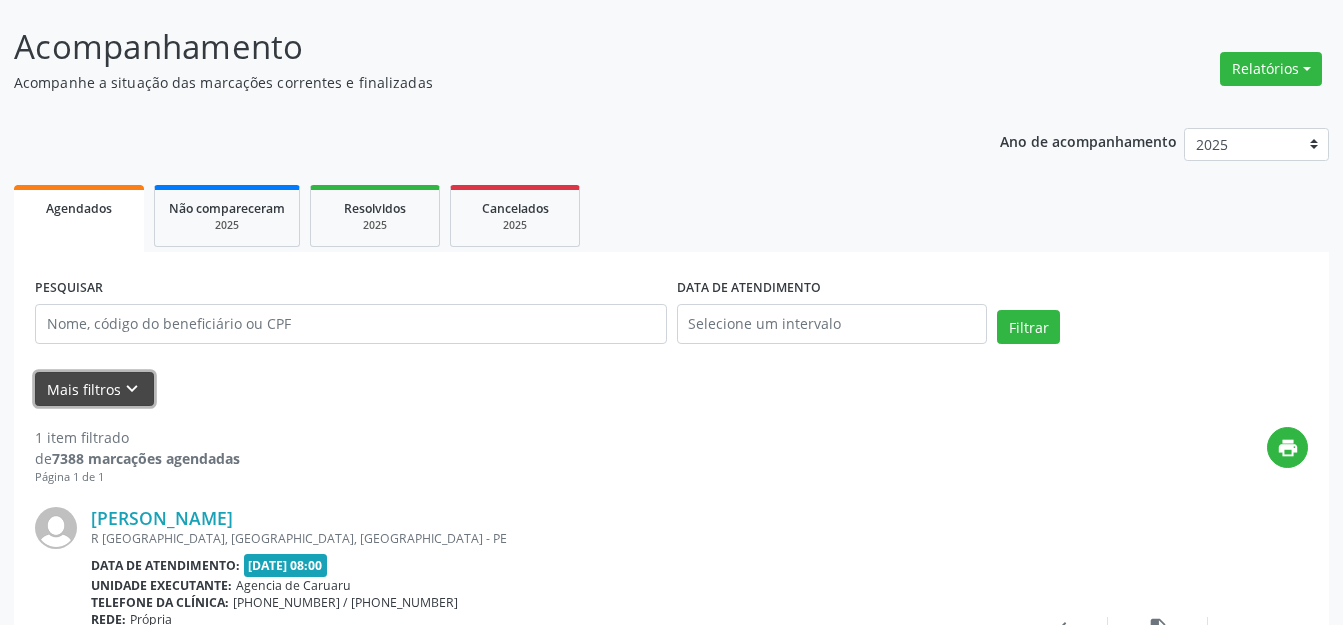 click on "Mais filtros
keyboard_arrow_down" at bounding box center [94, 389] 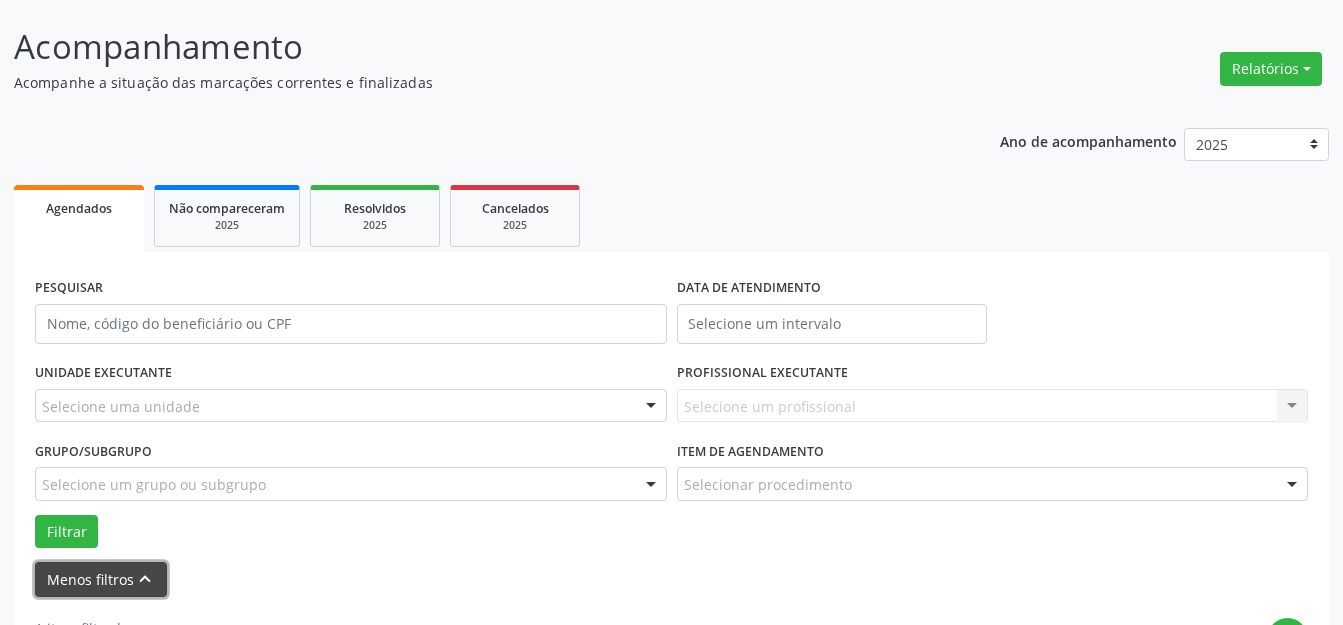 scroll, scrollTop: 214, scrollLeft: 0, axis: vertical 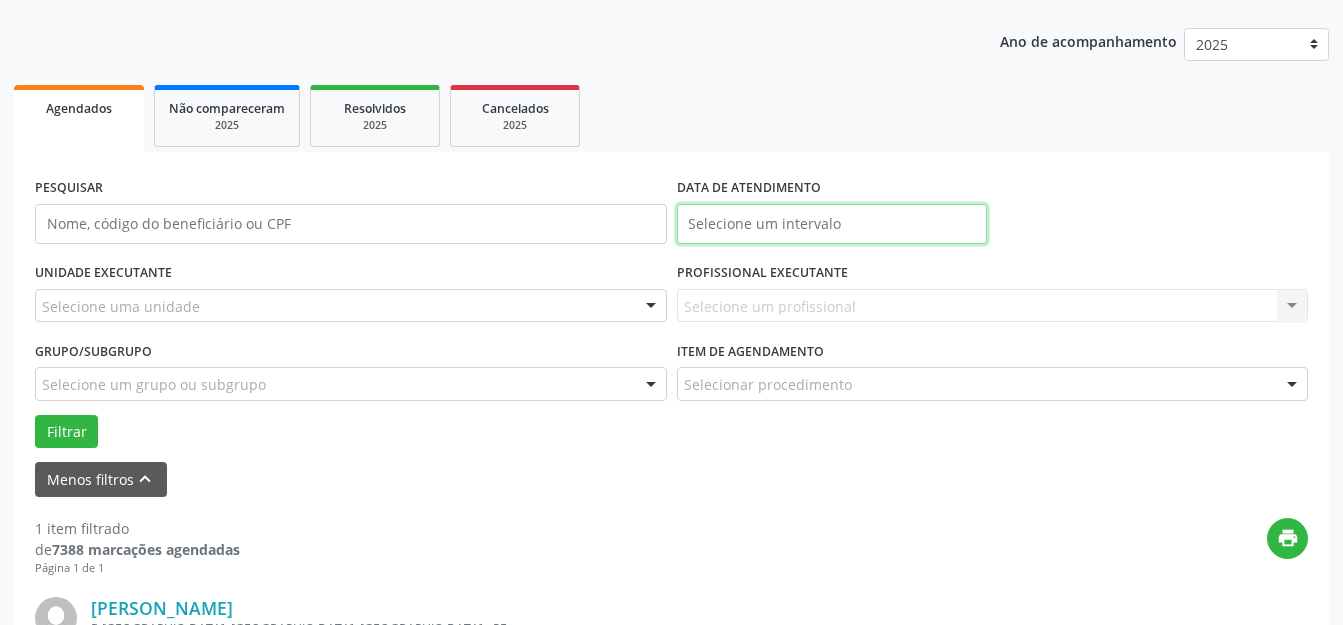 click at bounding box center (832, 224) 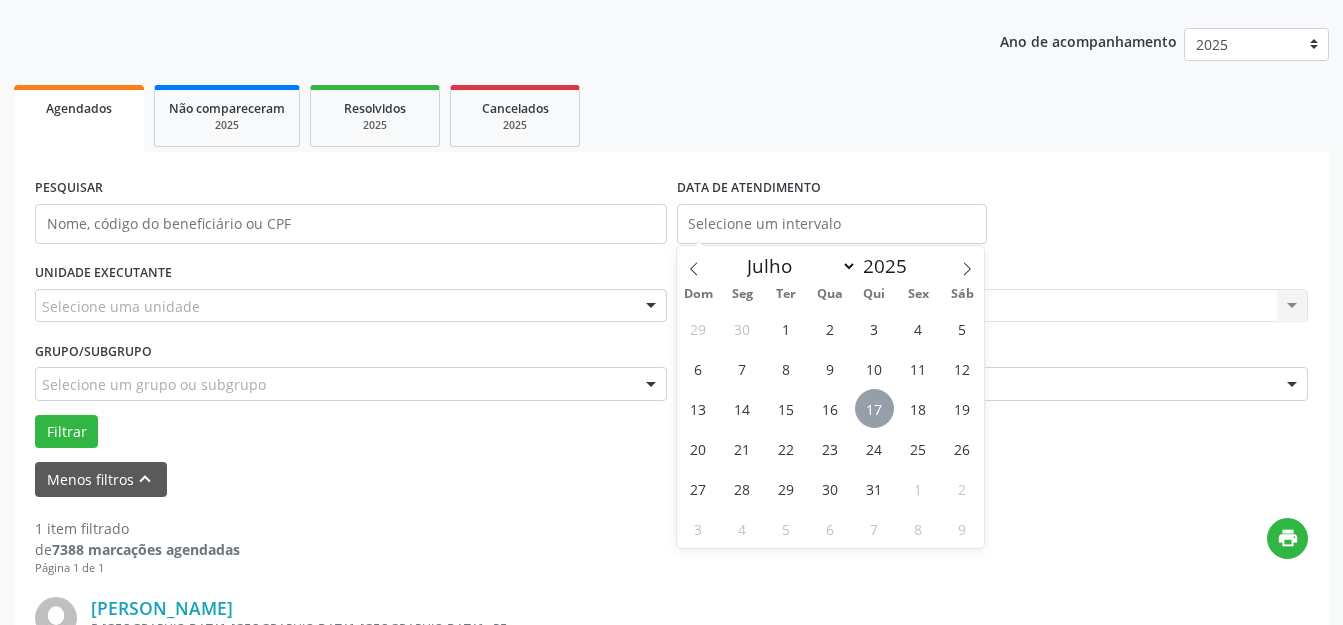click on "17" at bounding box center (874, 408) 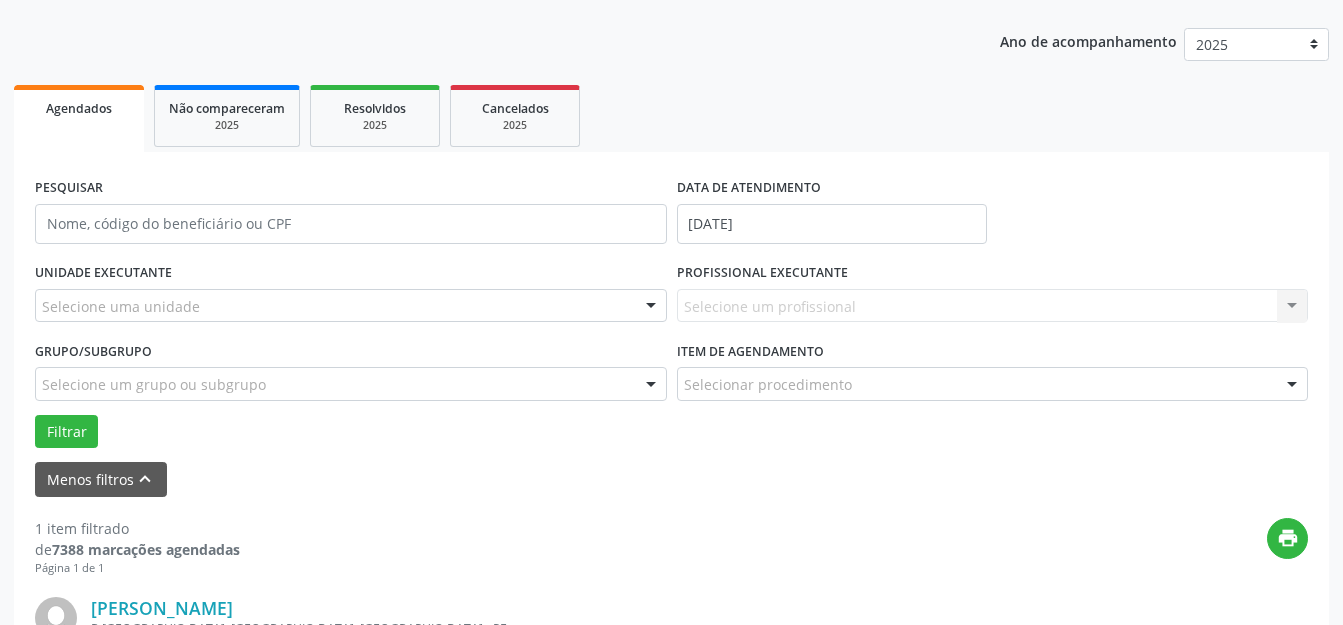 click on "Selecione uma unidade" at bounding box center [351, 306] 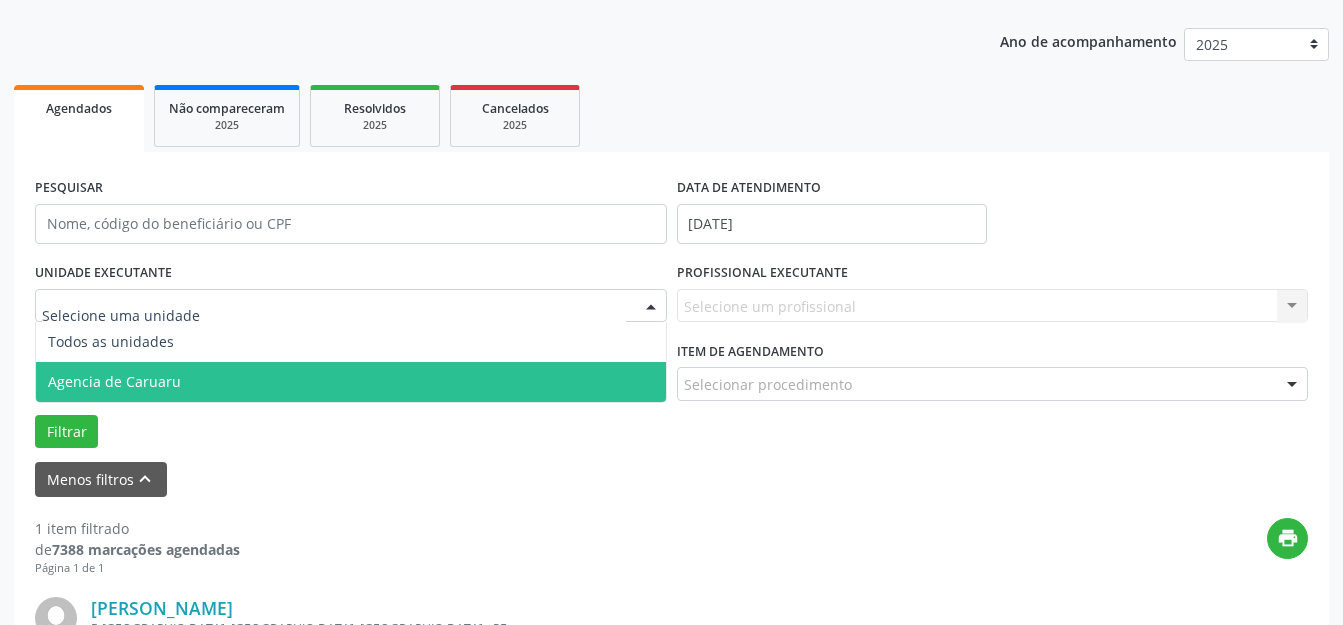 drag, startPoint x: 286, startPoint y: 375, endPoint x: 542, endPoint y: 325, distance: 260.83713 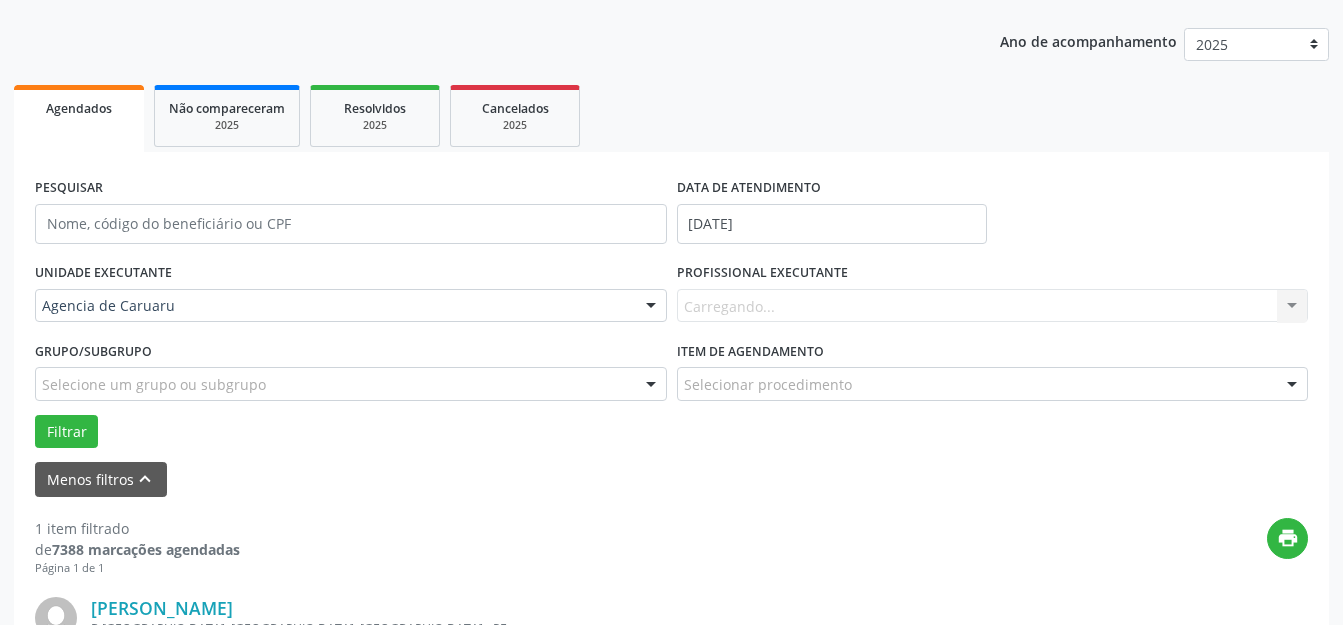 click on "Carregando...
Nenhum resultado encontrado para: "   "
Não há nenhuma opção para ser exibida." at bounding box center (993, 306) 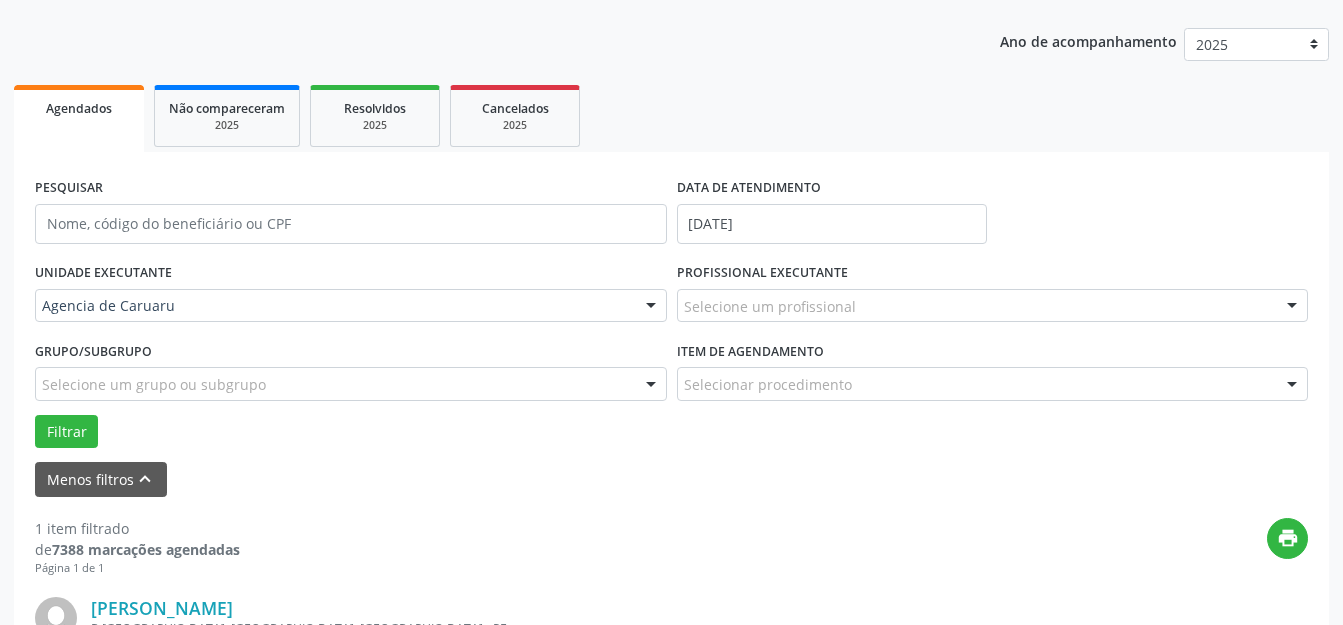 click on "Selecione um profissional" at bounding box center [993, 306] 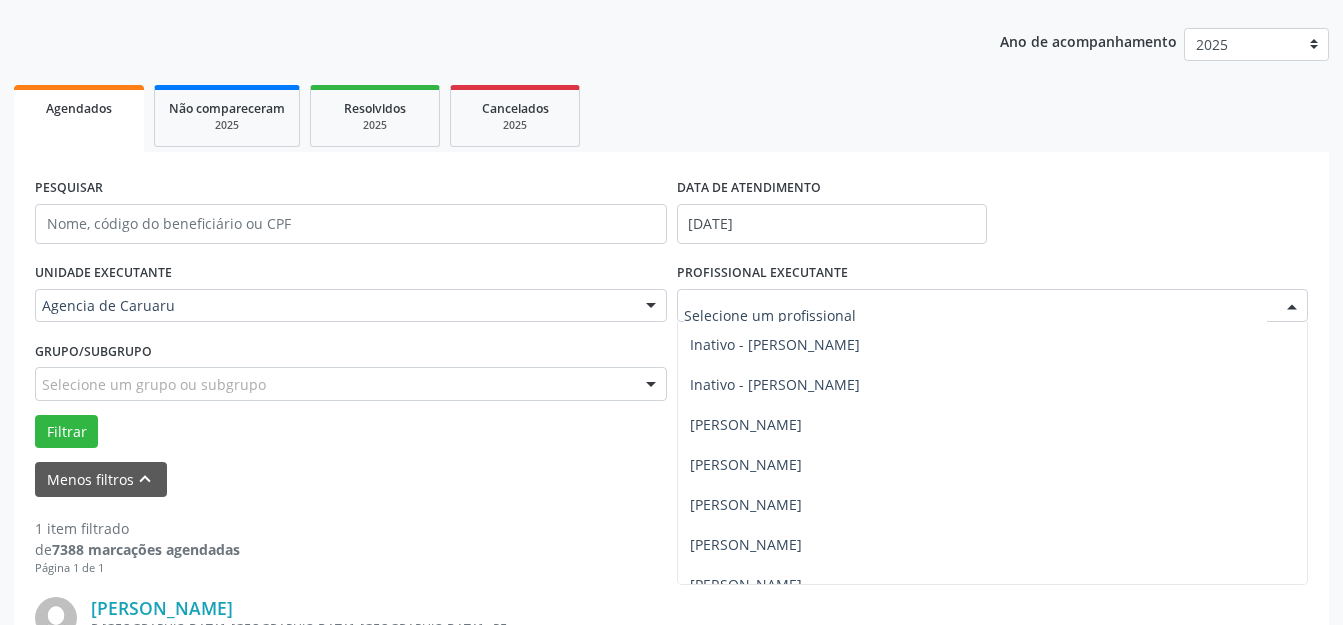 scroll, scrollTop: 600, scrollLeft: 0, axis: vertical 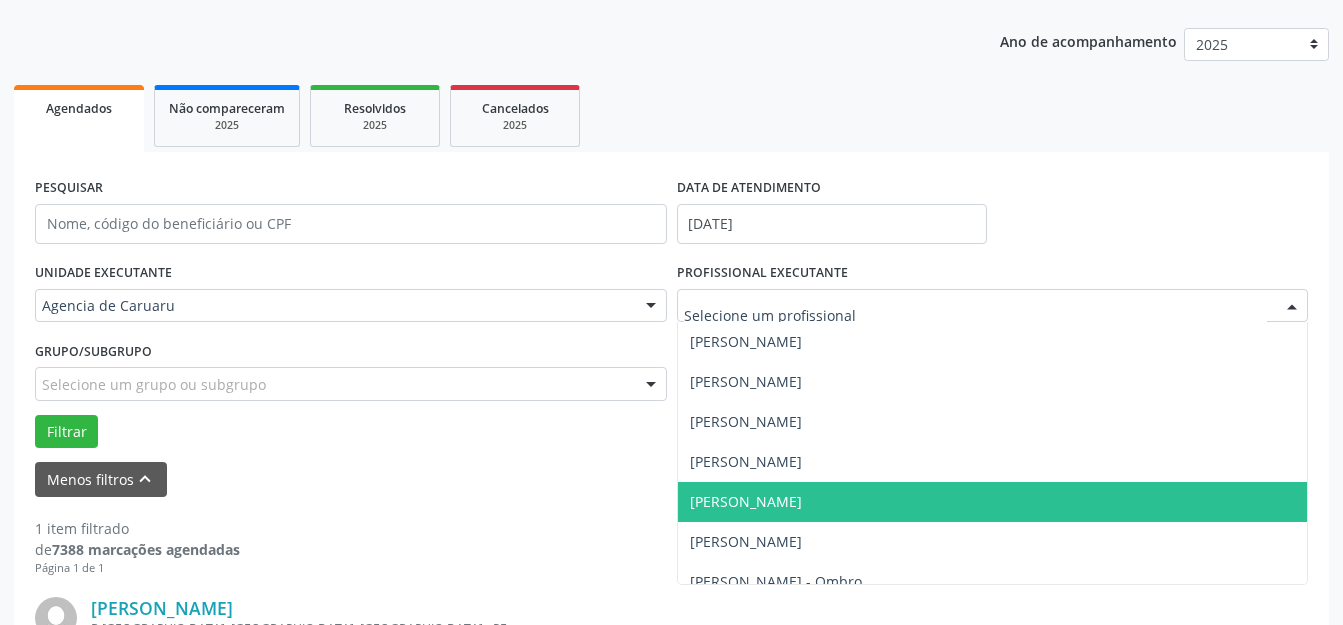 click on "[PERSON_NAME]" at bounding box center [746, 501] 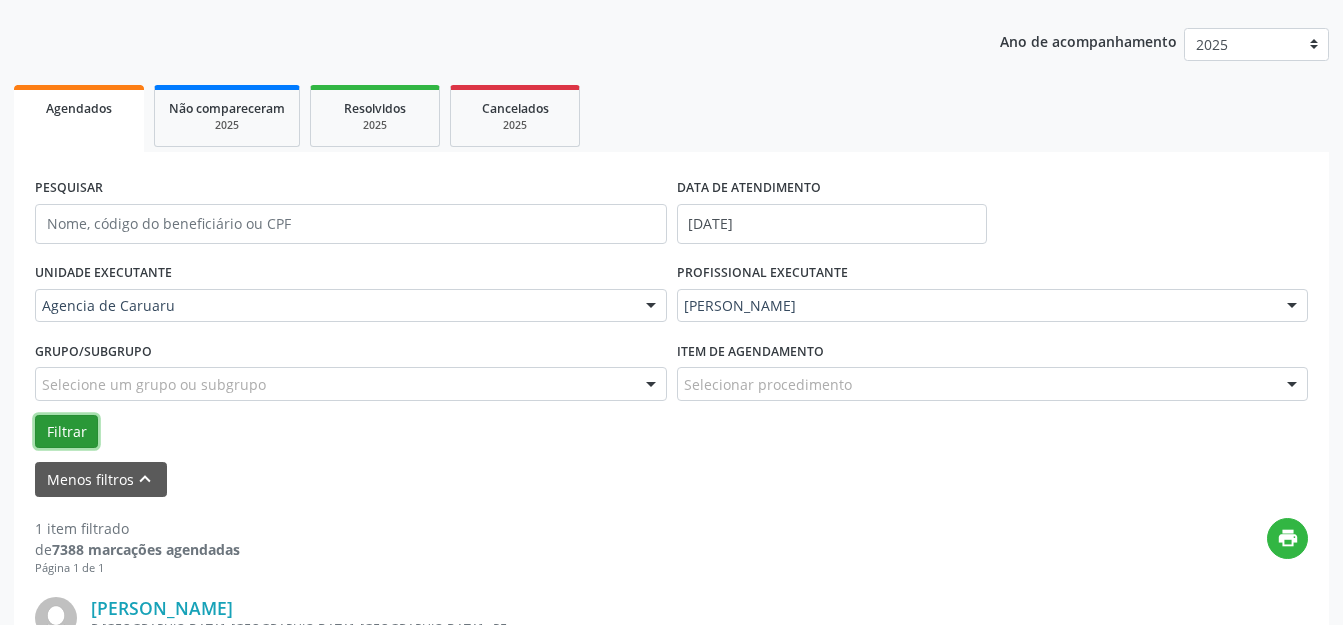 click on "Filtrar" at bounding box center [66, 432] 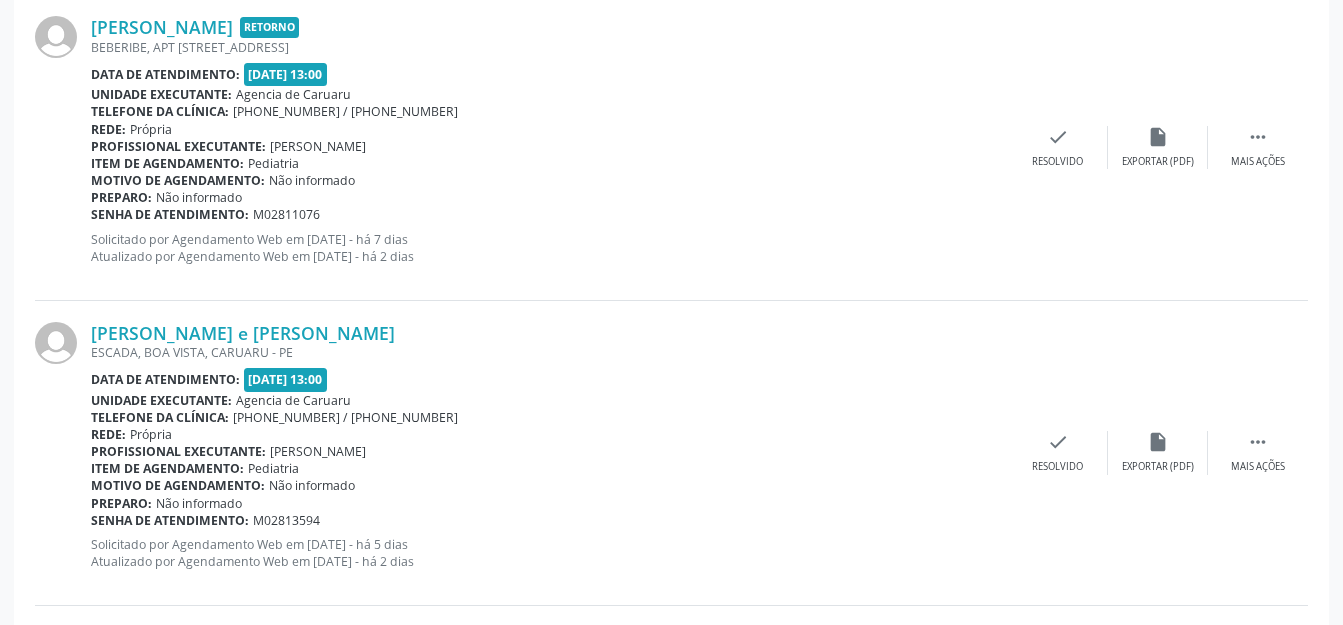 scroll, scrollTop: 835, scrollLeft: 0, axis: vertical 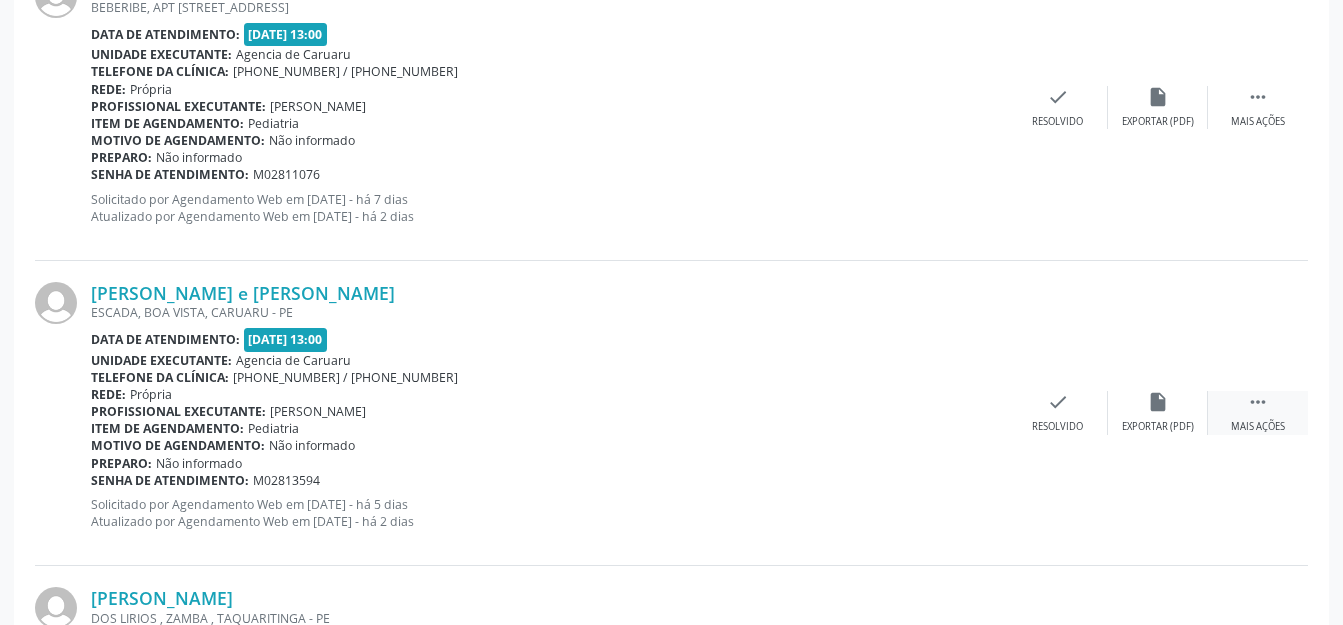 click on "
Mais ações" at bounding box center (1258, 412) 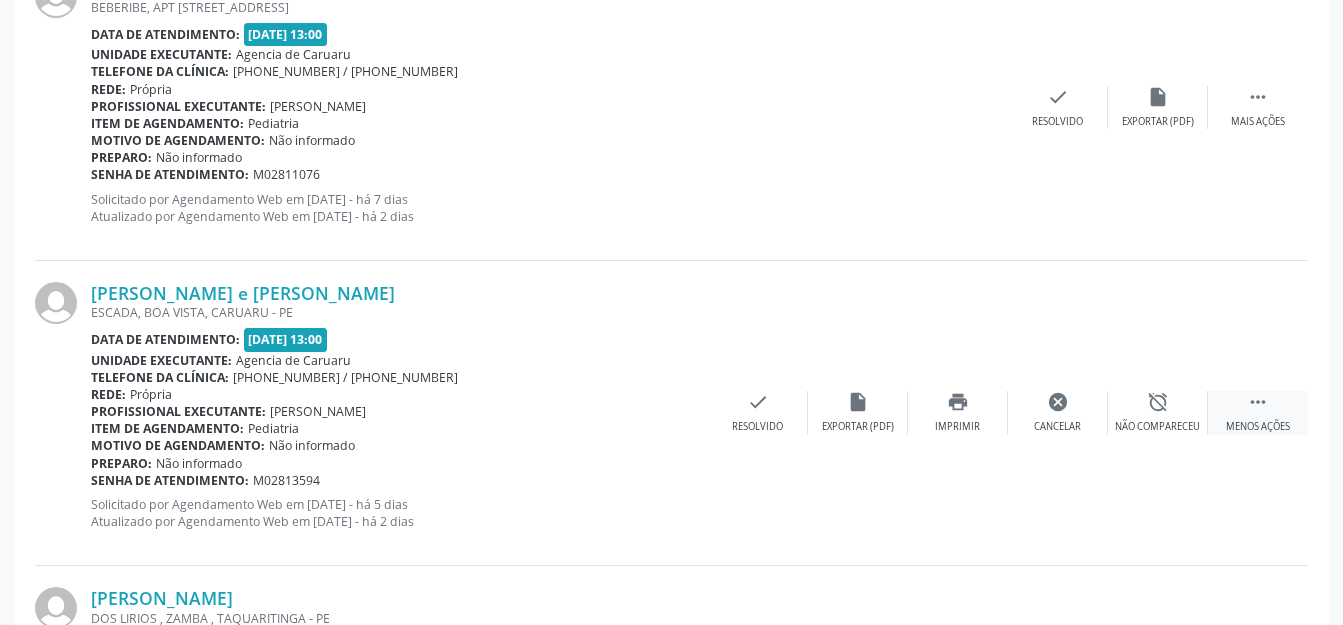 click on "alarm_off
Não compareceu" at bounding box center (1158, 412) 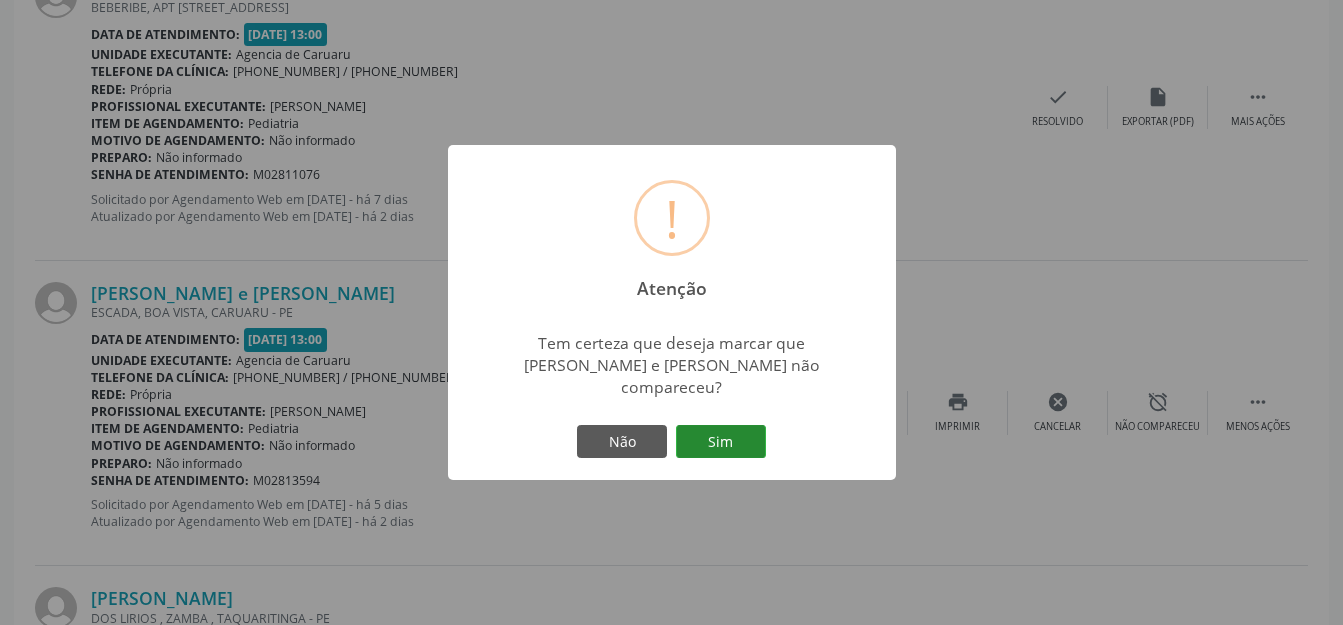 click on "Sim" at bounding box center [721, 442] 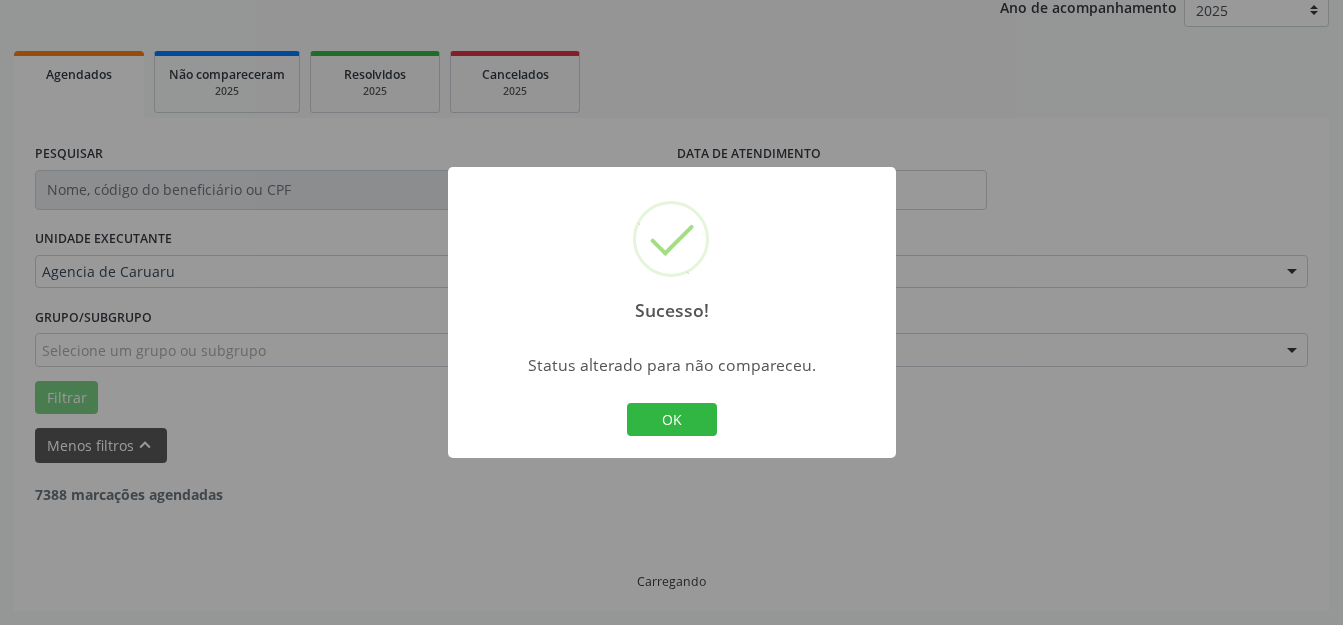 scroll, scrollTop: 248, scrollLeft: 0, axis: vertical 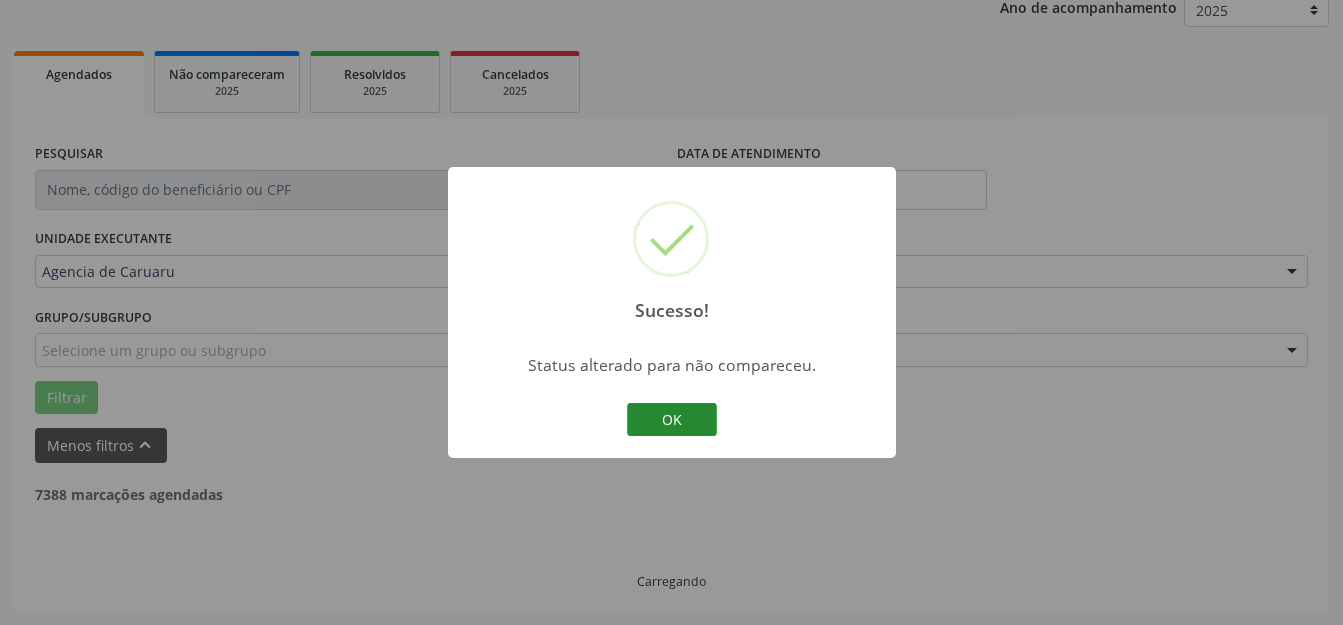 click on "OK" at bounding box center (672, 420) 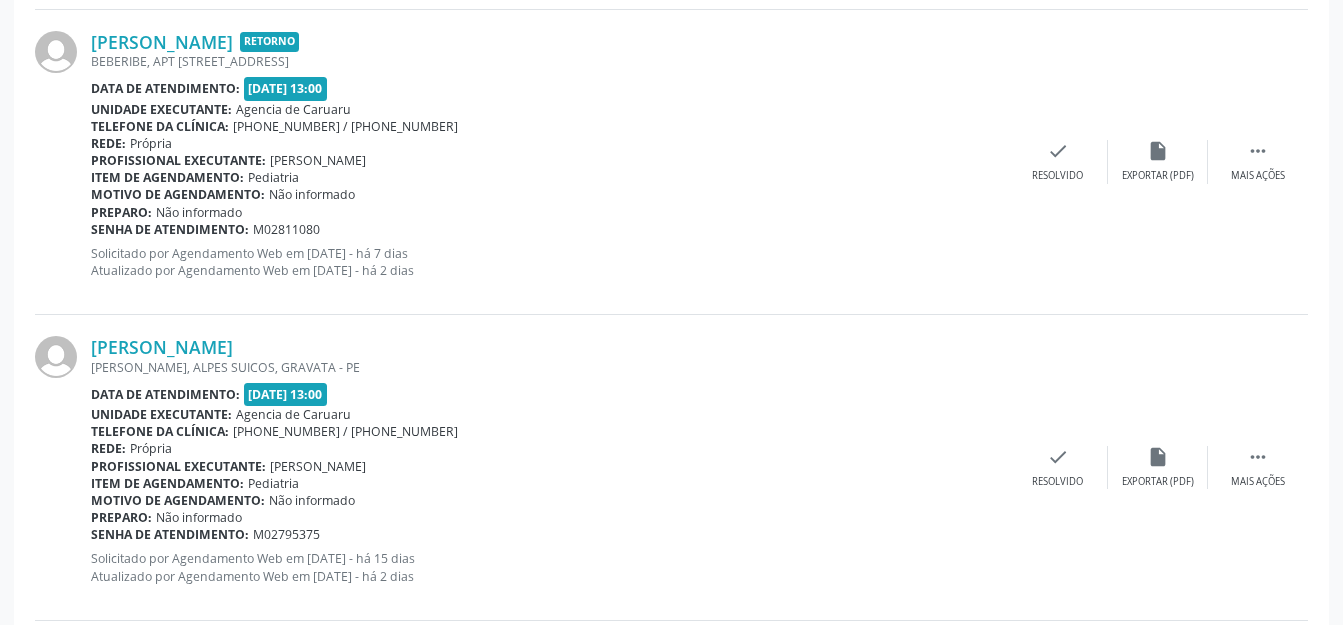 scroll, scrollTop: 2448, scrollLeft: 0, axis: vertical 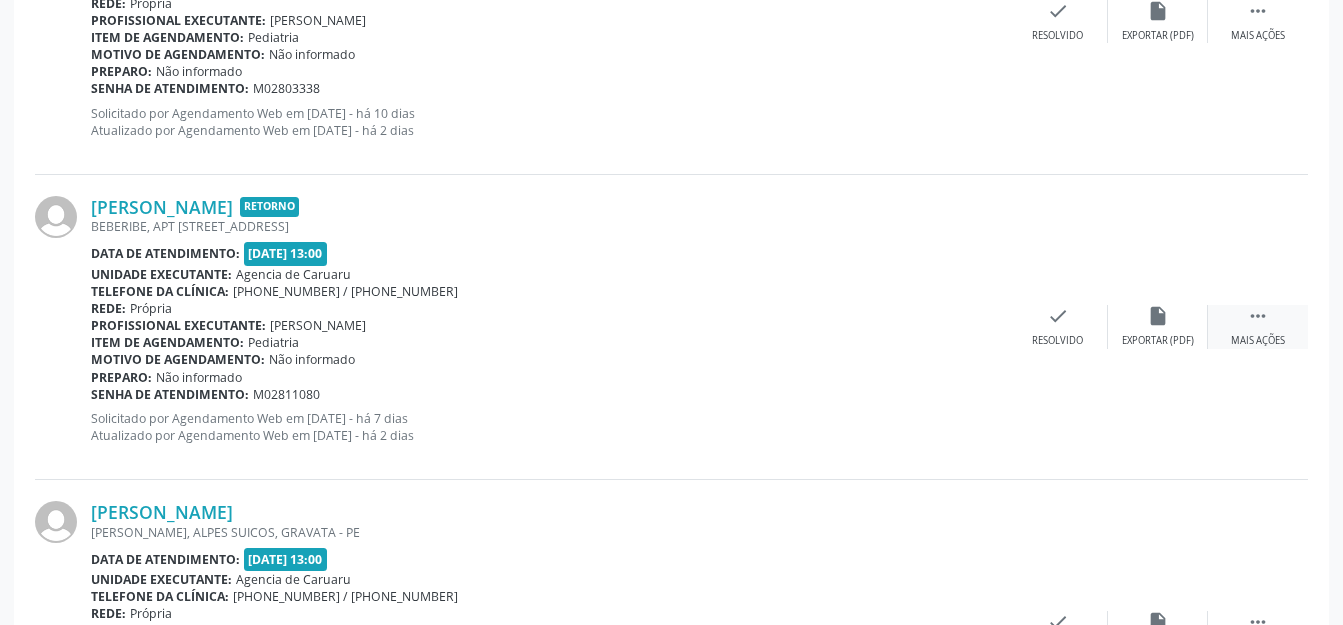 click on "Mais ações" at bounding box center [1258, 341] 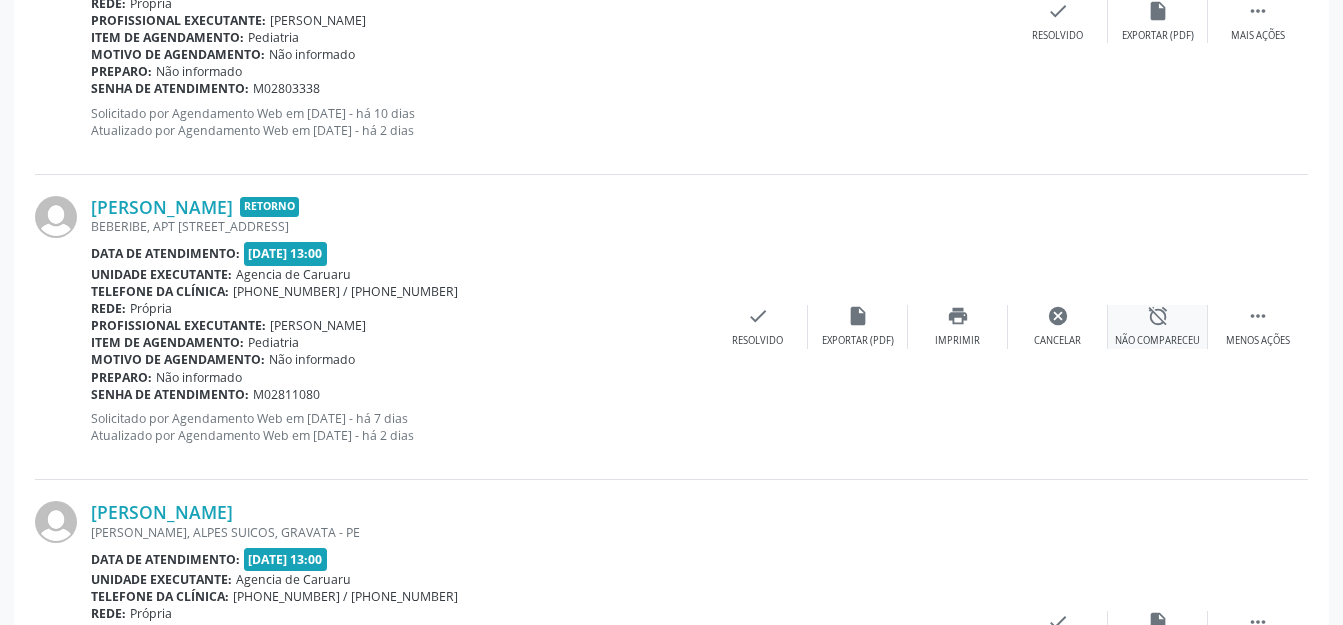 click on "alarm_off
Não compareceu" at bounding box center (1158, 326) 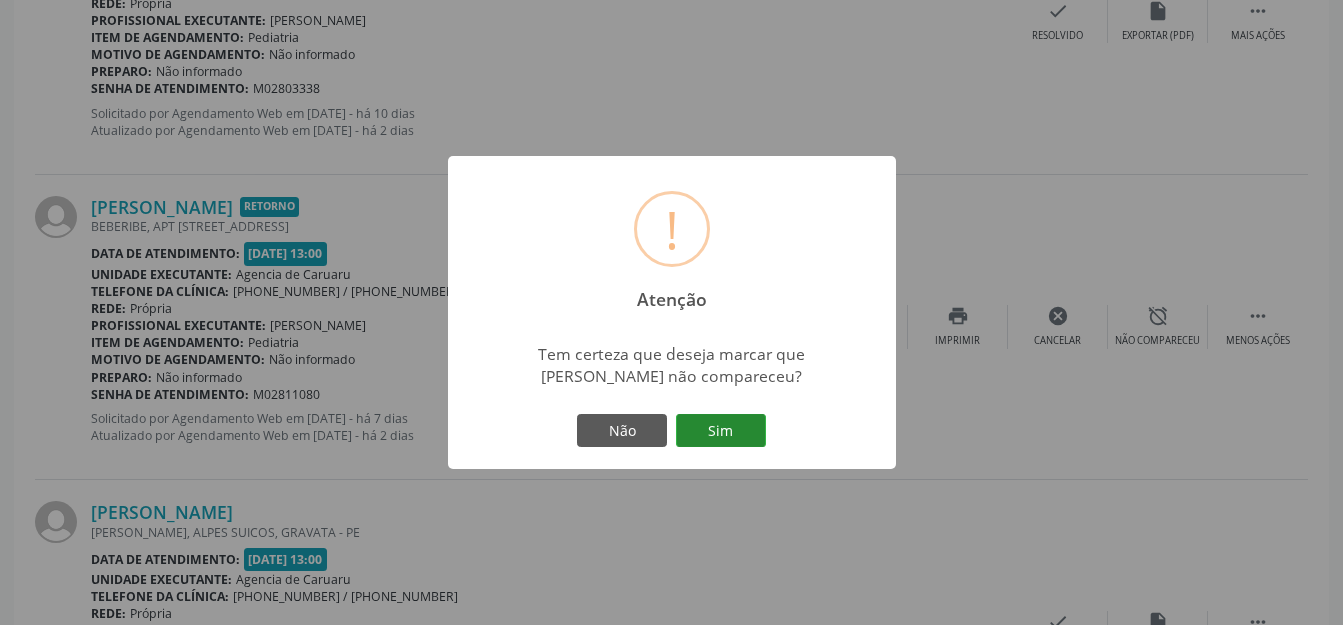 click on "Sim" at bounding box center (721, 431) 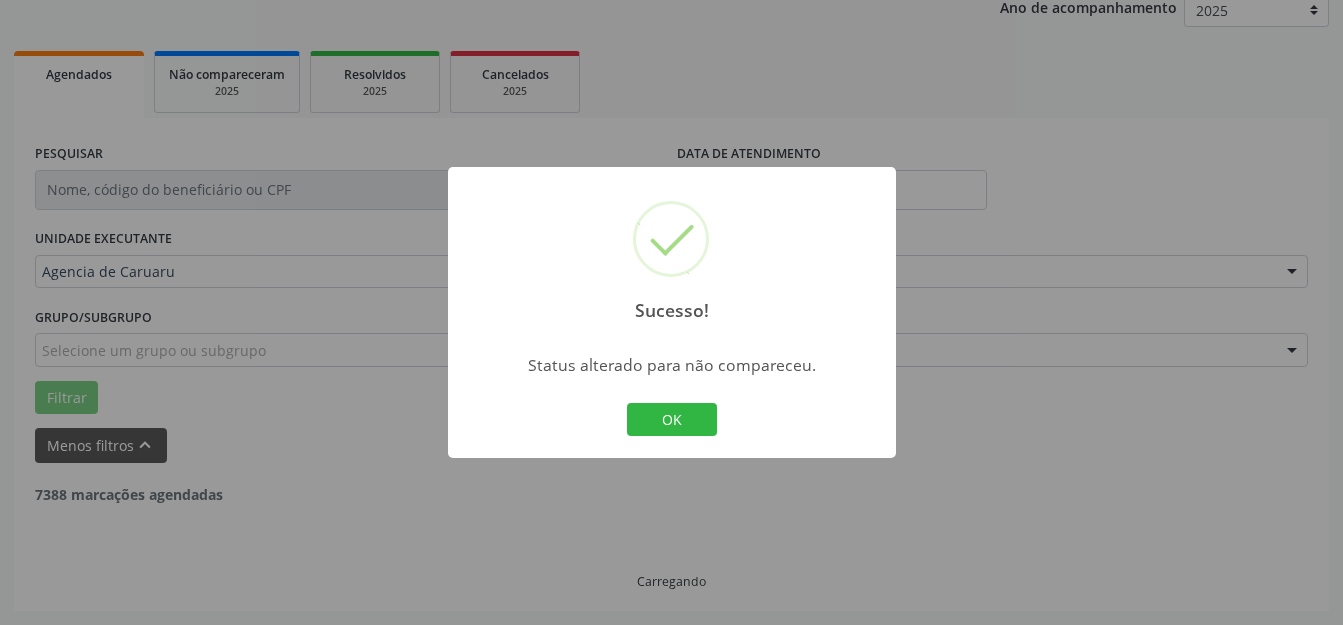 scroll, scrollTop: 248, scrollLeft: 0, axis: vertical 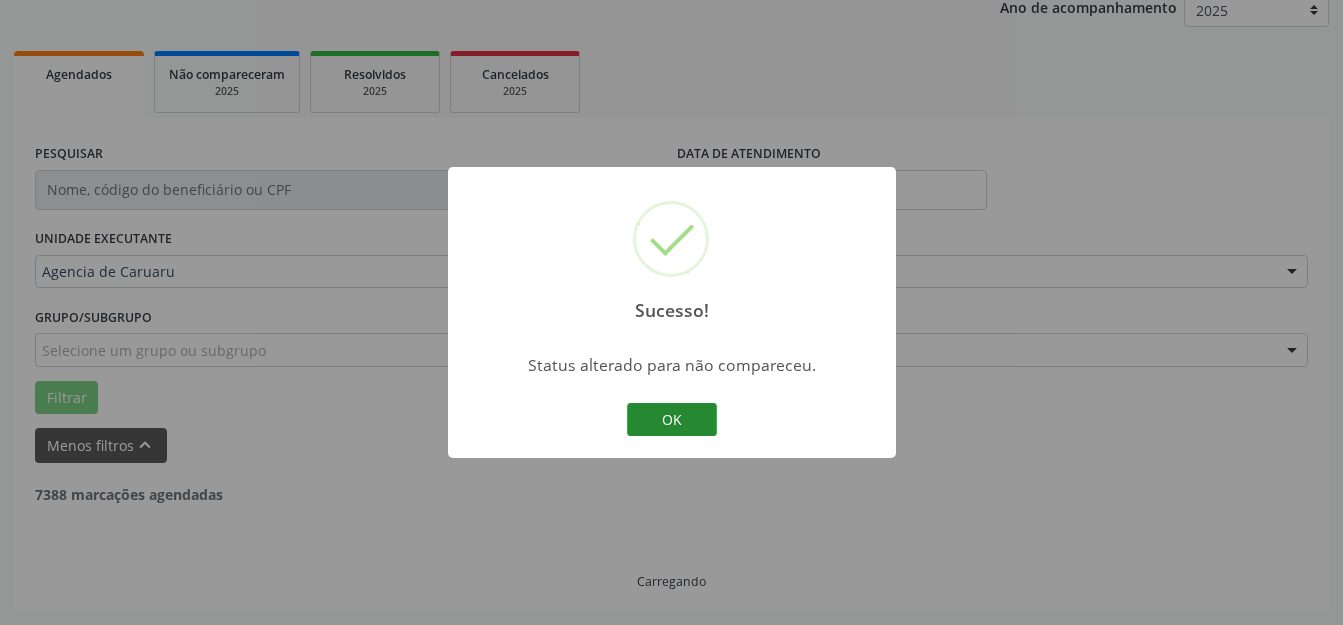 click on "OK" at bounding box center [672, 420] 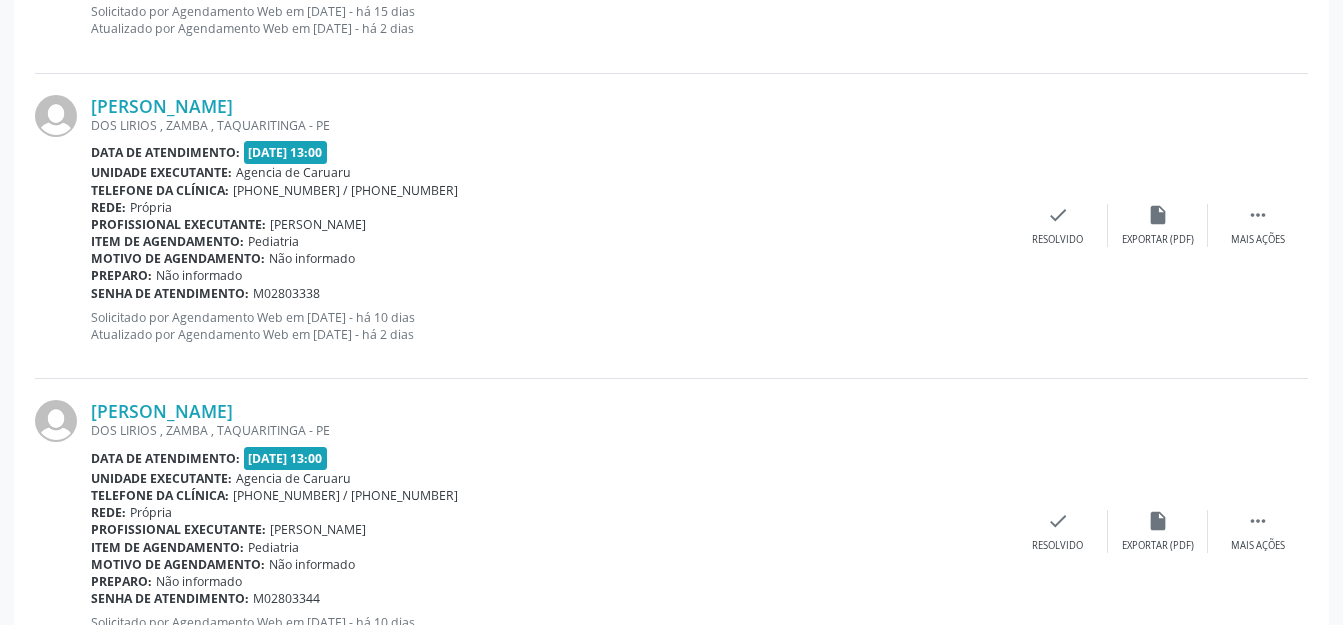 scroll, scrollTop: 1648, scrollLeft: 0, axis: vertical 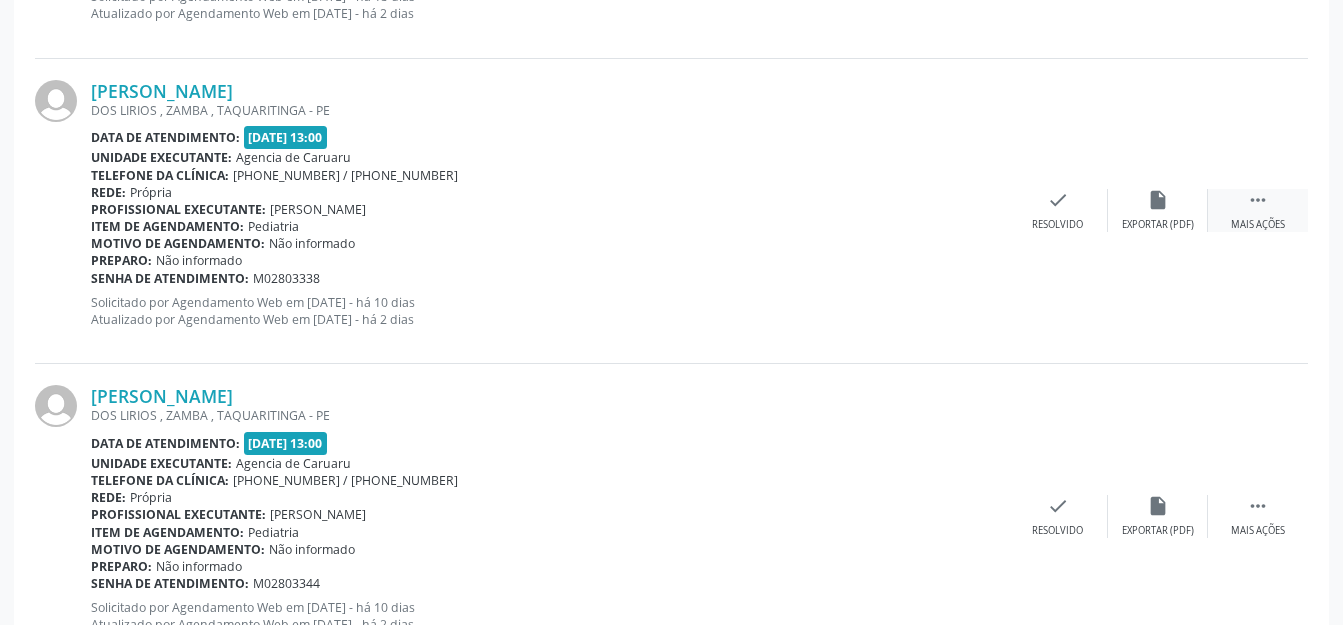 click on "
Mais ações" at bounding box center [1258, 210] 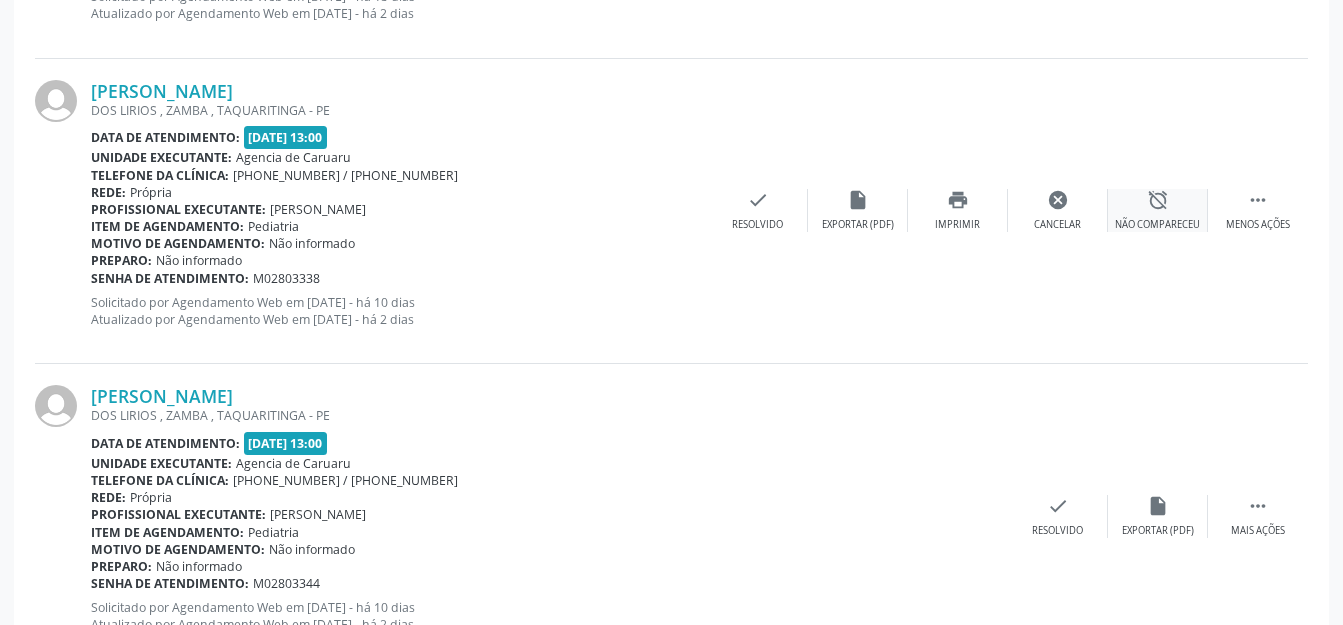 click on "Não compareceu" at bounding box center [1157, 225] 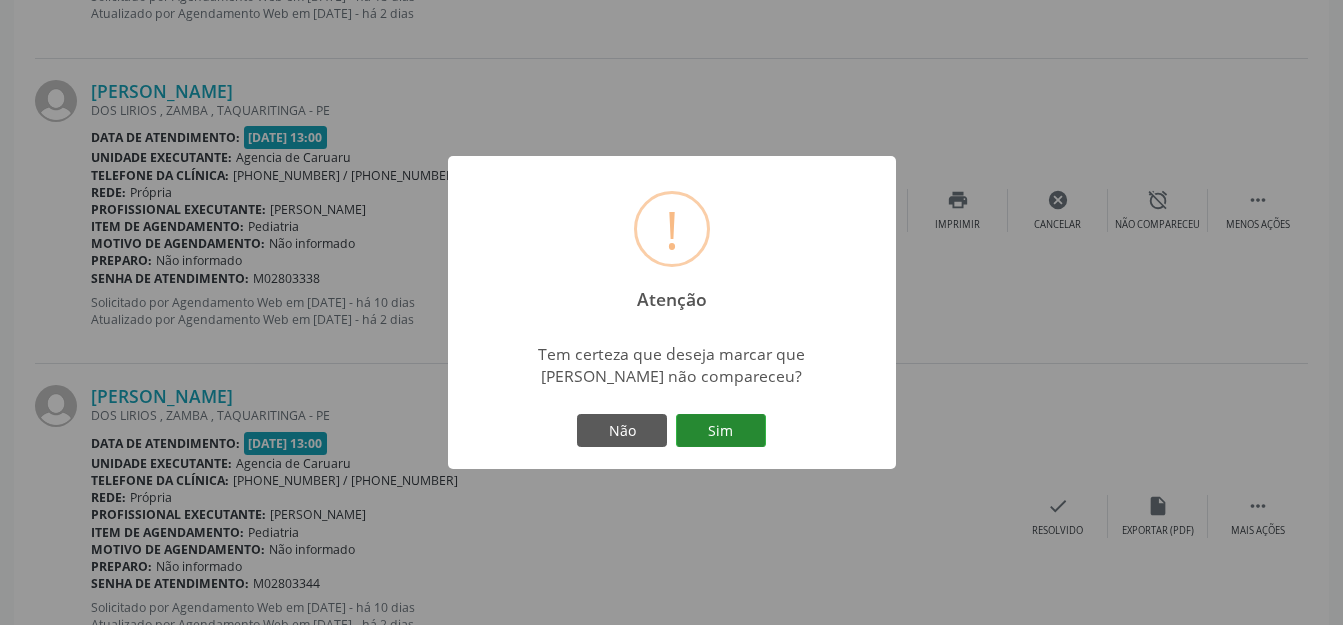 click on "Sim" at bounding box center [721, 431] 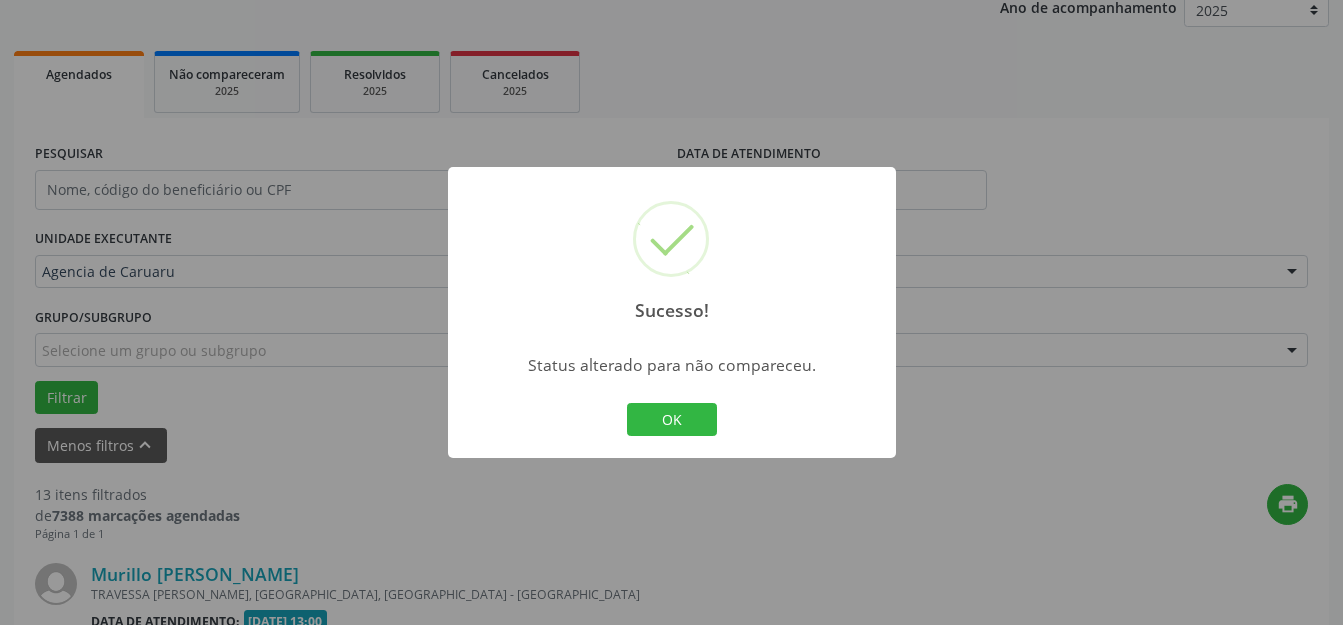 scroll, scrollTop: 1648, scrollLeft: 0, axis: vertical 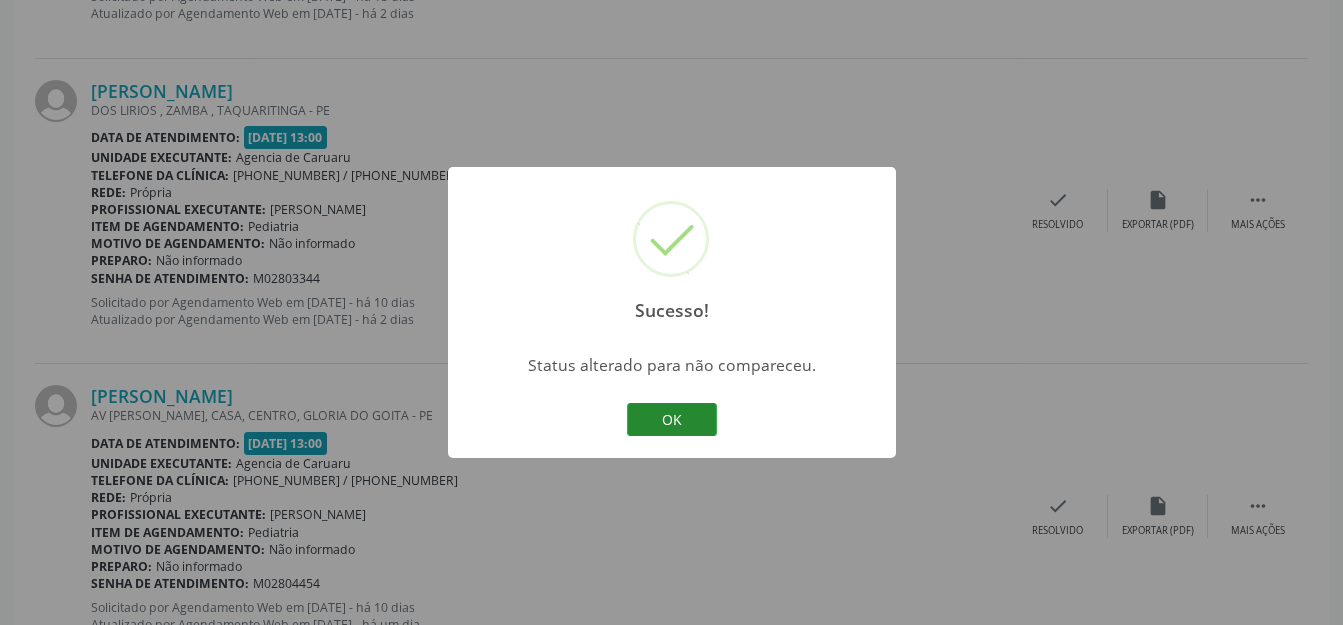 click on "OK" at bounding box center [672, 420] 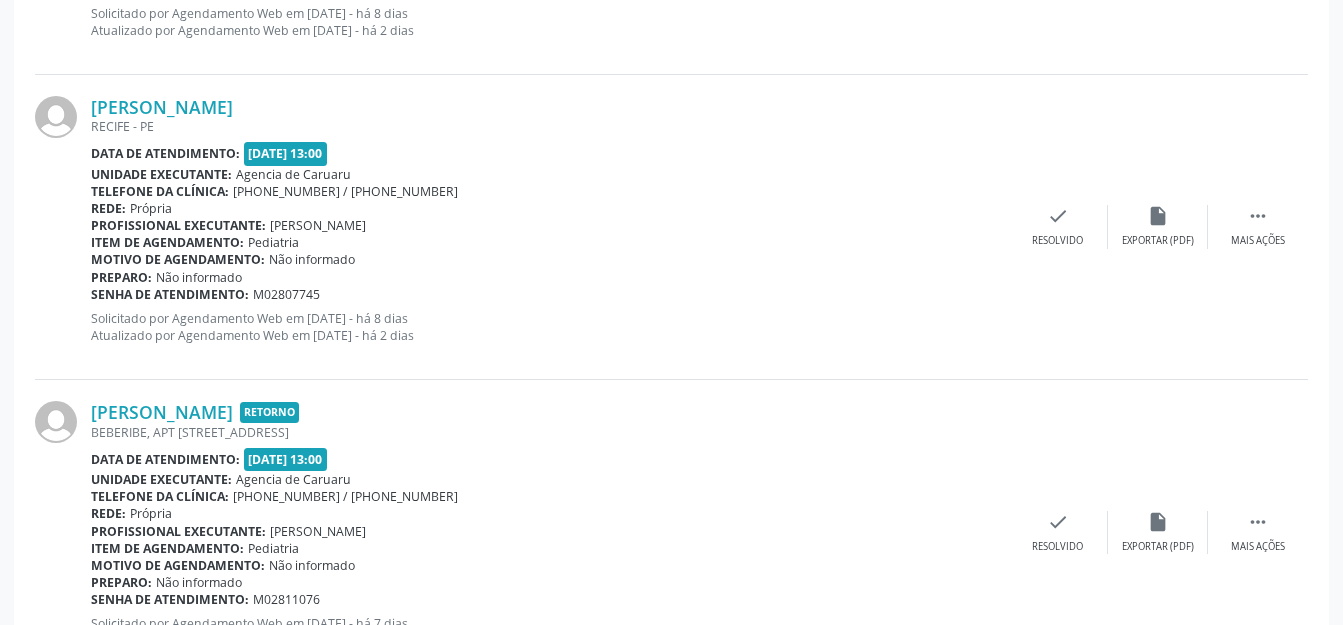 scroll, scrollTop: 2648, scrollLeft: 0, axis: vertical 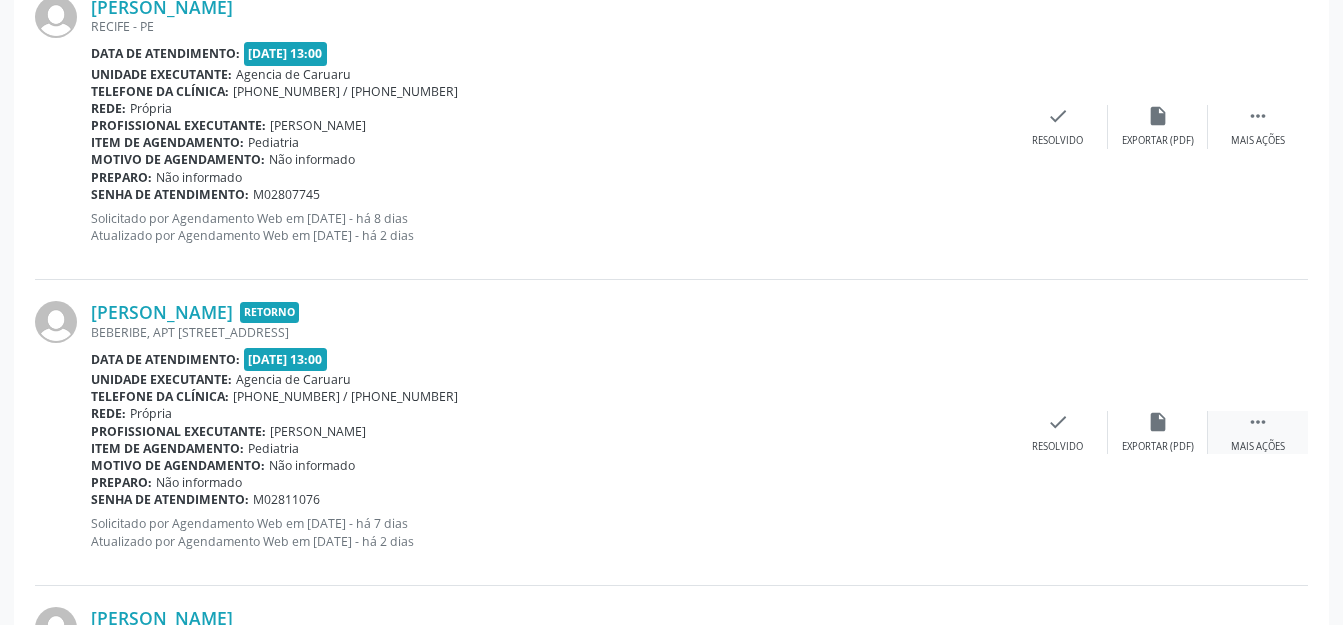 click on "Mais ações" at bounding box center (1258, 447) 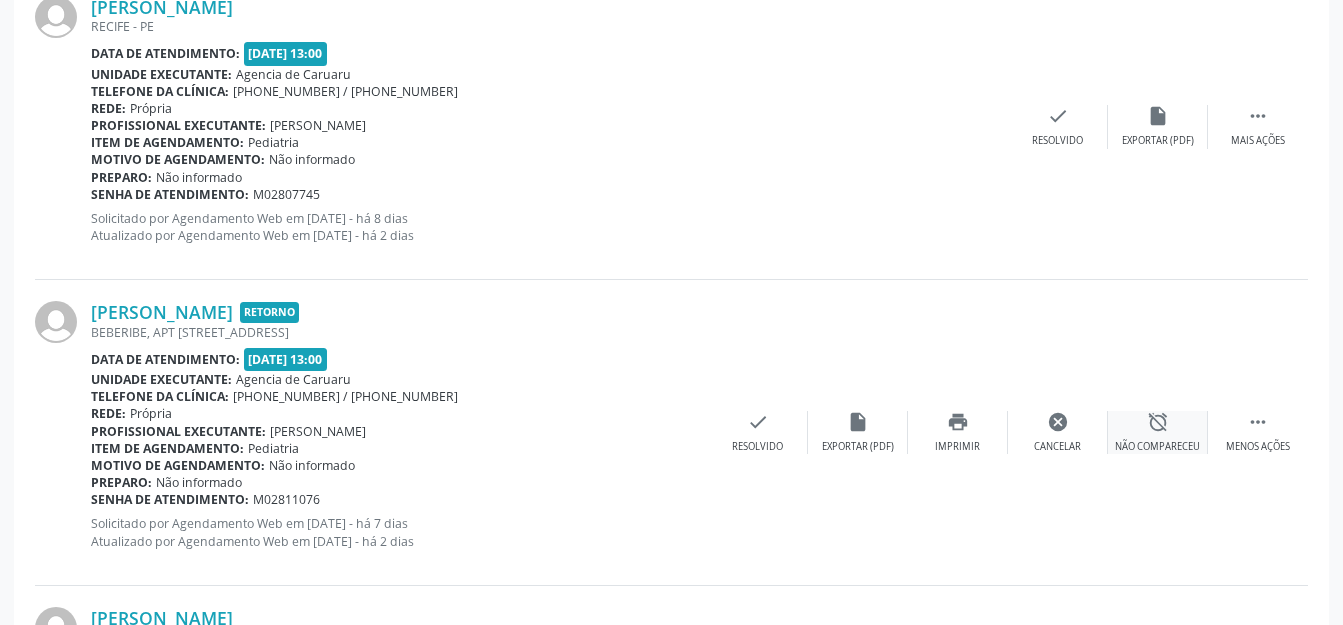click on "alarm_off
Não compareceu" at bounding box center (1158, 432) 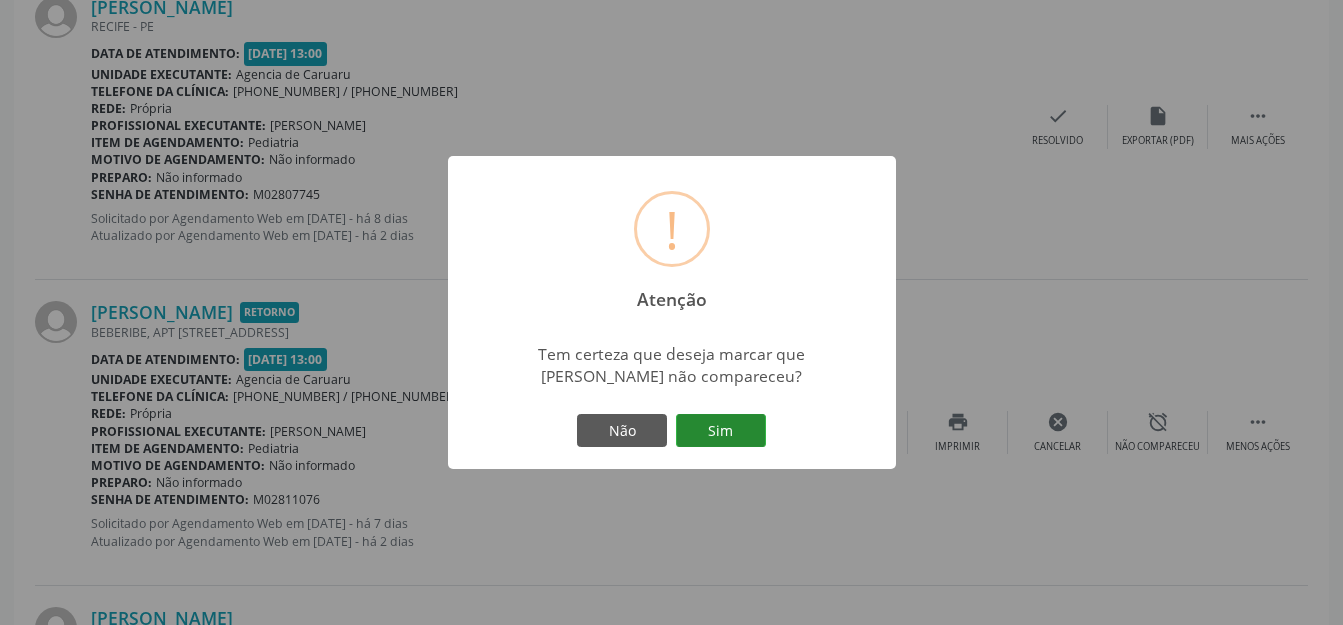 click on "Sim" at bounding box center [721, 431] 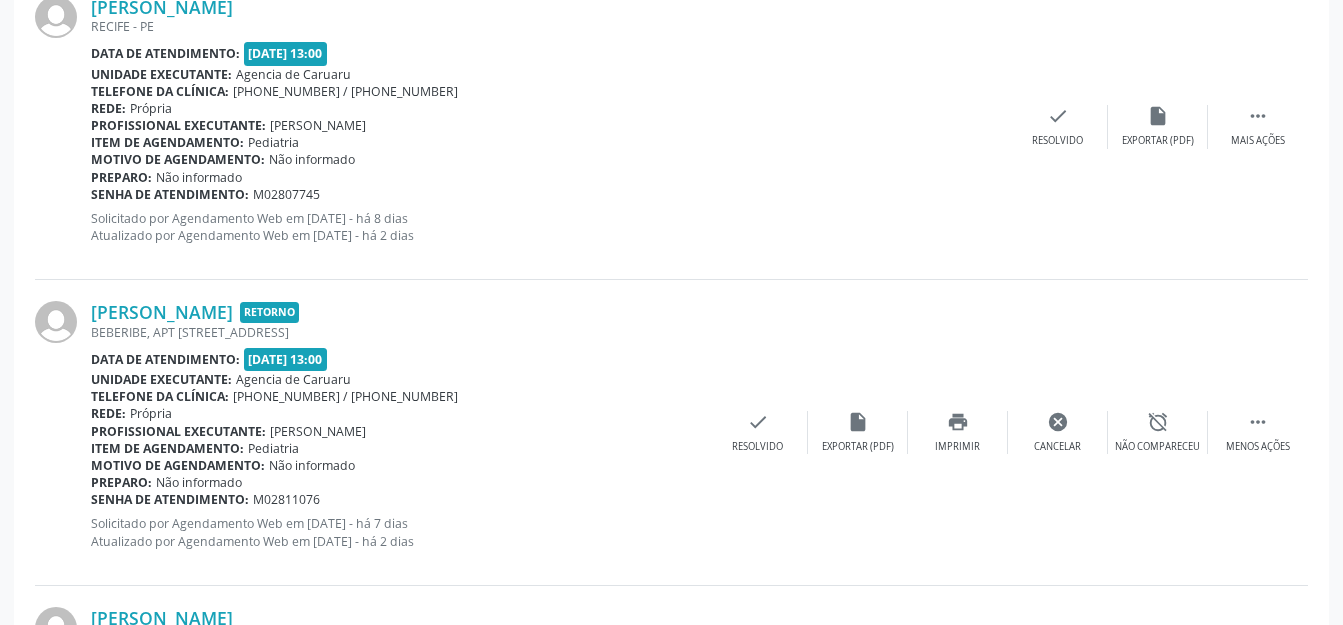 scroll, scrollTop: 248, scrollLeft: 0, axis: vertical 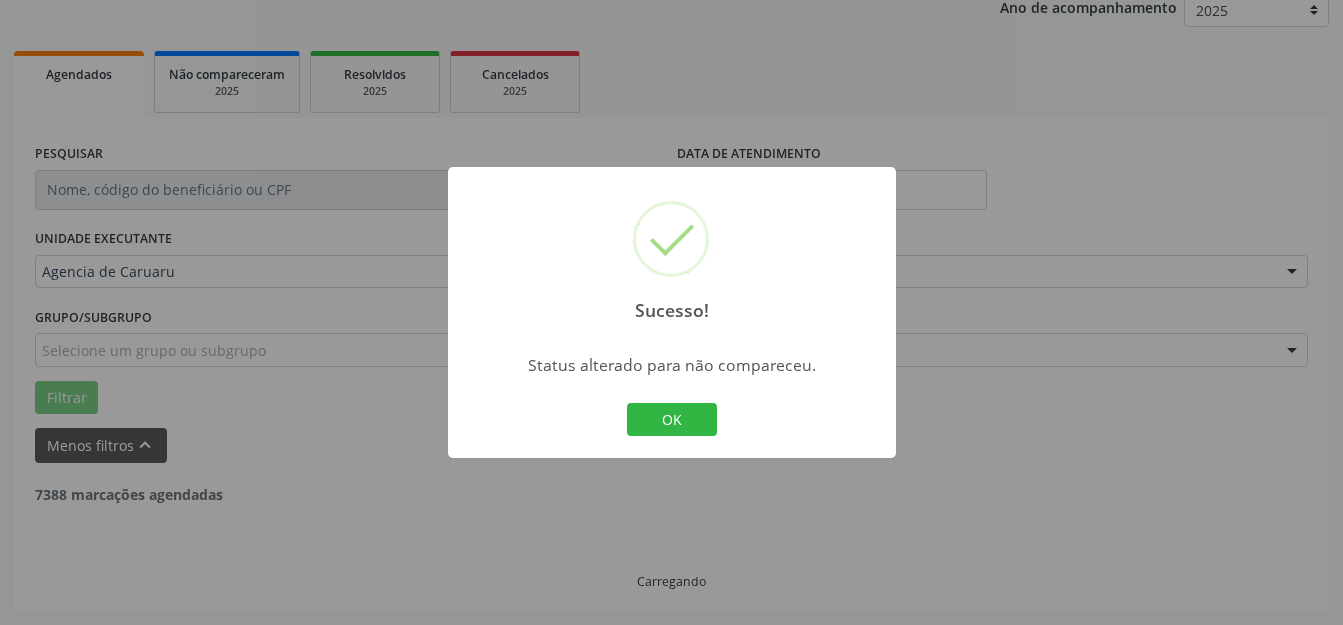 click on "OK Cancel" at bounding box center (671, 420) 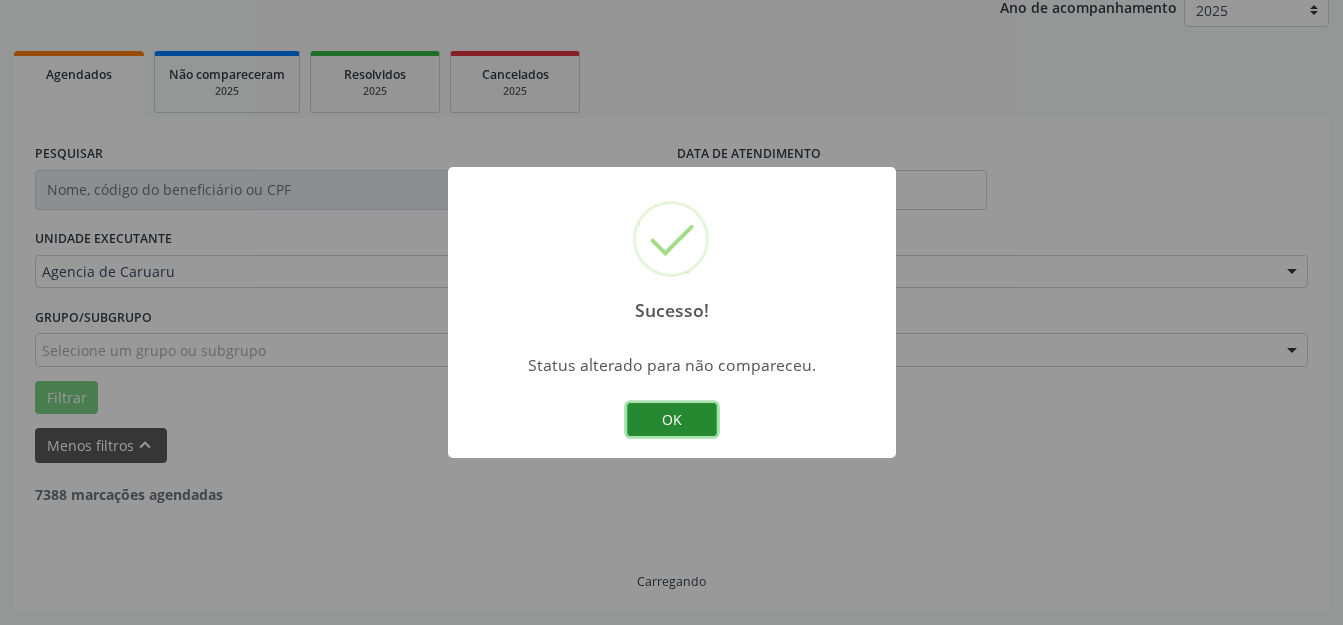 click on "OK" at bounding box center [672, 420] 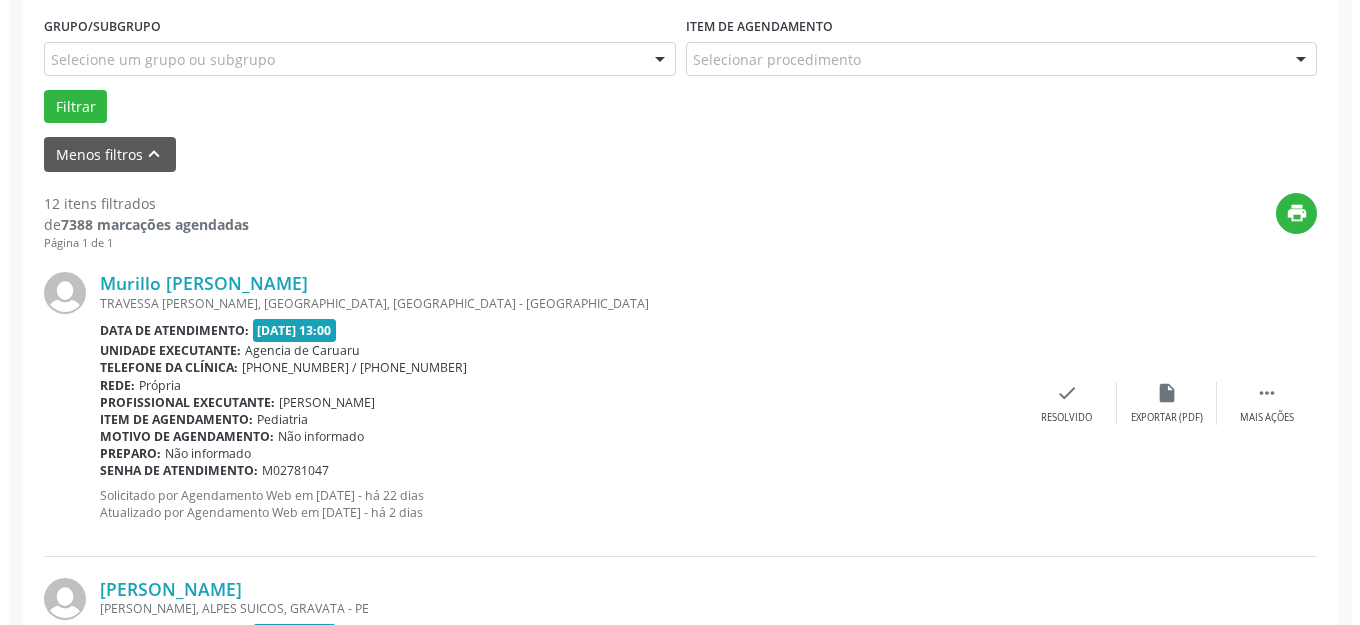 scroll, scrollTop: 548, scrollLeft: 0, axis: vertical 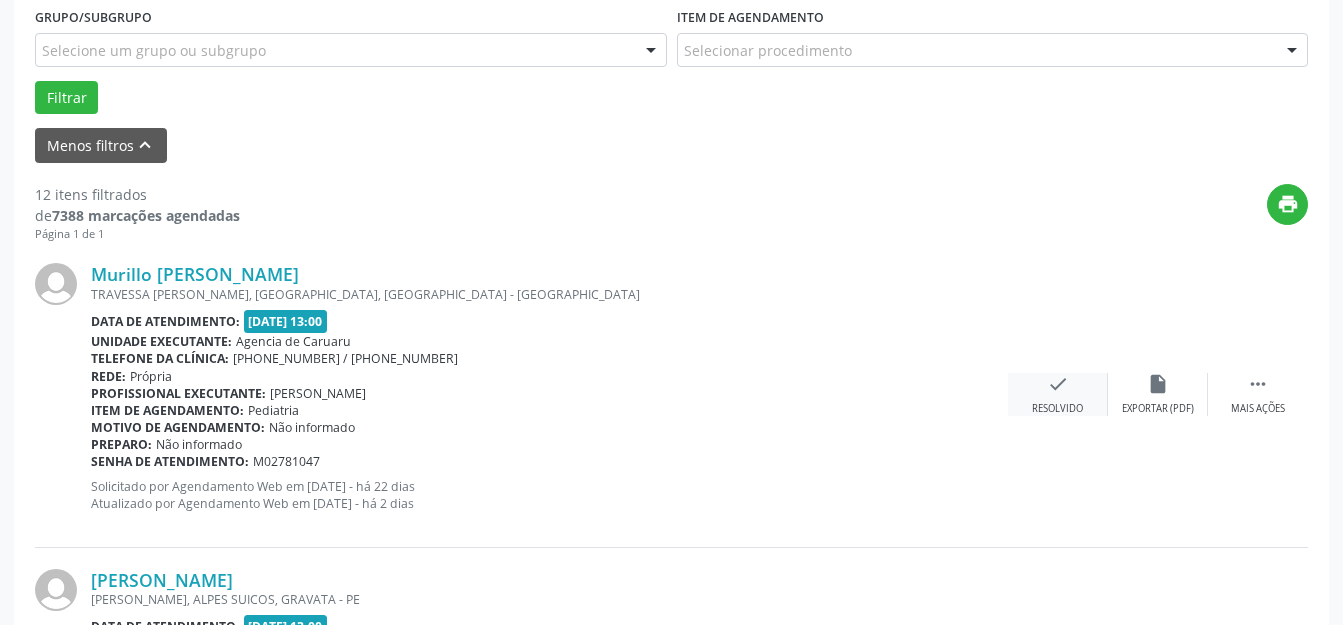 click on "Resolvido" at bounding box center (1057, 409) 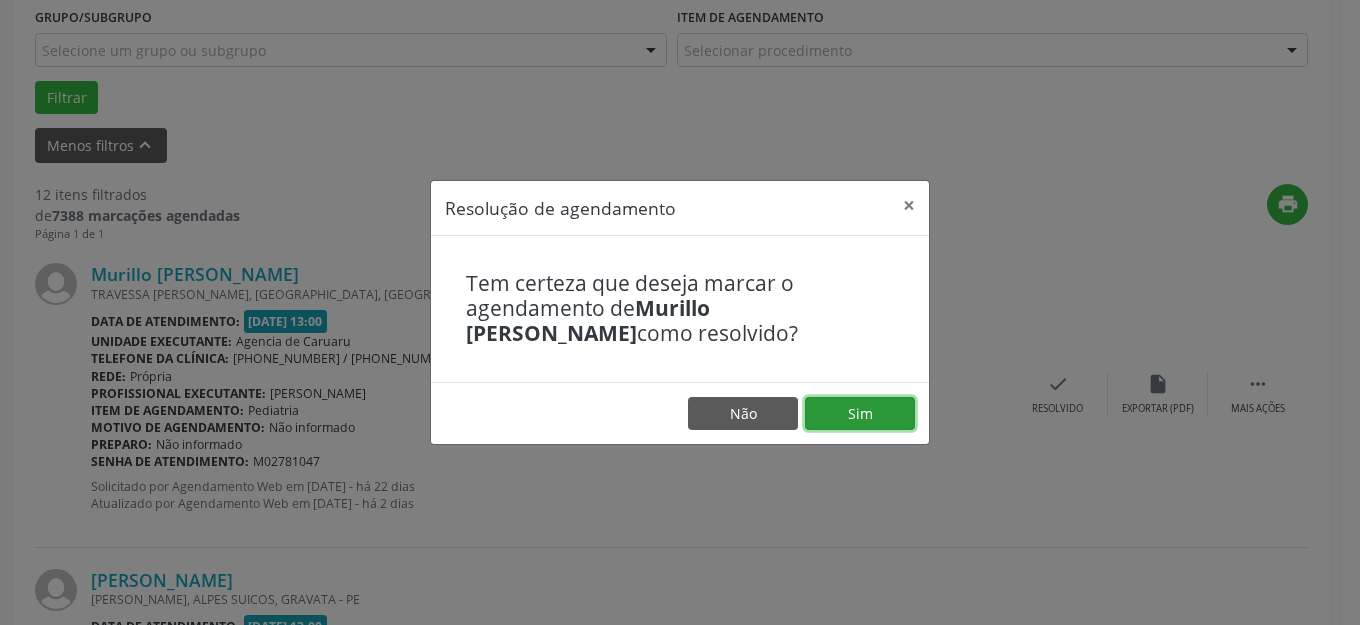 click on "Sim" at bounding box center [860, 414] 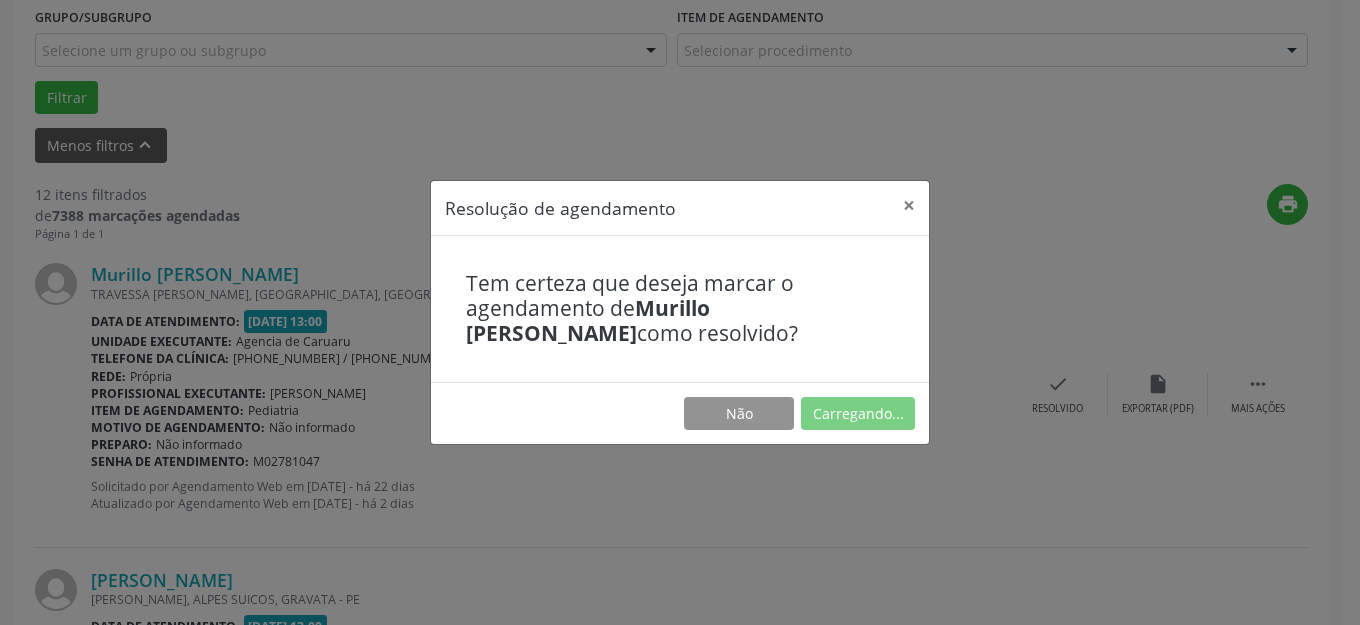 click on "Resolução de agendamento ×
Tem certeza que deseja marcar o agendamento de  [PERSON_NAME]  como resolvido?
Não Carregando..." at bounding box center [680, 312] 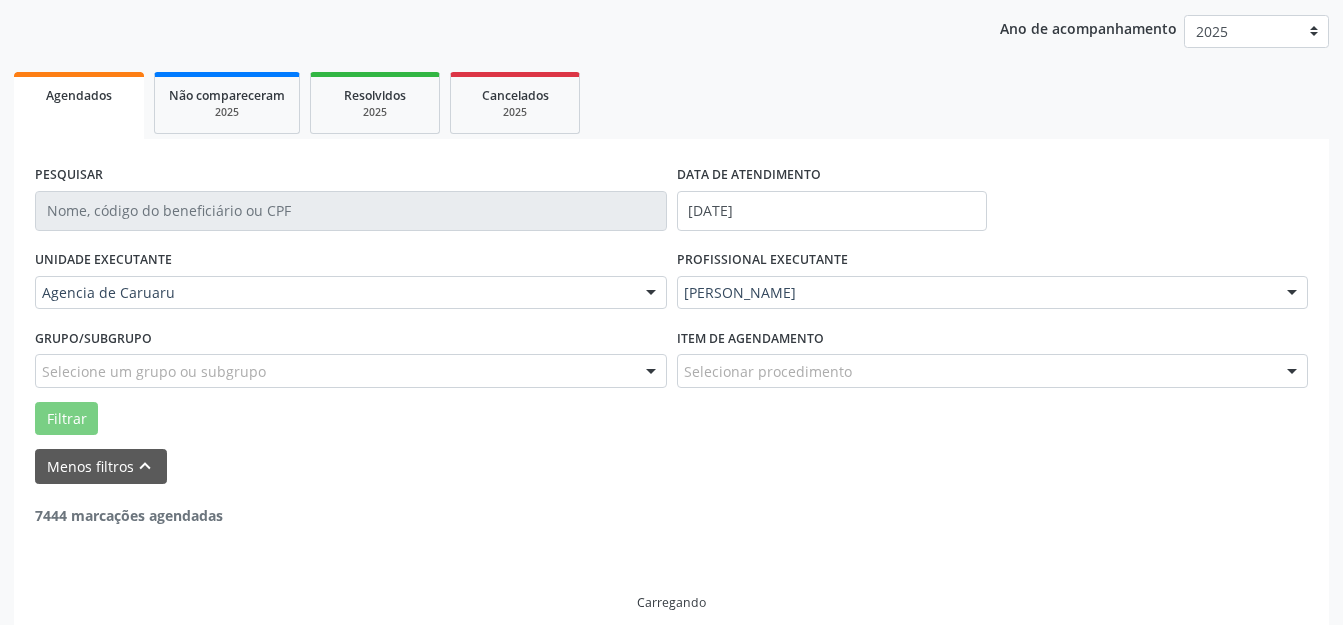 click on "Item de agendamento
Selecionar procedimento
#0000 - Alergologia   #0001 - Angiologia   #00077 - Arritmologia   #0002 - Cardiologia   #0004 - Cirurgia Abdominal   #00067 - Cirurgia Bariatrica   #0005 - Cirurgia Cabeça e Pescoço   #0007 - Cirurgia Cardiaca   #0008 - Cirurgia Geral   #0009 - Cirurgia Ginecologica   #00010 - Cirurgia Mastologia Oncologica   #00011 - Cirurgia Pediatrica   #00012 - Cirurgia Plastica   #00061 - Cirurgia Toracica   #0003 - Cirurgia geral oncológica   #00092 - Cirurgia geral oncológica   #00079 - Cirurgião Dermatológico   #00013 - Clinica Geral   #00062 - Clinica Medica   #00073 - Consulta de Enfermagem - Hiperdia   #00070 - Consulta de Enfermagem - Preventivo   #00071 - Consulta de Enfermagem - Pré-[GEOGRAPHIC_DATA]   #00072 - Consulta de Enfermagem - Puericultura   #00014 - Dermatologia   #00066 - Endocinologia   #00015 - Endocrino [MEDICAL_DATA]   #00016 - Endocrinologia   #00017 - Fisioterapia   #00018 - Fisioterapia Cirurgica" at bounding box center (993, 362) 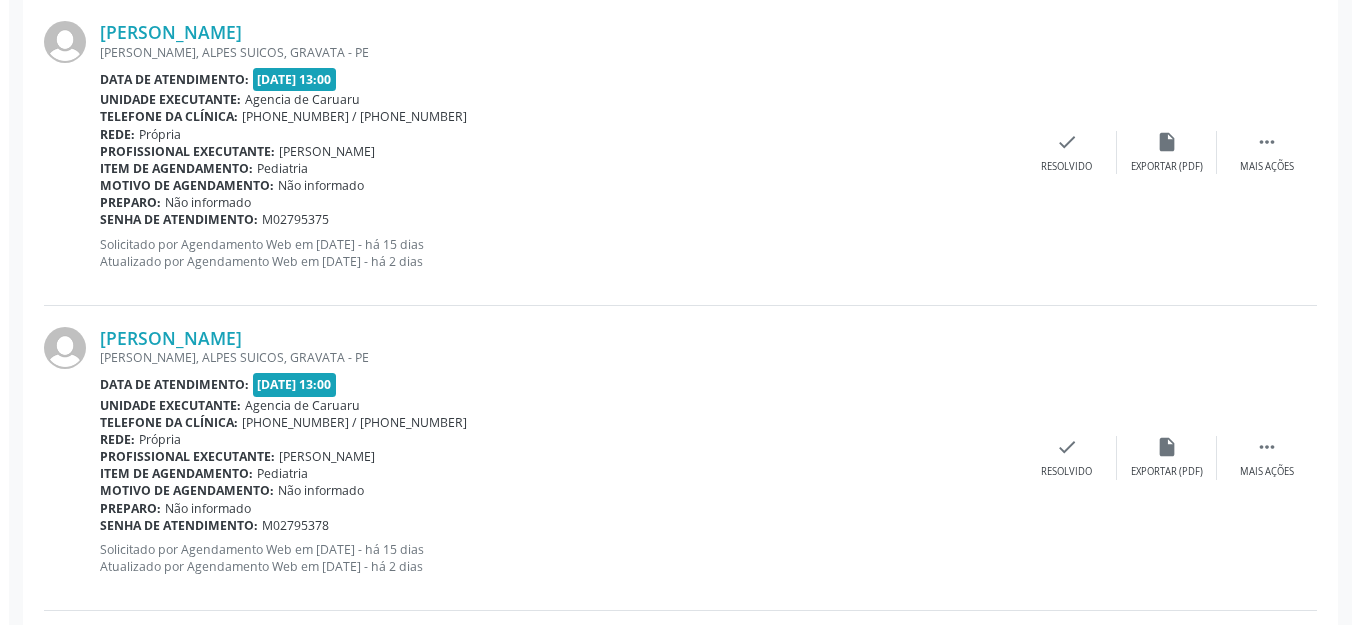 scroll, scrollTop: 848, scrollLeft: 0, axis: vertical 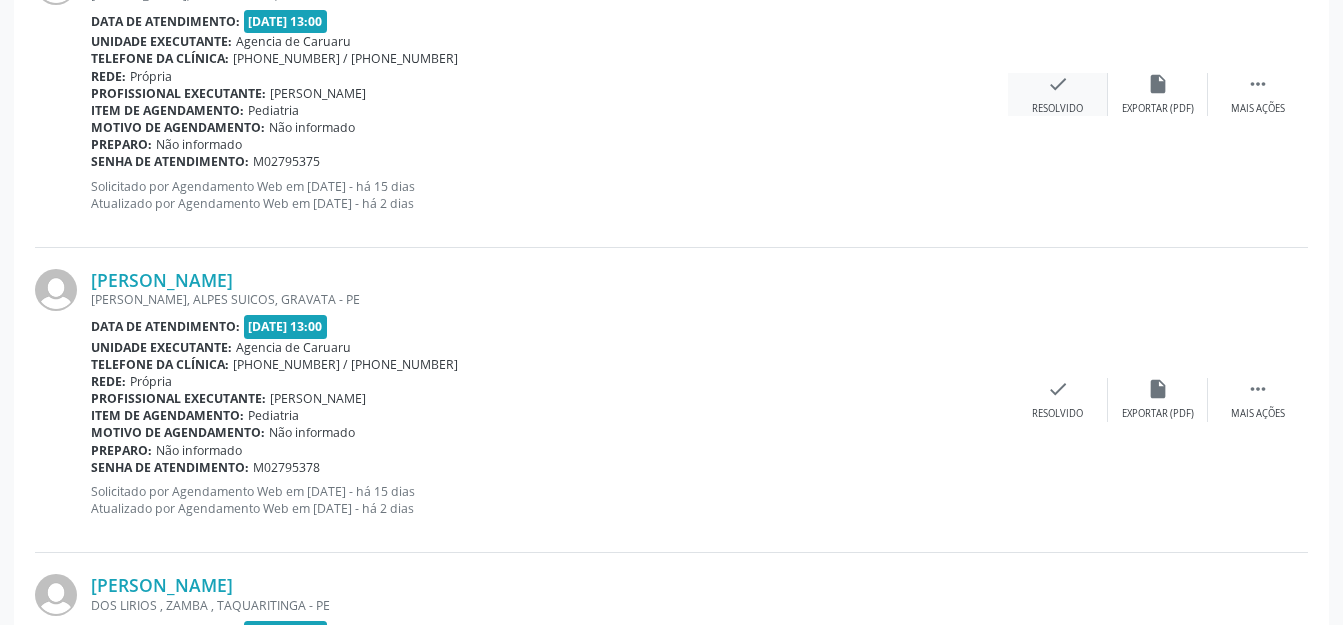 click on "check
Resolvido" at bounding box center [1058, 94] 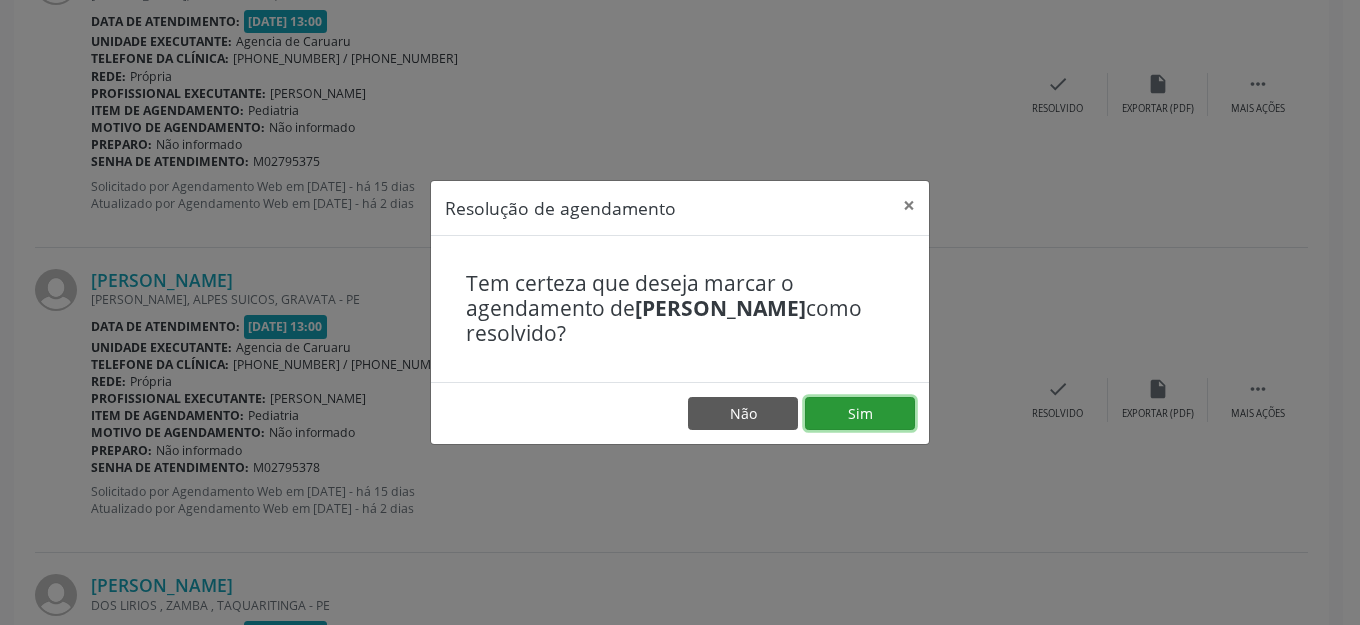 click on "Sim" at bounding box center [860, 414] 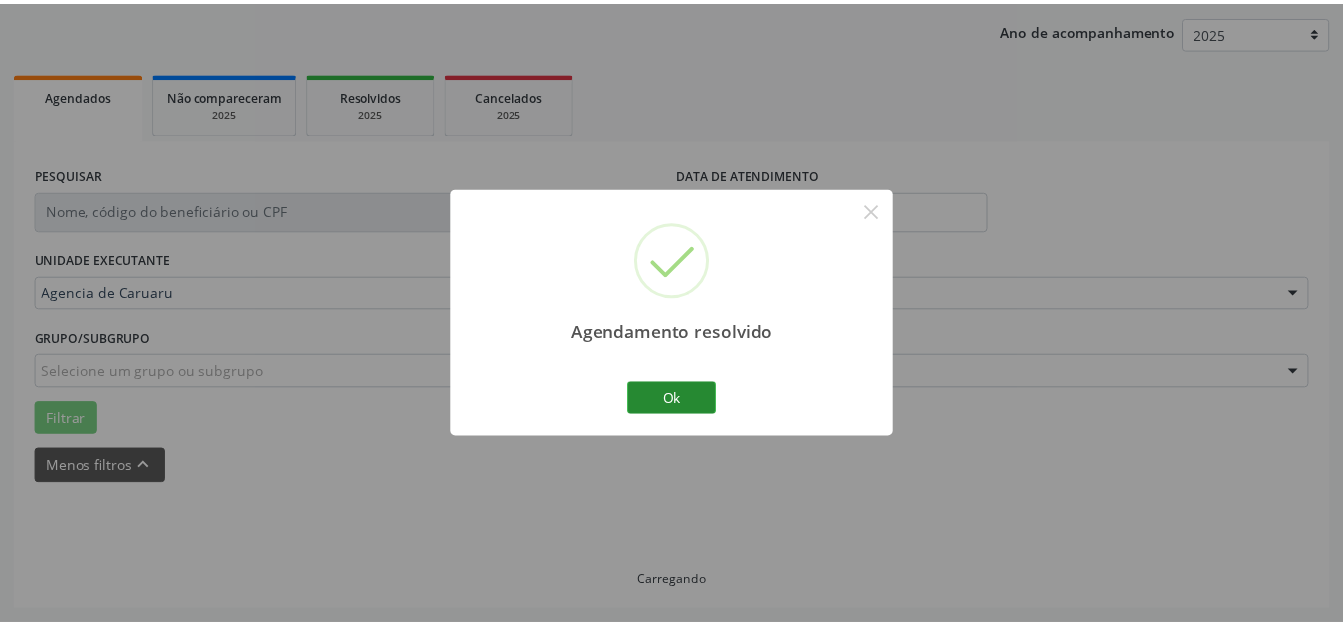 scroll, scrollTop: 227, scrollLeft: 0, axis: vertical 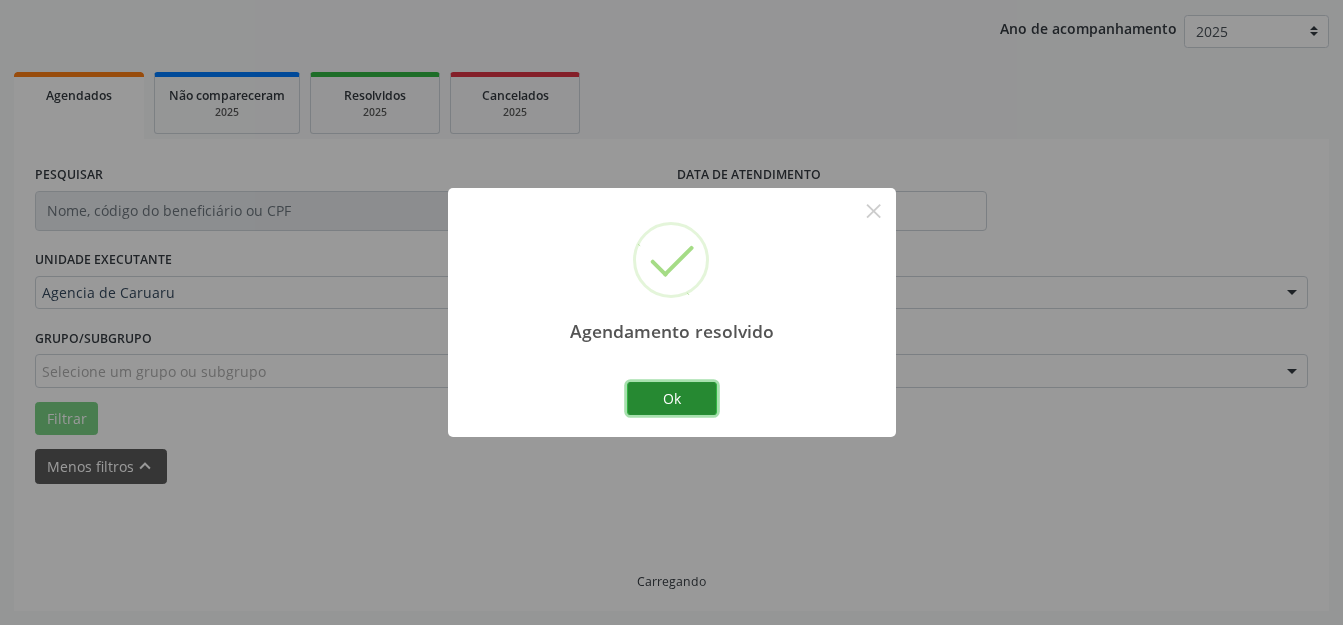 click on "Ok" at bounding box center [672, 399] 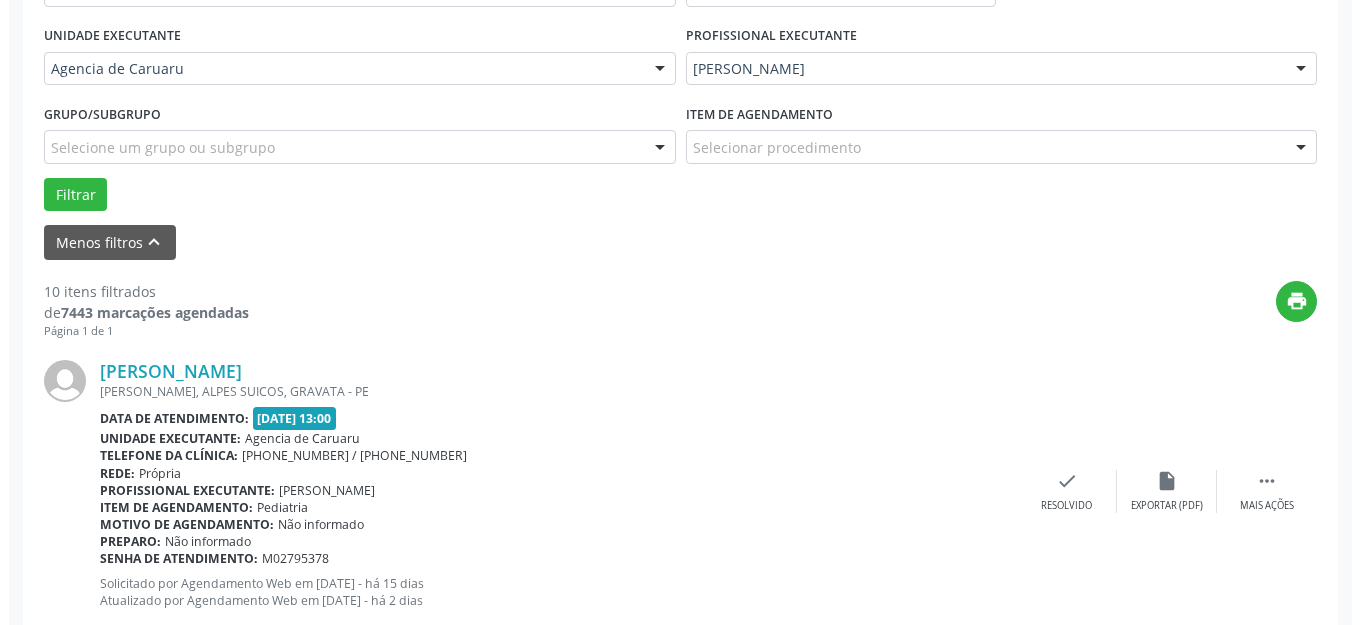 scroll, scrollTop: 627, scrollLeft: 0, axis: vertical 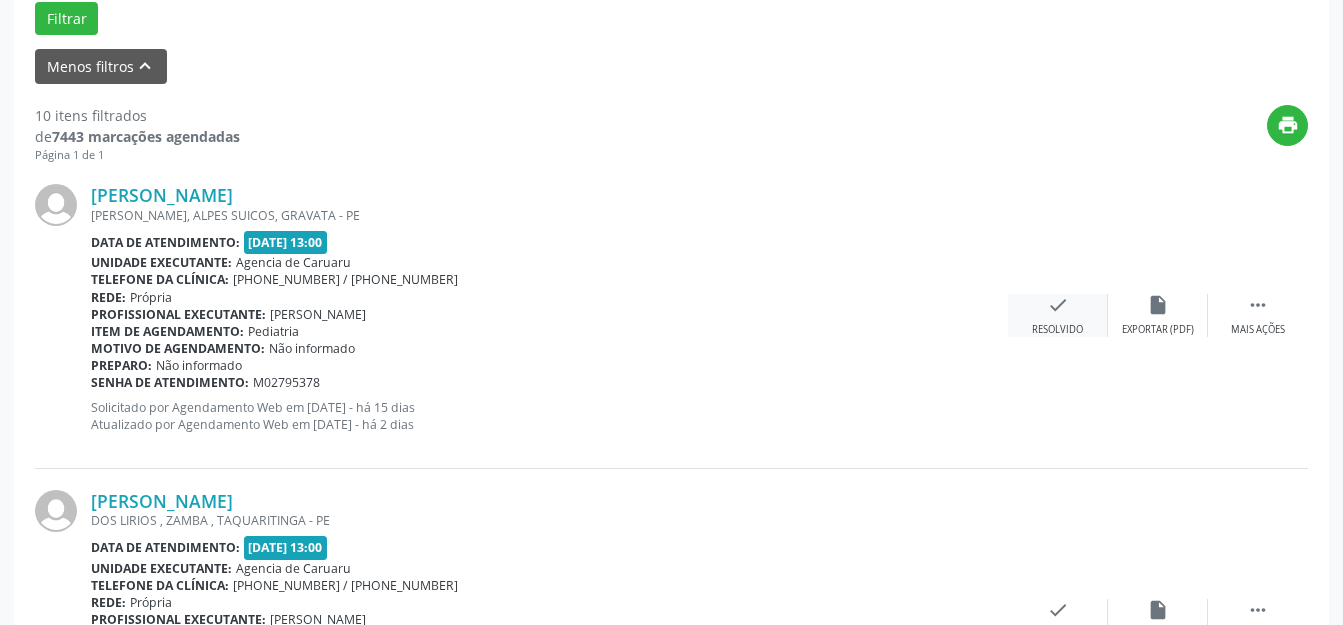 click on "check
Resolvido" at bounding box center [1058, 315] 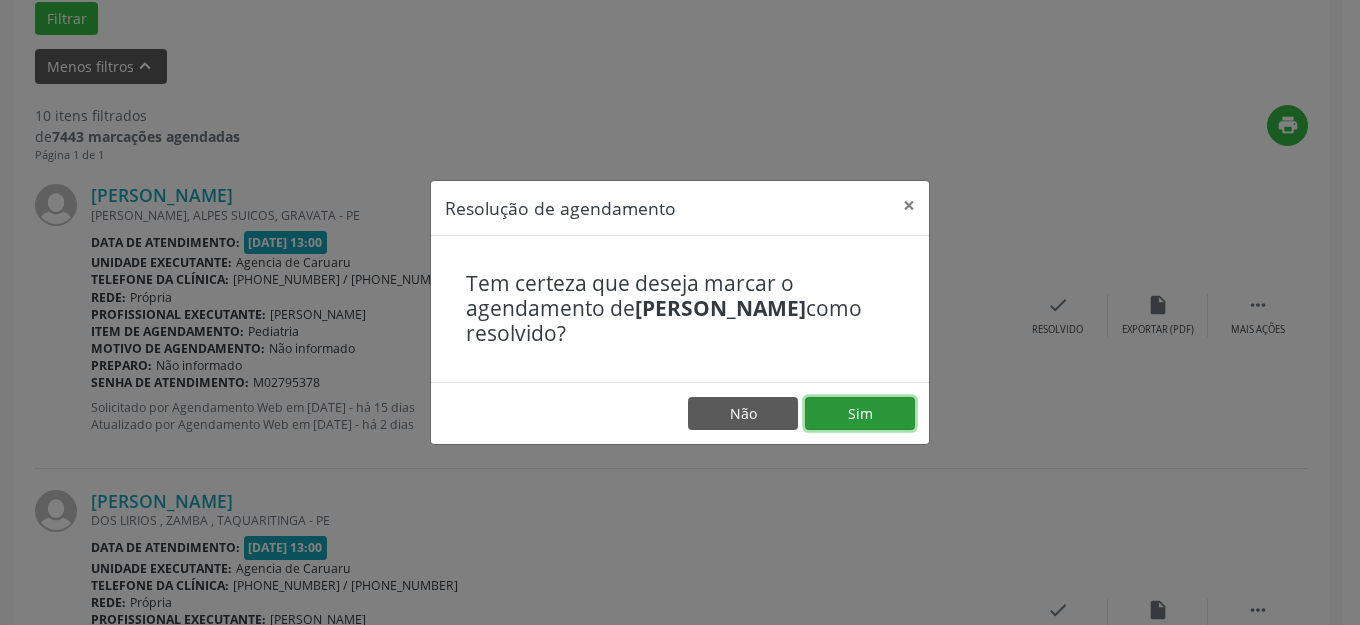 click on "Sim" at bounding box center (860, 414) 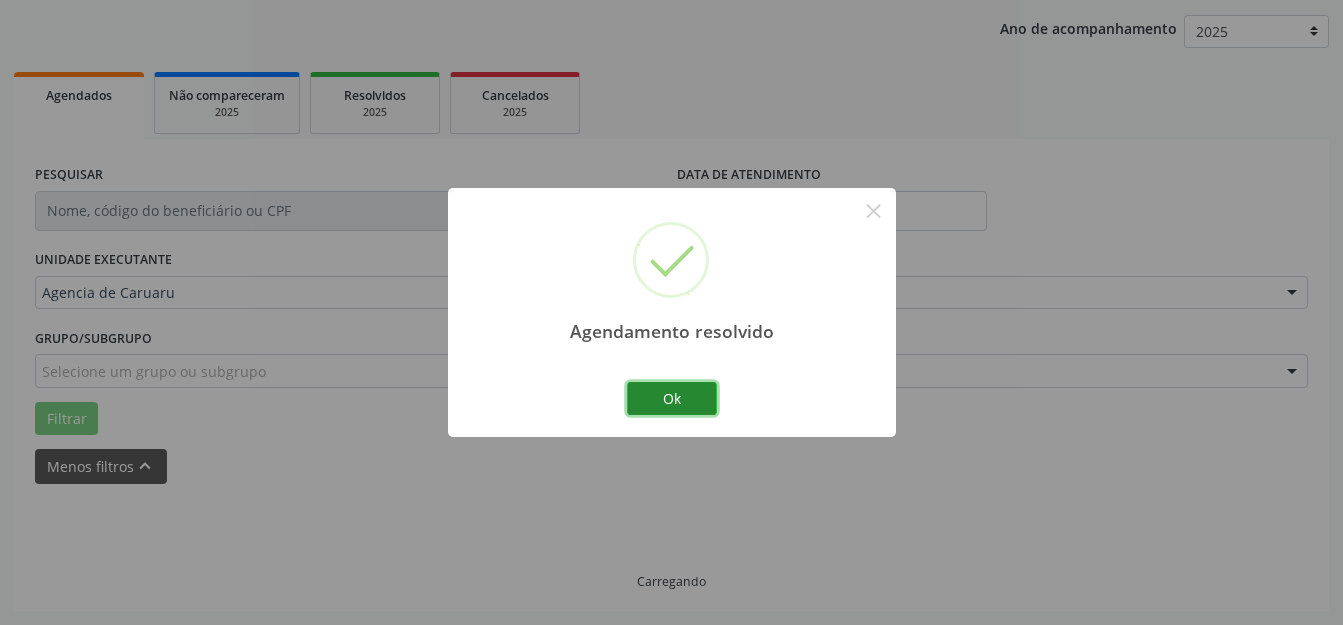 click on "Ok" at bounding box center (672, 399) 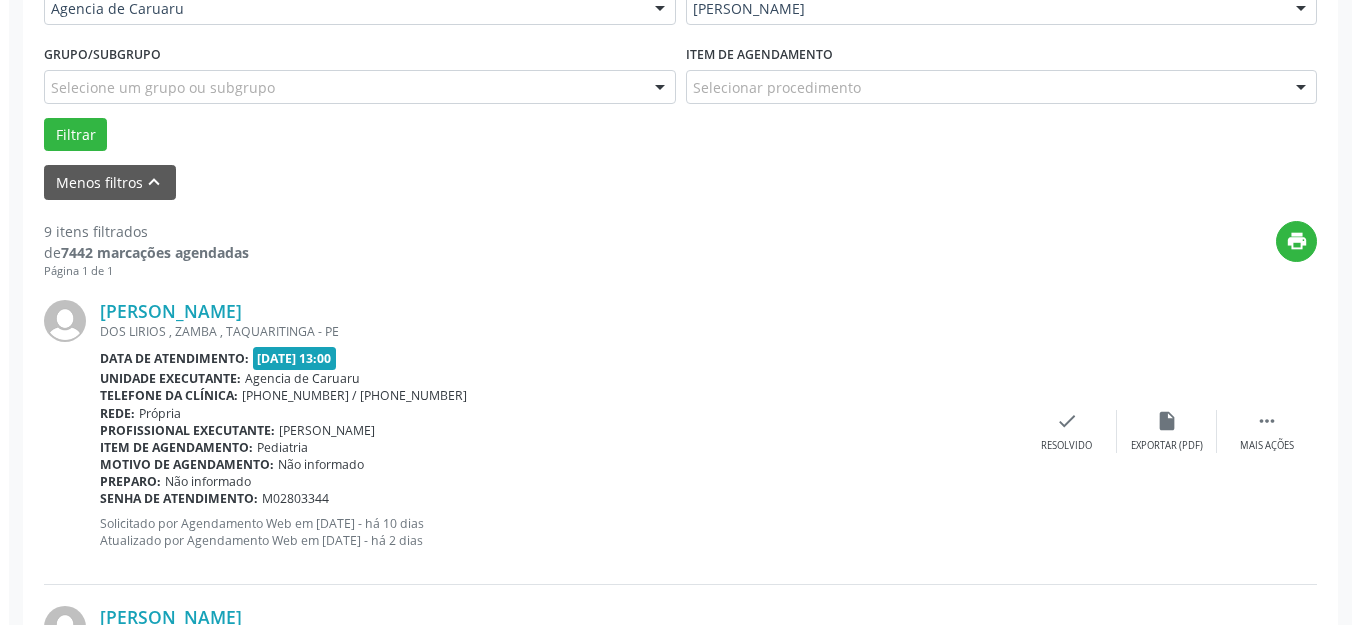 scroll, scrollTop: 548, scrollLeft: 0, axis: vertical 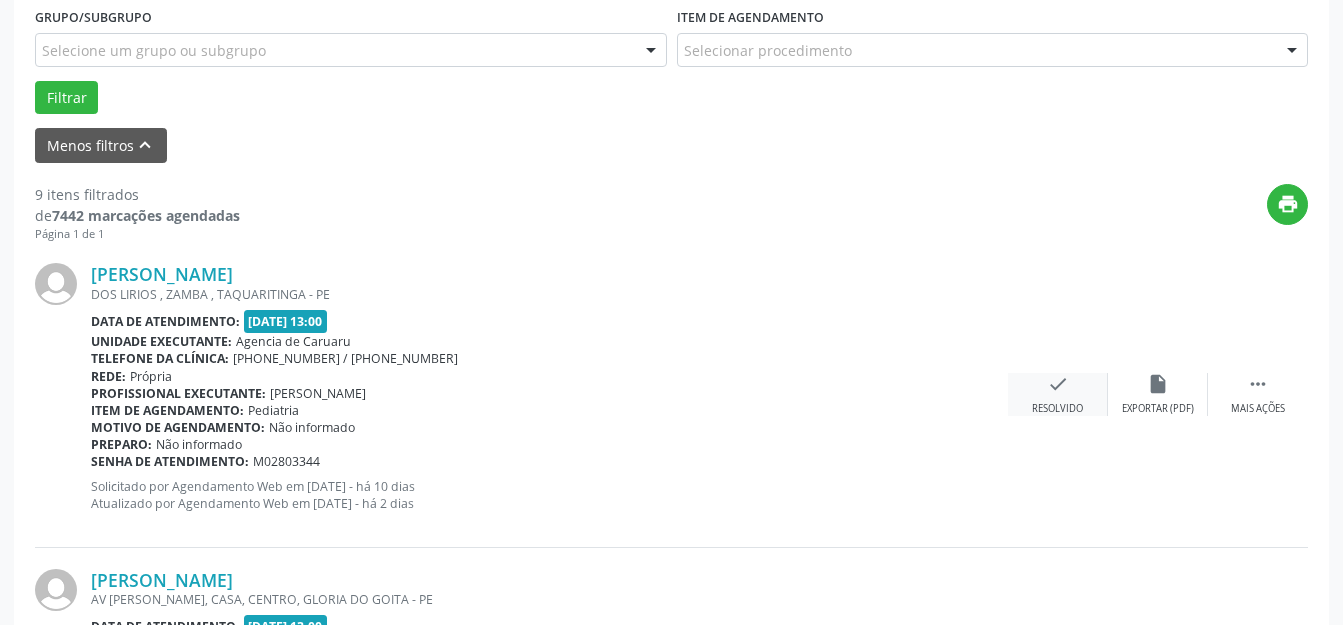 click on "check" at bounding box center (1058, 384) 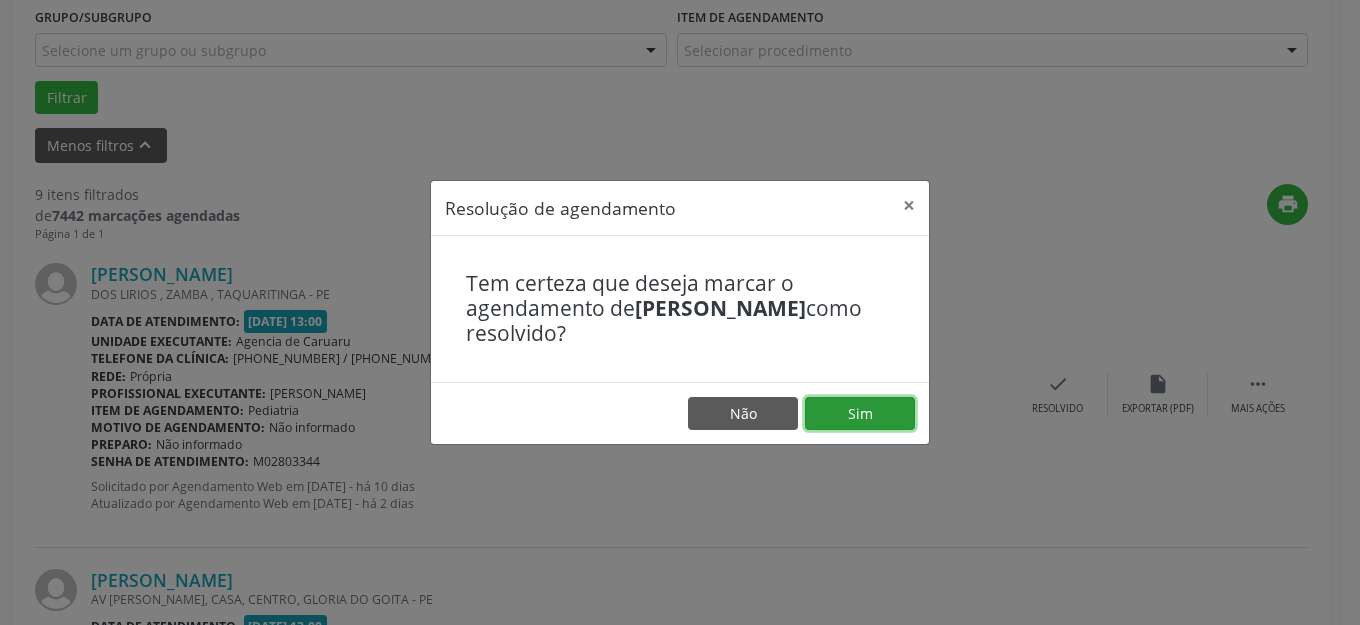 click on "Sim" at bounding box center [860, 414] 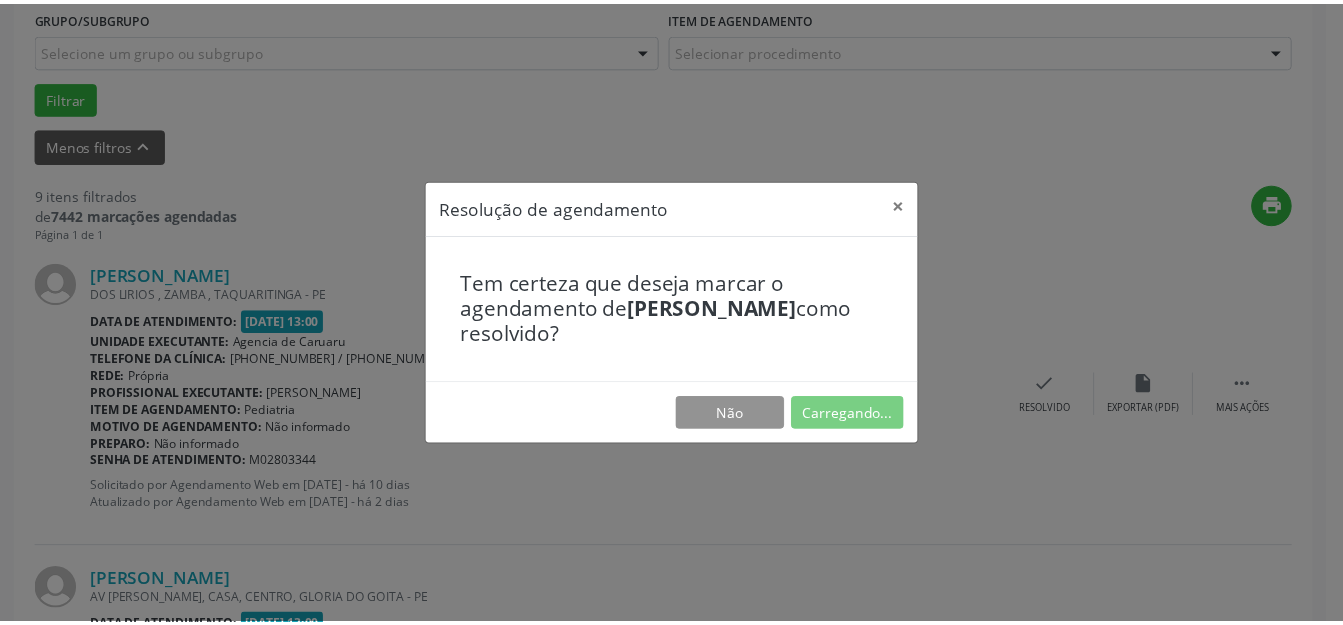 scroll, scrollTop: 227, scrollLeft: 0, axis: vertical 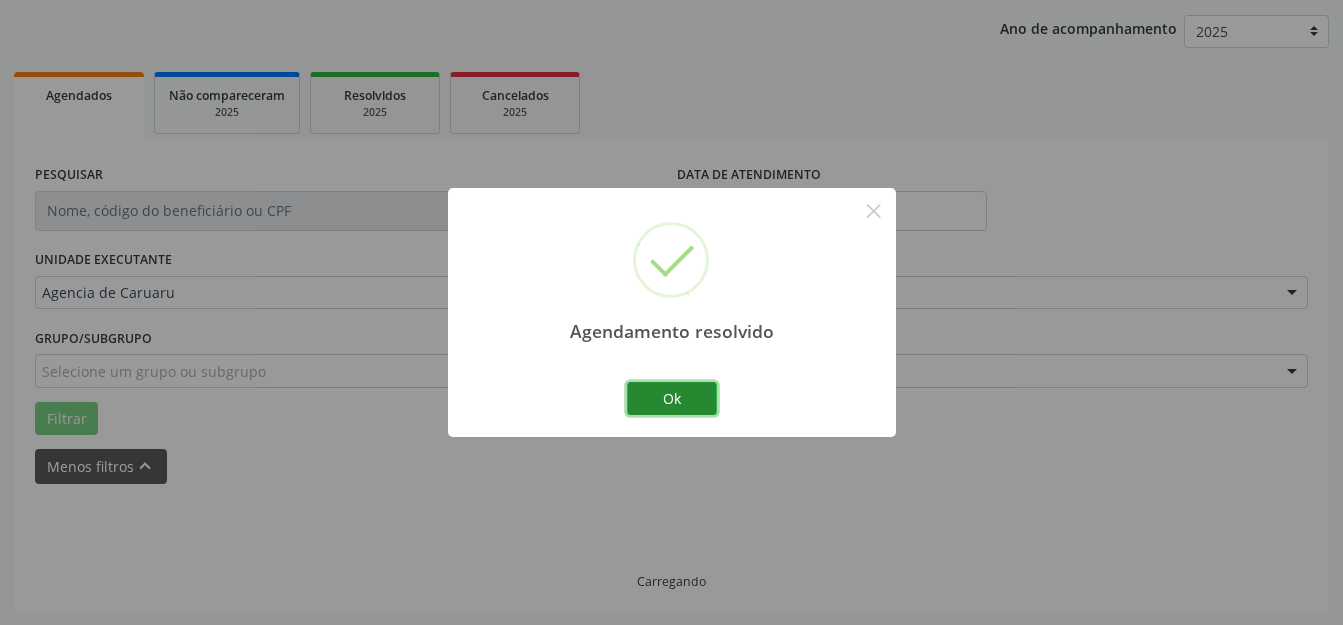 click on "Ok" at bounding box center [672, 399] 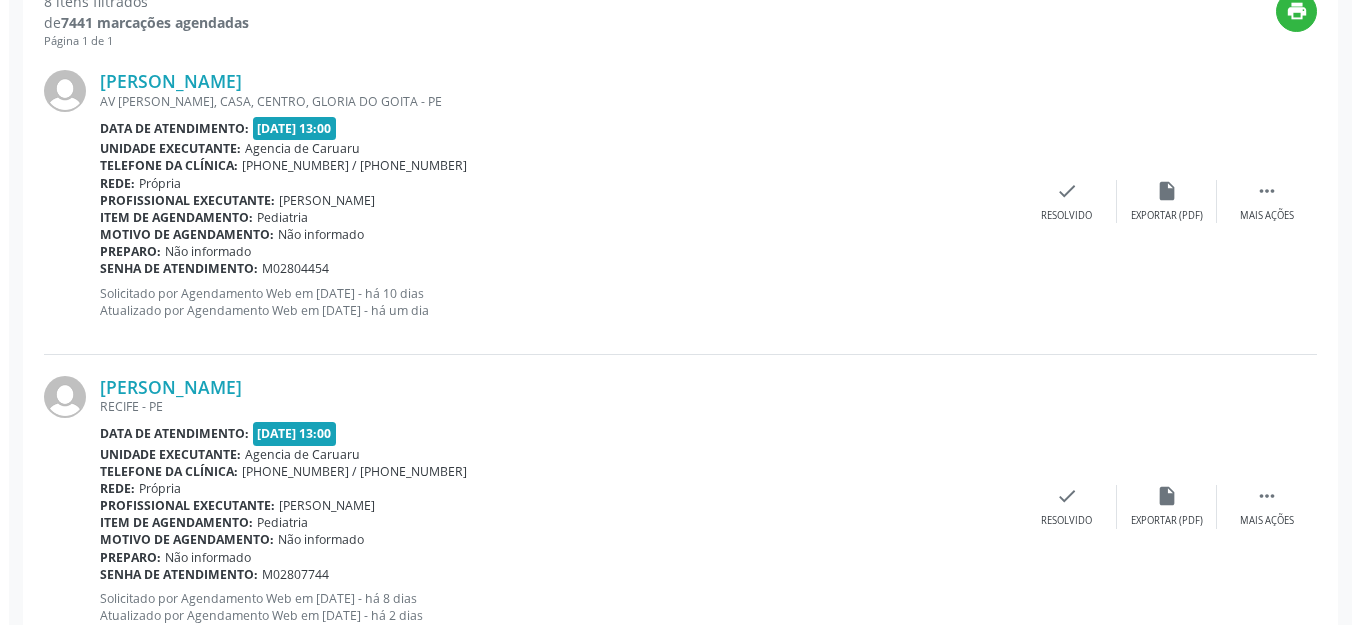 scroll, scrollTop: 748, scrollLeft: 0, axis: vertical 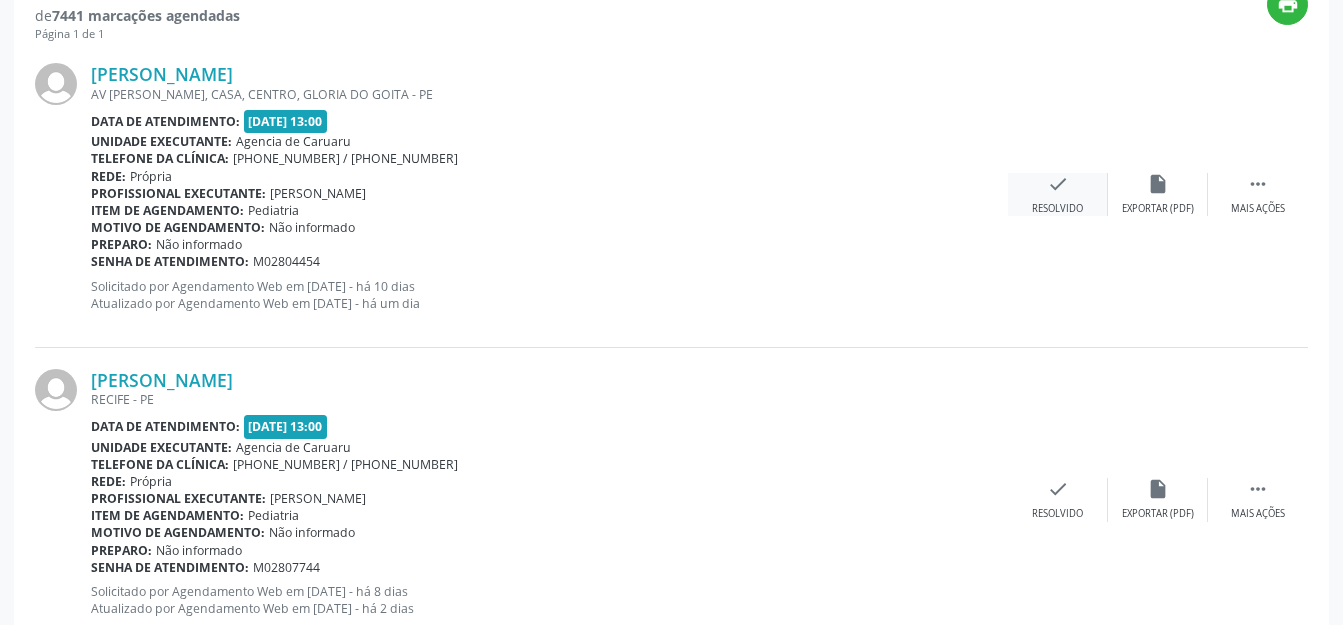 click on "check" at bounding box center (1058, 184) 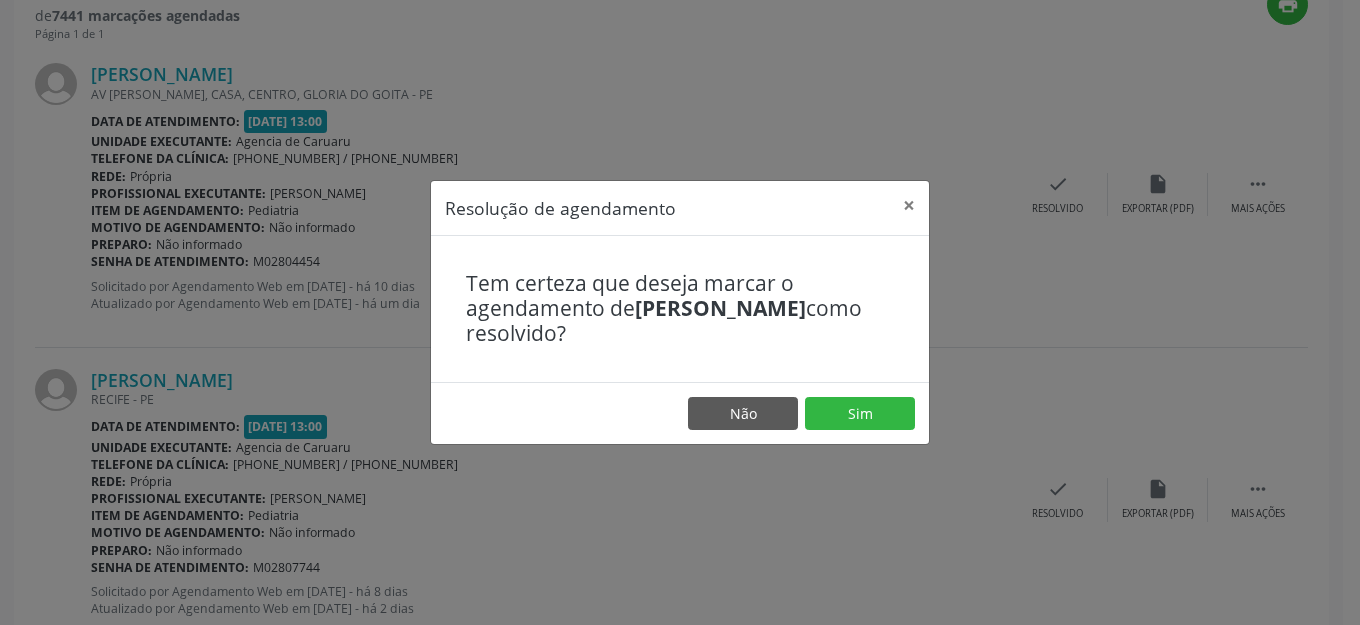 click on "Não Sim" at bounding box center (680, 413) 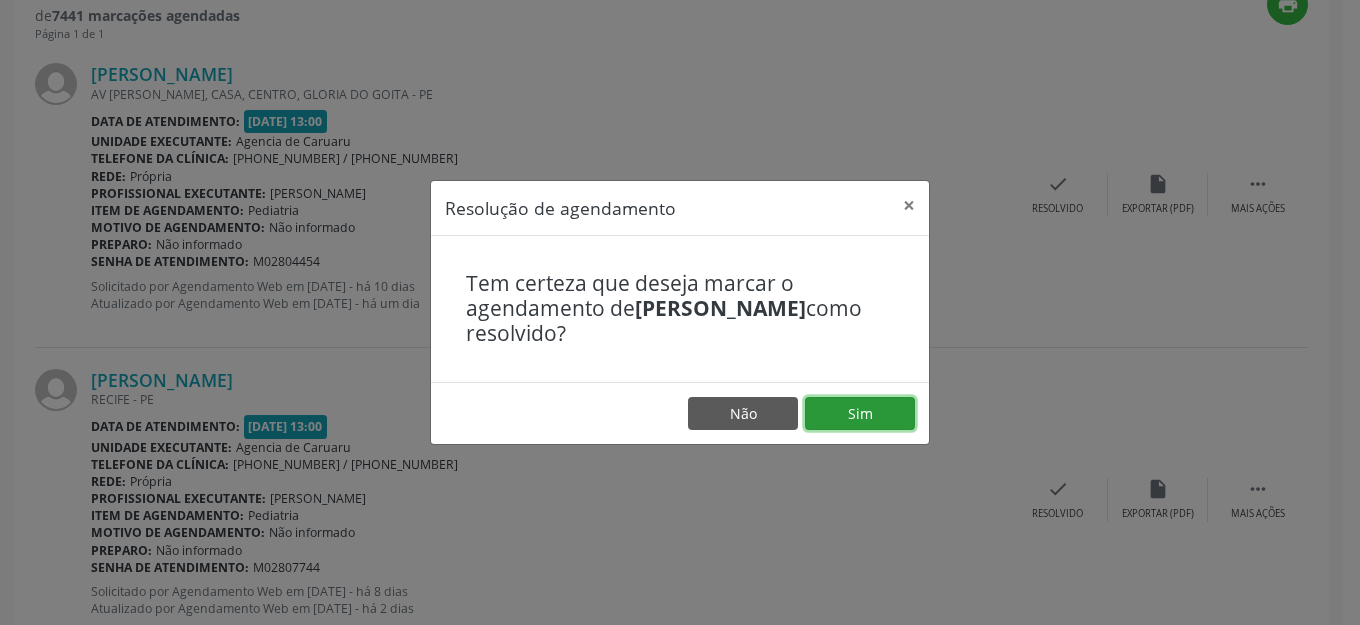 click on "Sim" at bounding box center (860, 414) 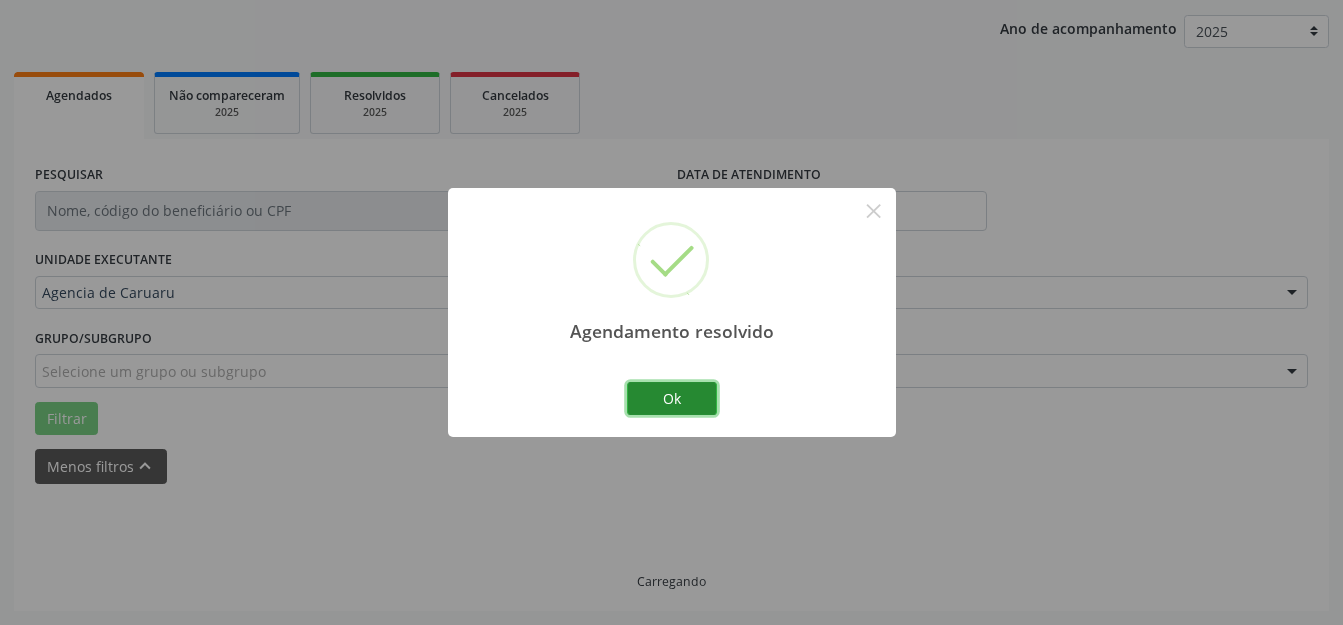 click on "Ok" at bounding box center [672, 399] 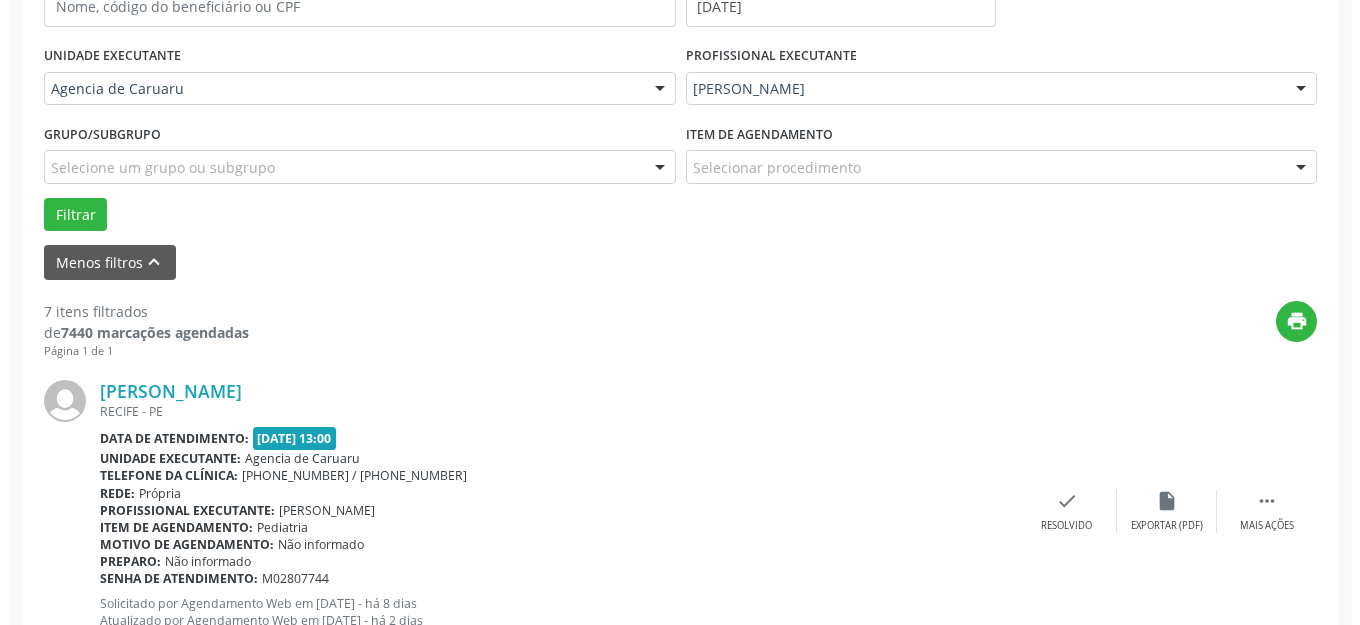 scroll, scrollTop: 648, scrollLeft: 0, axis: vertical 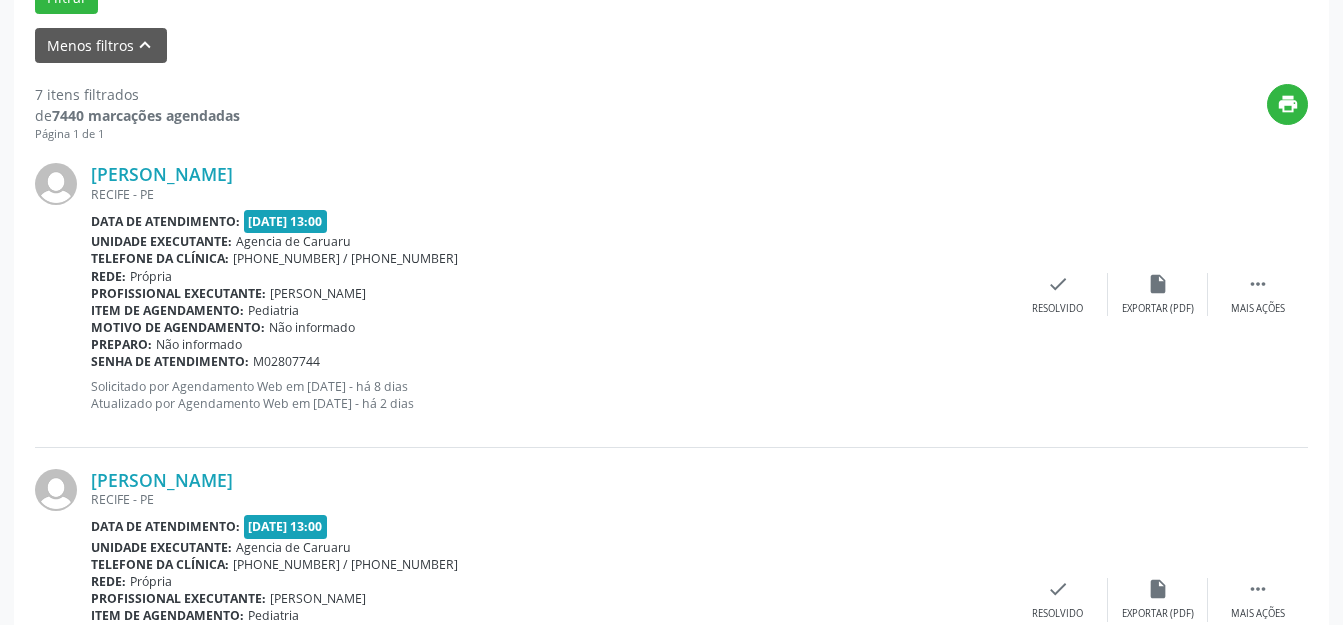 click on "[PERSON_NAME]
[GEOGRAPHIC_DATA] - [GEOGRAPHIC_DATA]
Data de atendimento:
[DATE] 13:00
Unidade executante:
Agencia de [GEOGRAPHIC_DATA]
Telefone da clínica:
[PHONE_NUMBER] / [PHONE_NUMBER]
Rede:
[GEOGRAPHIC_DATA]
Profissional executante:
[PERSON_NAME]
Item de agendamento:
Pediatria
Motivo de agendamento:
Não informado
Preparo:
Não informado
Senha de atendimento:
M02807744
Solicitado por Agendamento Web em [DATE] - há 8 dias
Atualizado por Agendamento Web em [DATE] - há 2 dias

Mais ações
insert_drive_file
Exportar (PDF)
check
Resolvido" at bounding box center (671, 294) 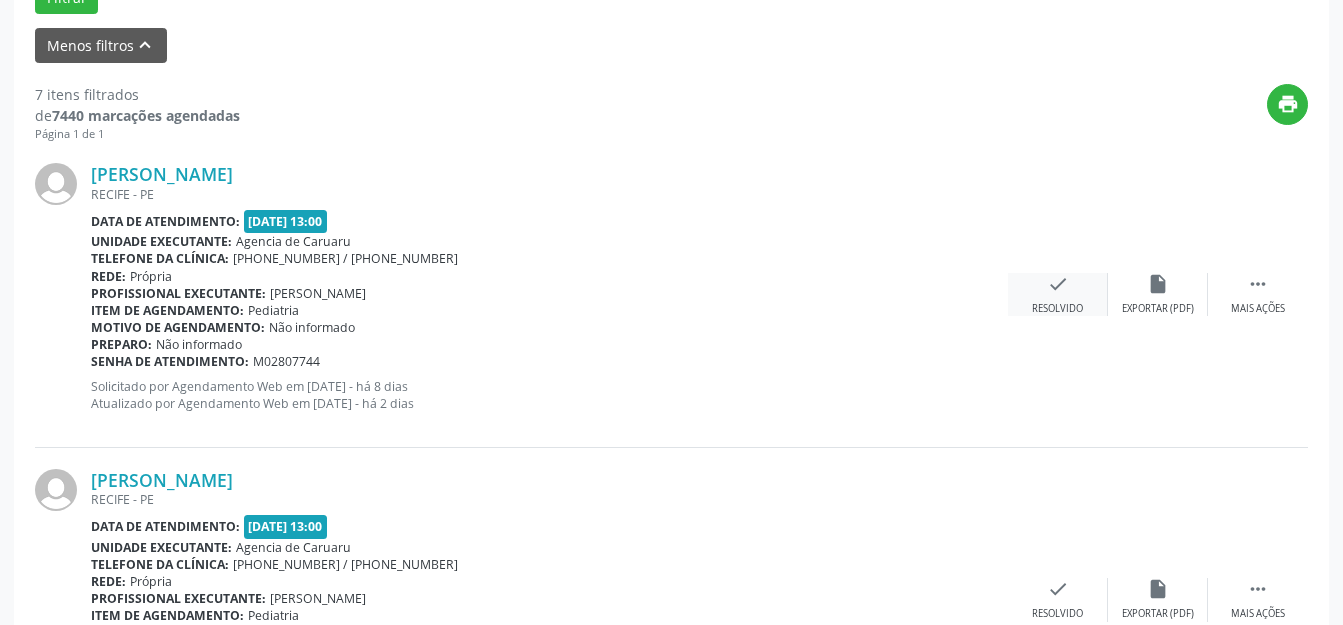 click on "check" at bounding box center [1058, 284] 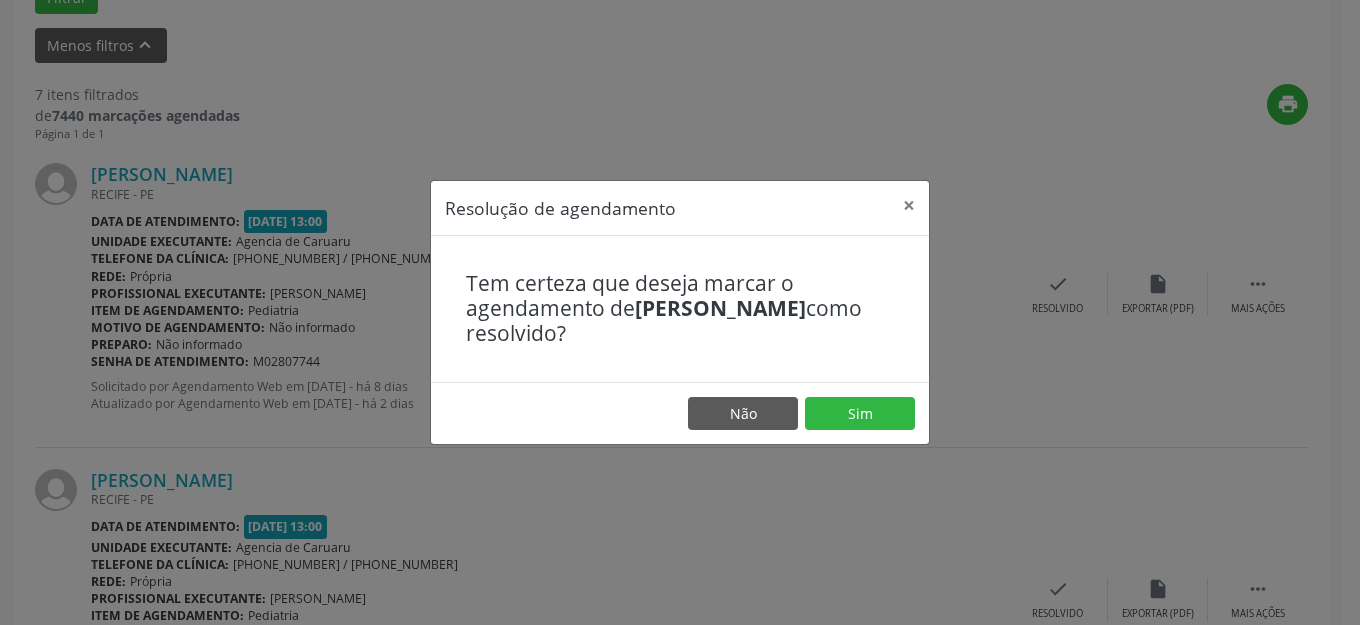 click on "Não Sim" at bounding box center (680, 413) 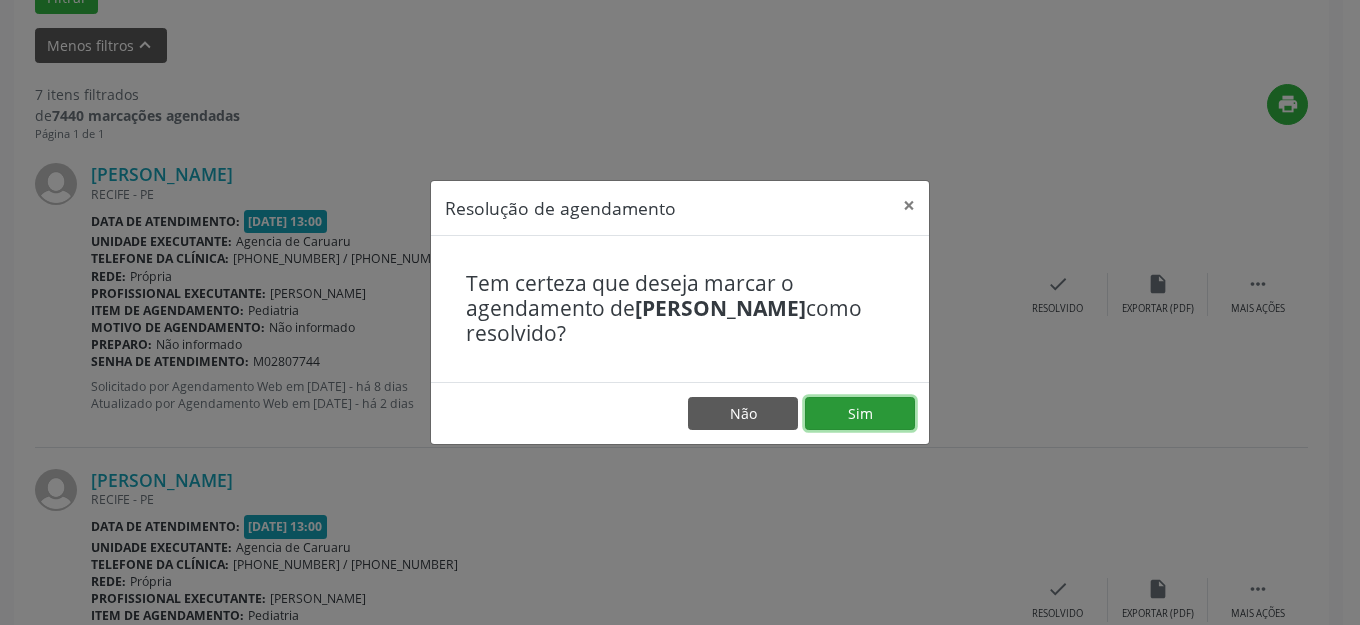 click on "Sim" at bounding box center (860, 414) 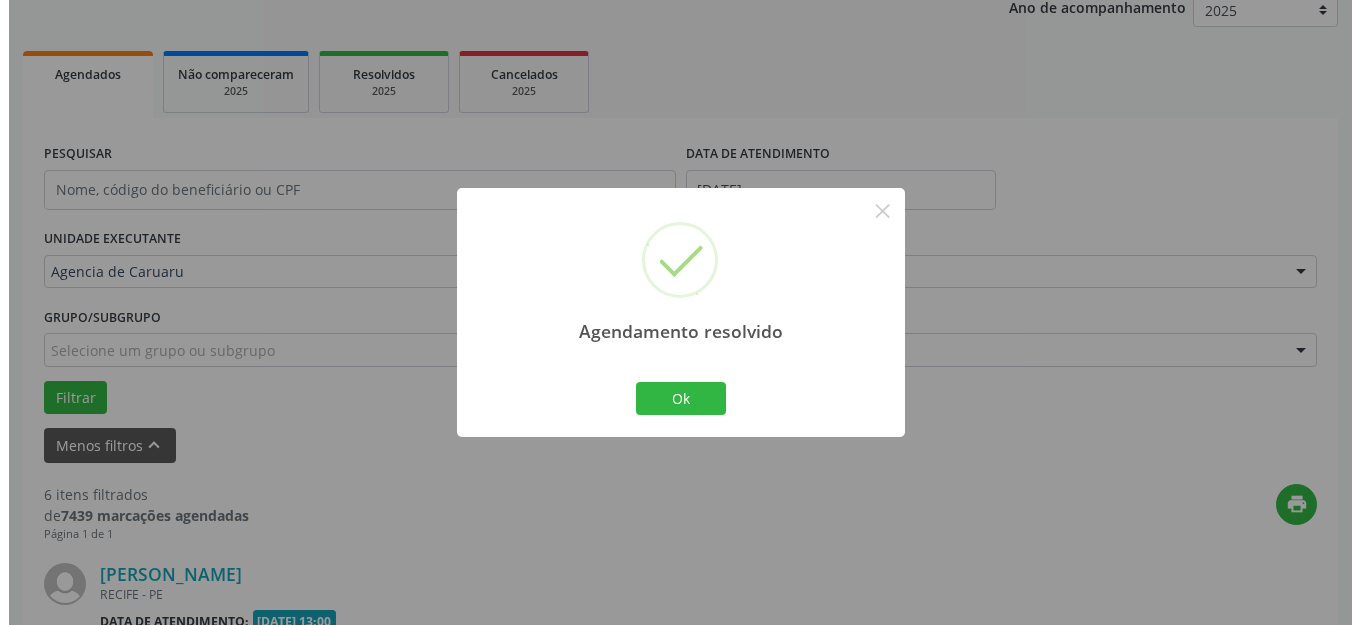 scroll, scrollTop: 648, scrollLeft: 0, axis: vertical 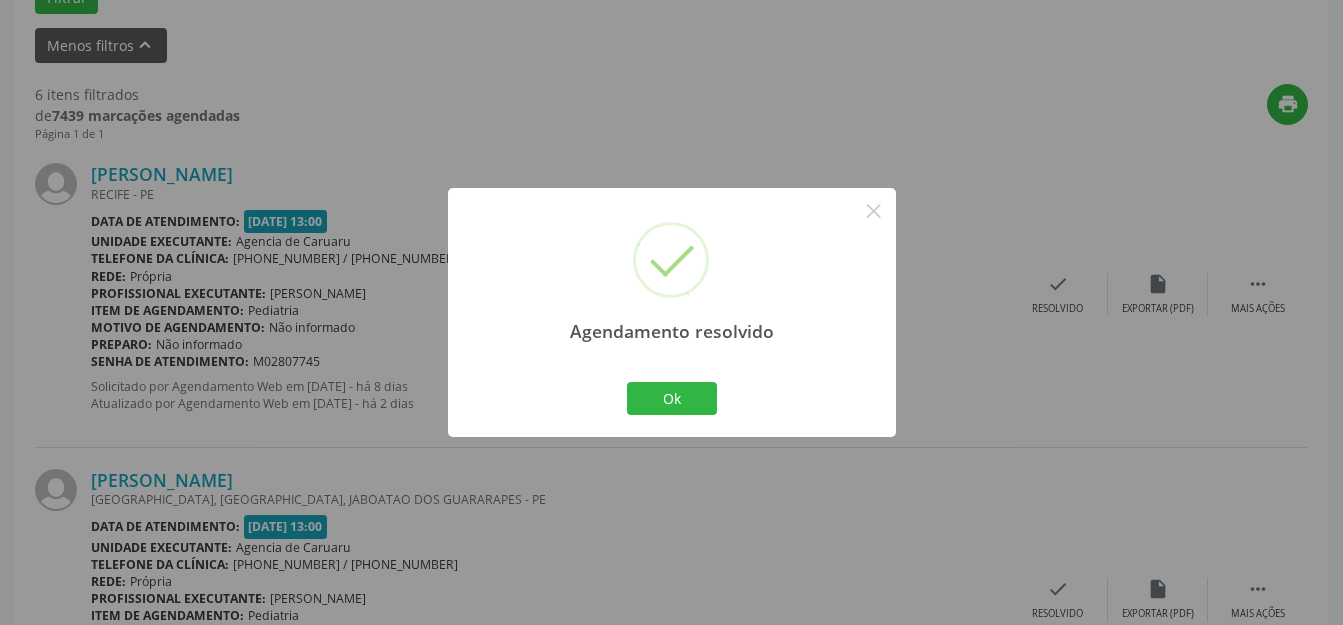 click on "Ok Cancel" at bounding box center [671, 398] 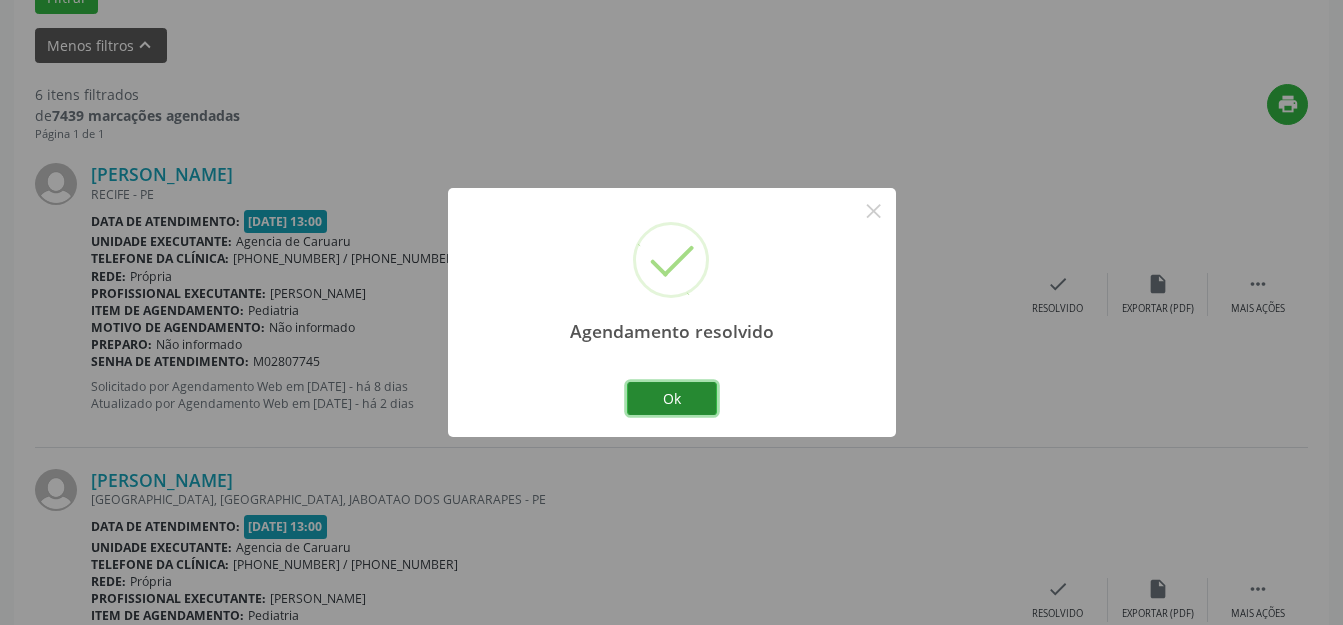 click on "Ok" at bounding box center (672, 399) 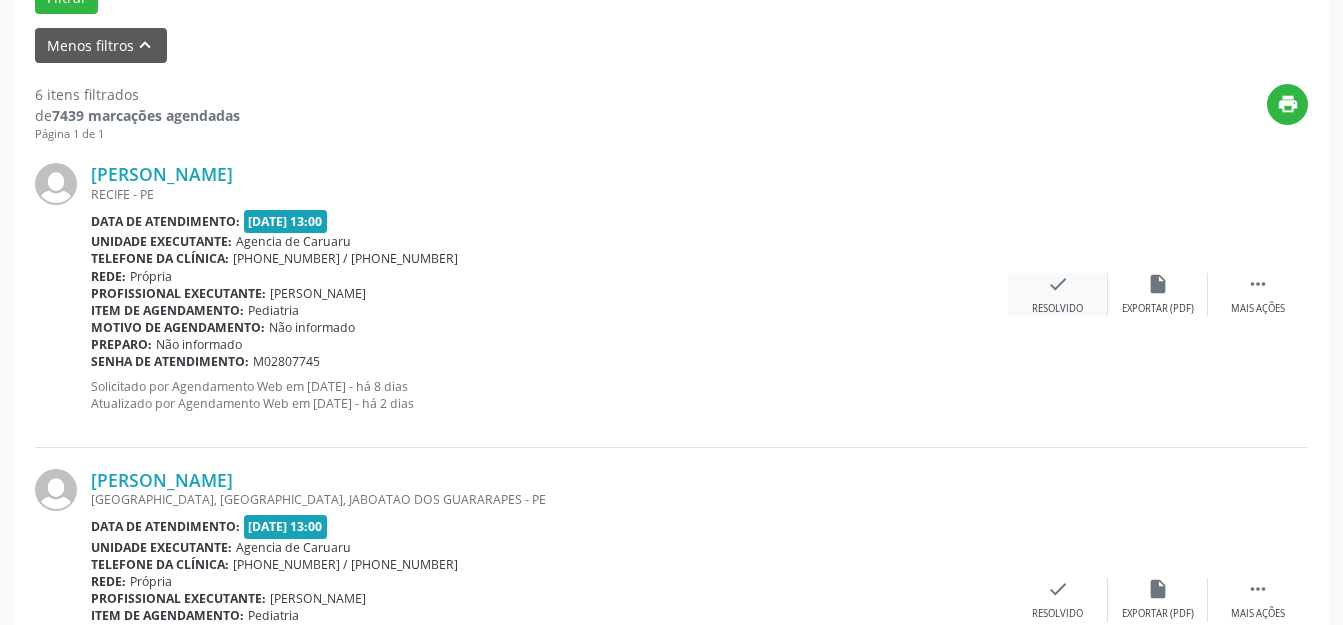 click on "check
Resolvido" at bounding box center [1058, 294] 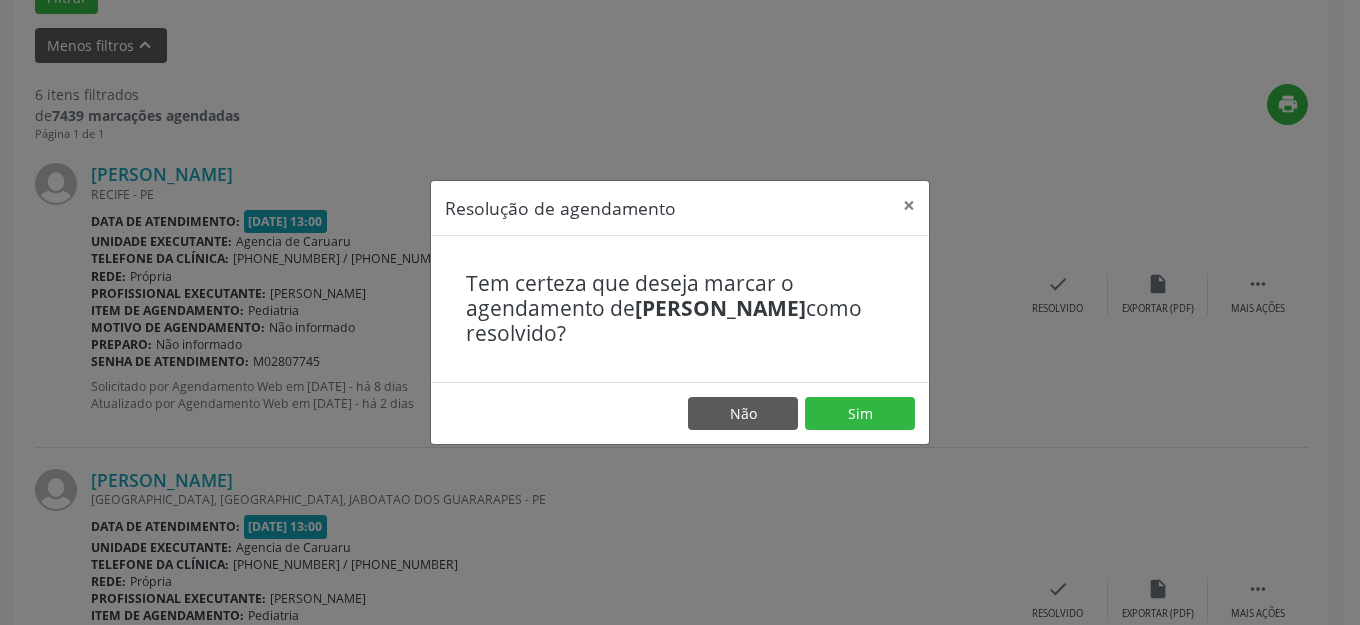 click on "Não Sim" at bounding box center [680, 413] 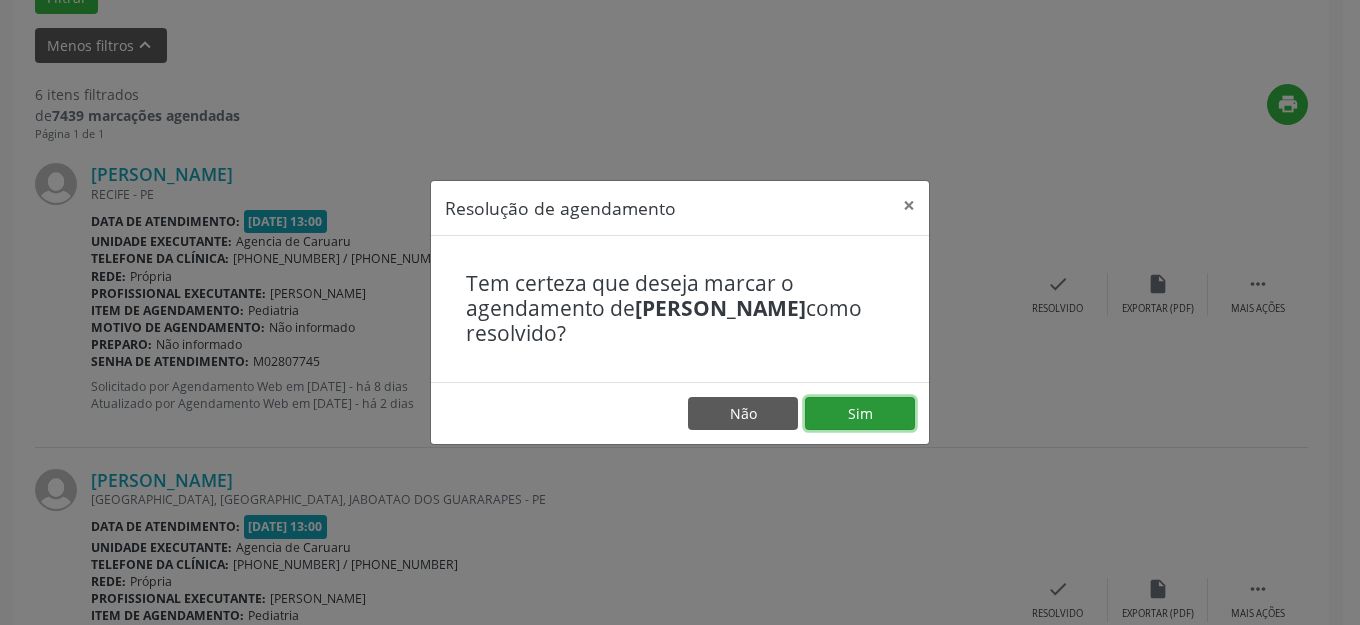 click on "Sim" at bounding box center (860, 414) 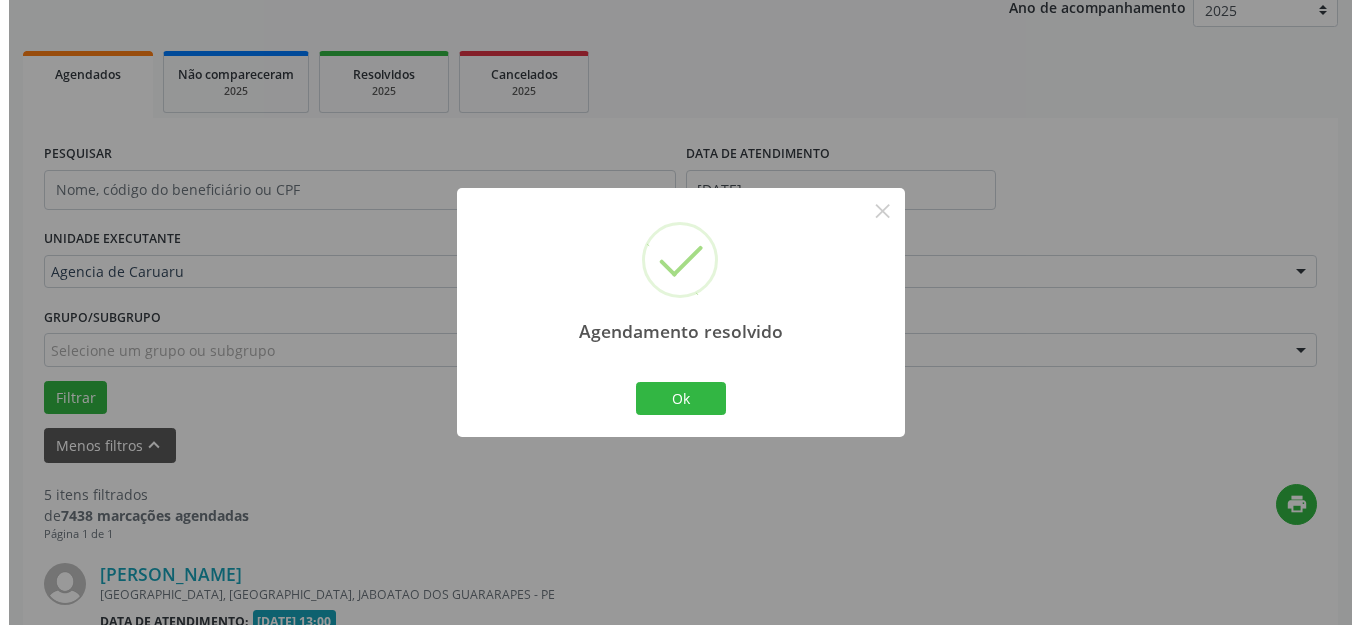 scroll, scrollTop: 648, scrollLeft: 0, axis: vertical 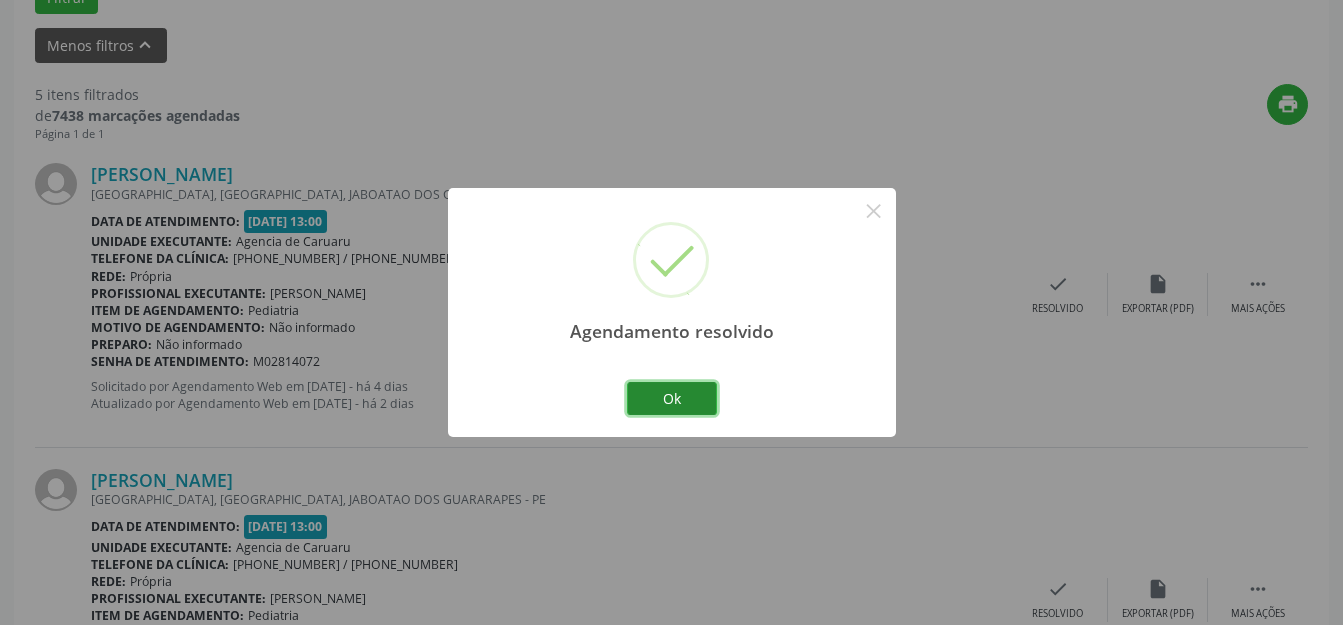 click on "Ok" at bounding box center (672, 399) 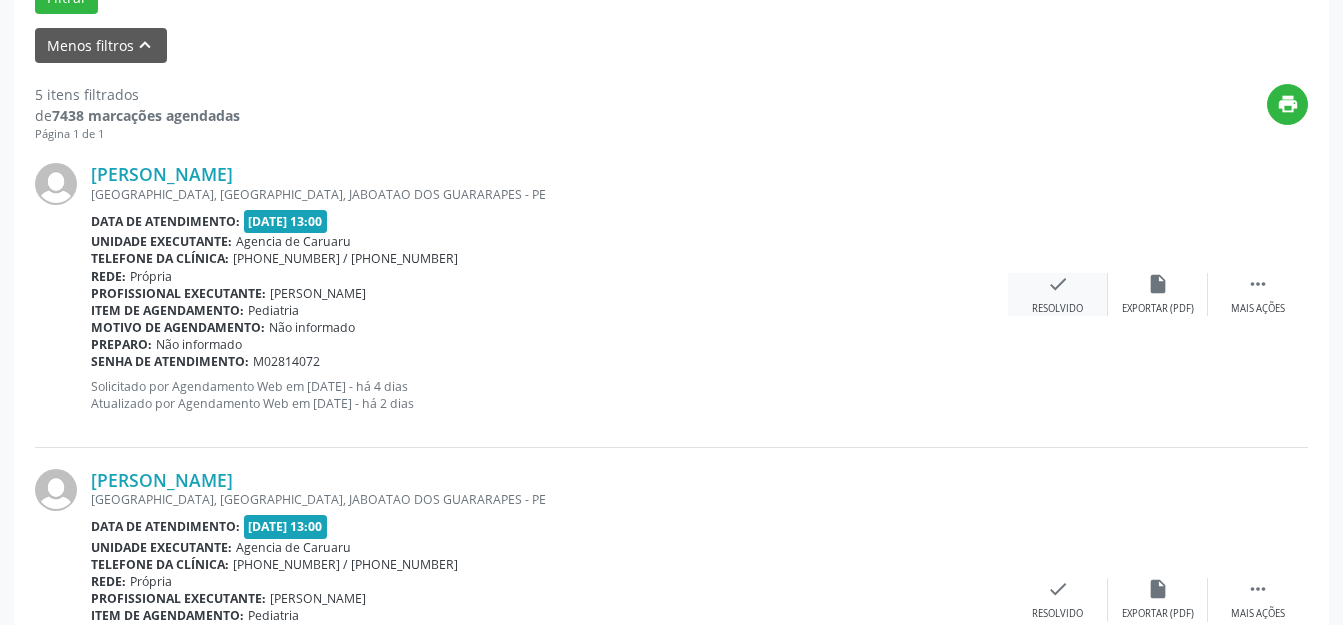 click on "check
Resolvido" at bounding box center [1058, 294] 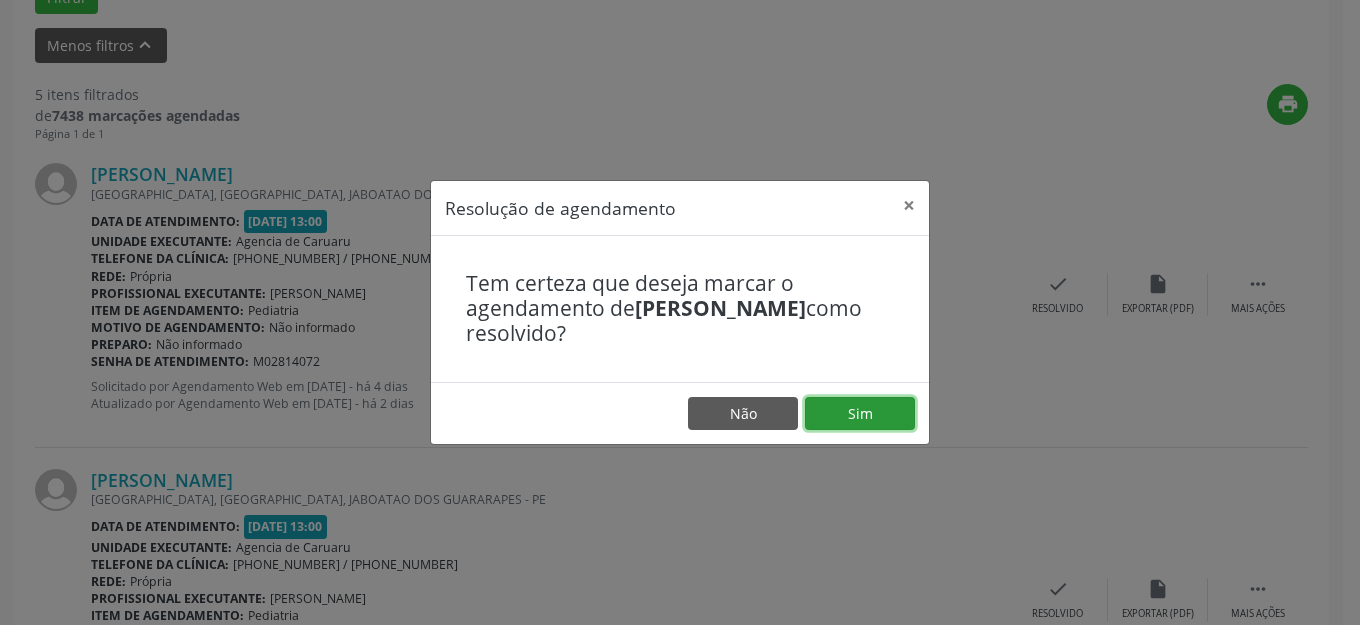 click on "Sim" at bounding box center [860, 414] 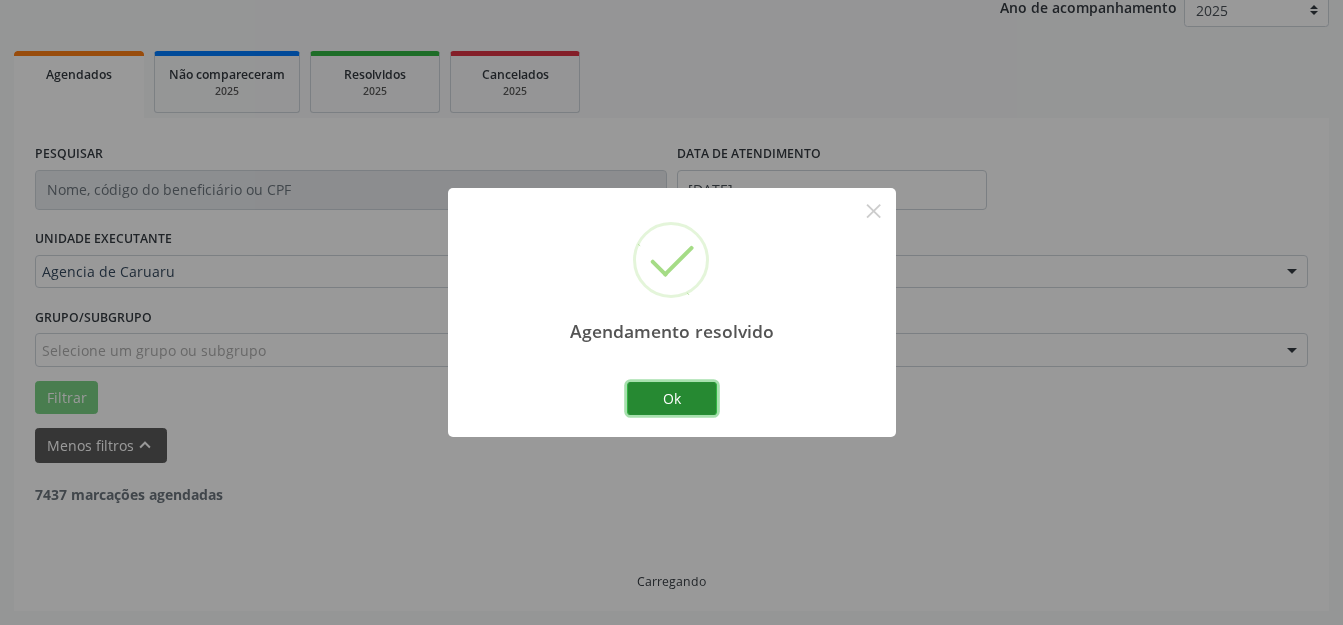 click on "Ok" at bounding box center [672, 399] 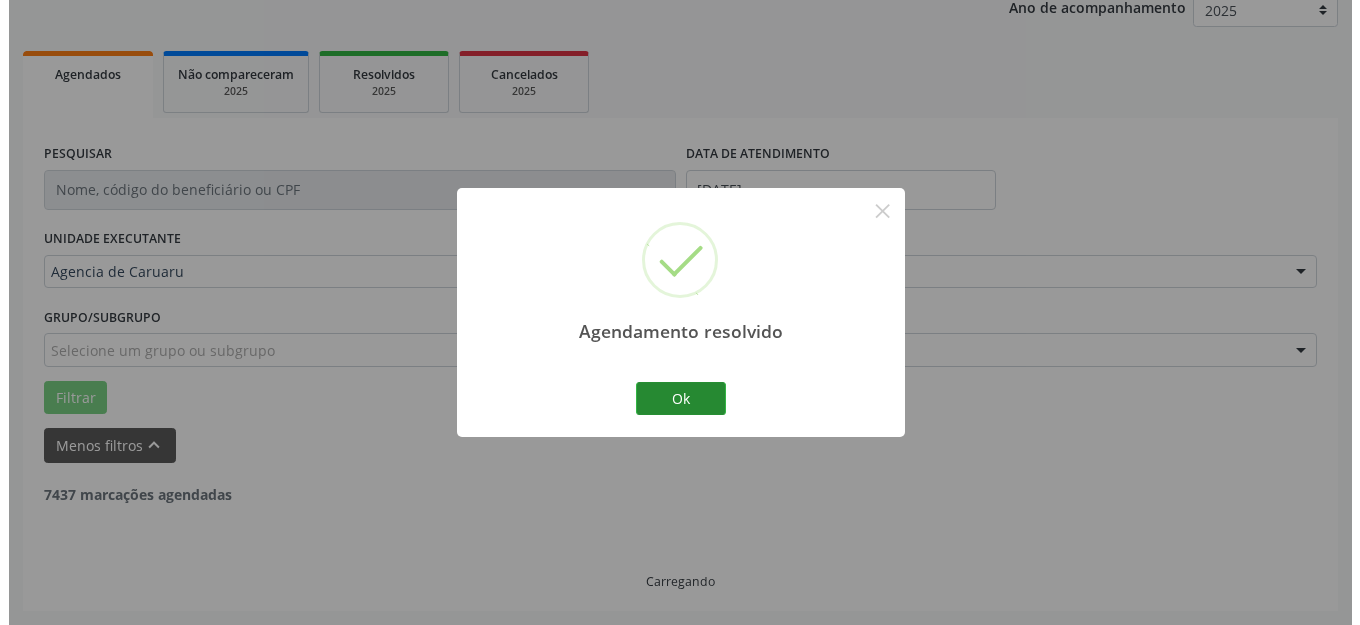 scroll, scrollTop: 648, scrollLeft: 0, axis: vertical 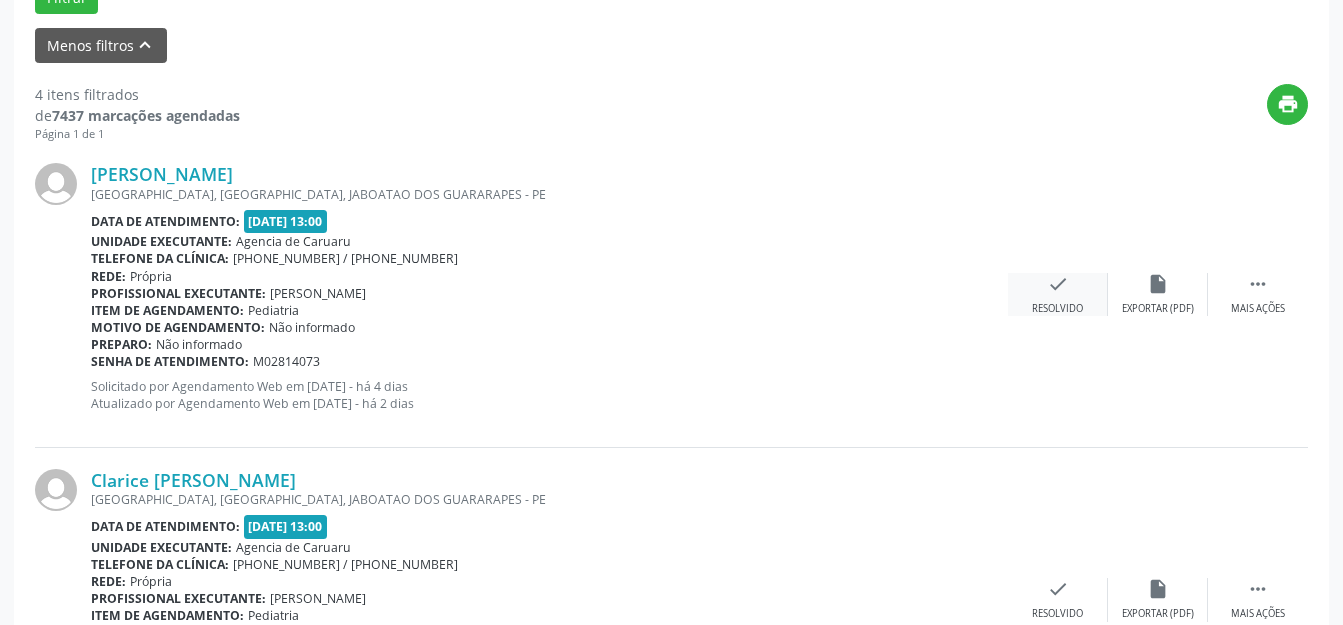 click on "check
Resolvido" at bounding box center (1058, 294) 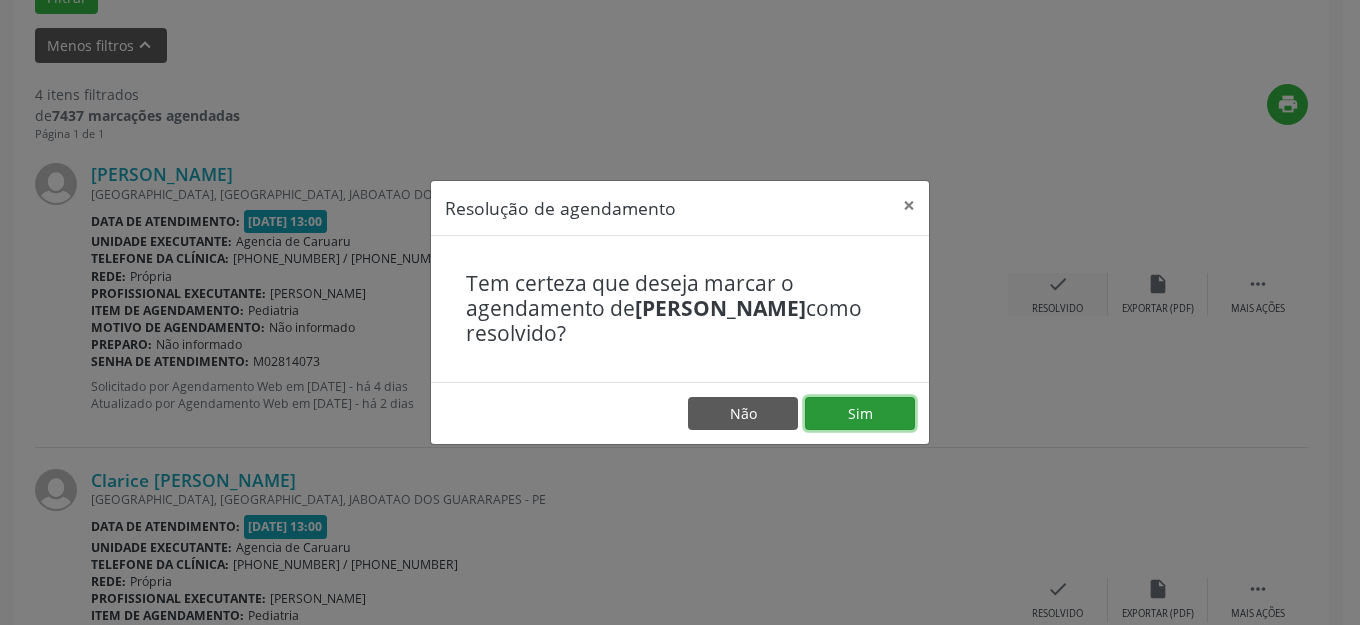 click on "Sim" at bounding box center [860, 414] 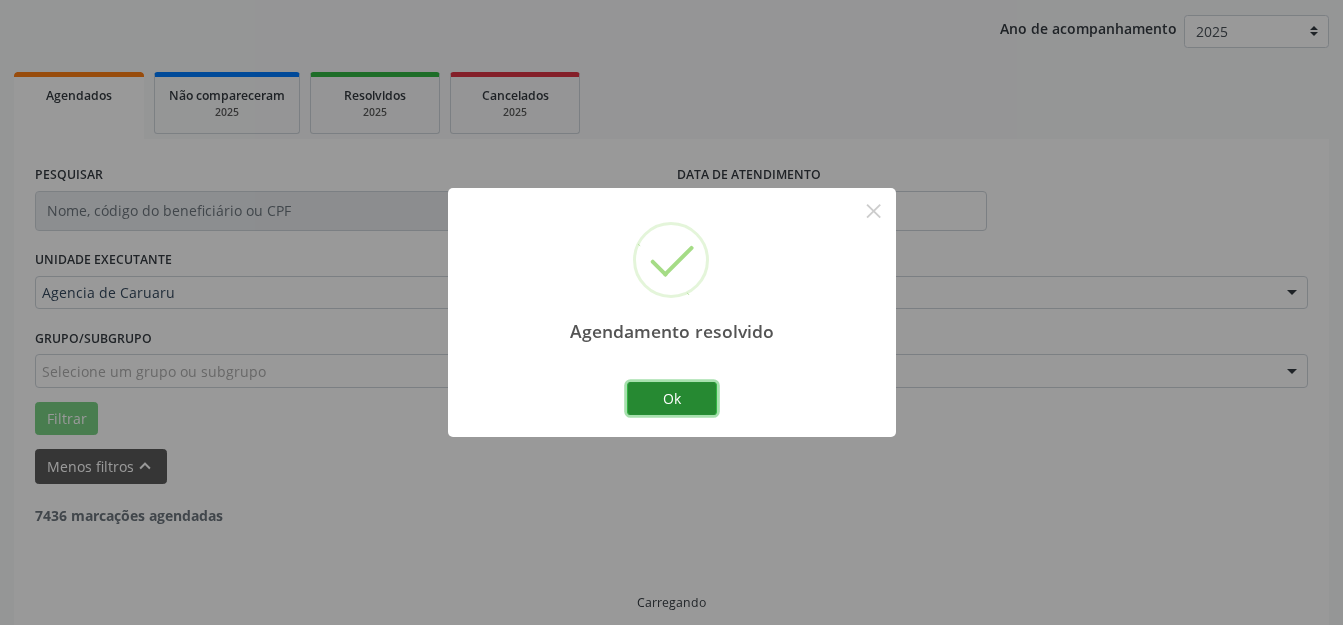 click on "Ok" at bounding box center (672, 399) 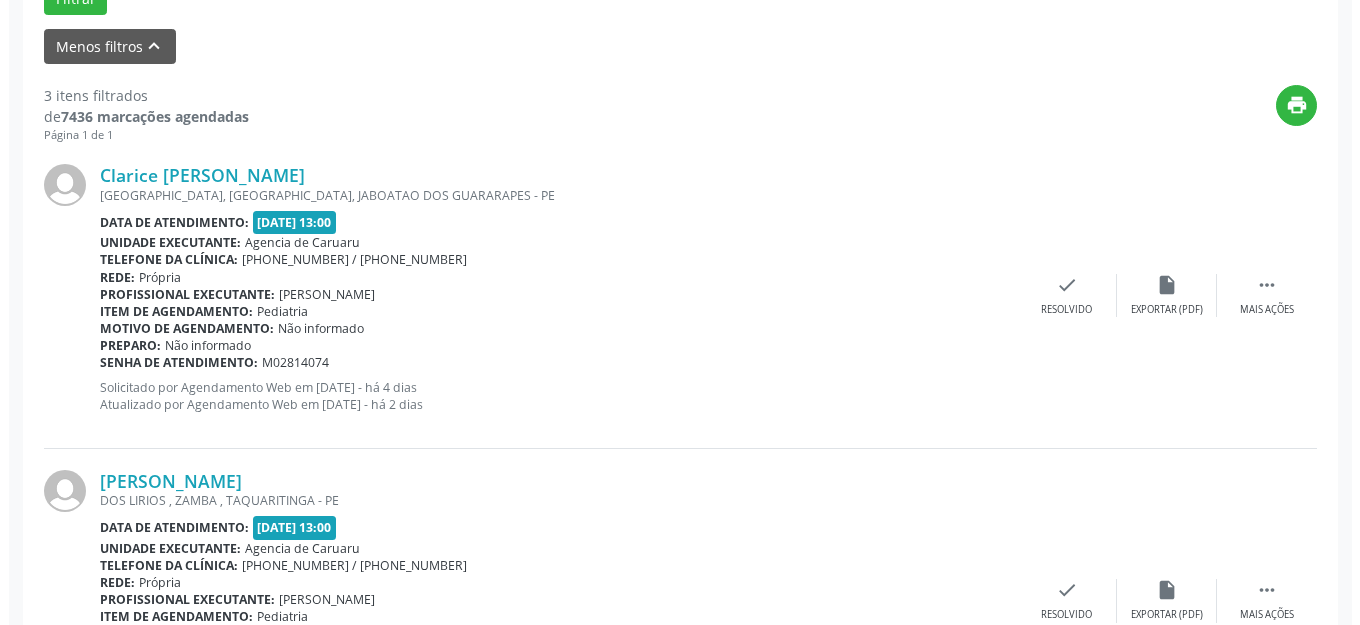 scroll, scrollTop: 648, scrollLeft: 0, axis: vertical 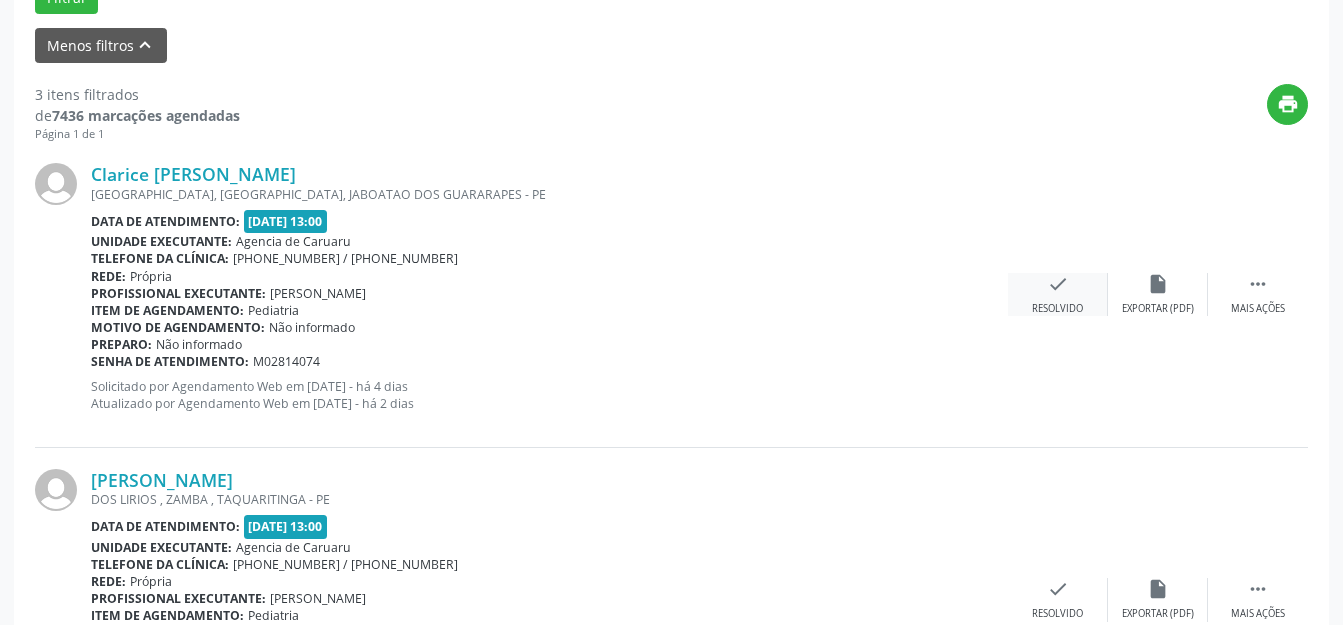 click on "Resolvido" at bounding box center (1057, 309) 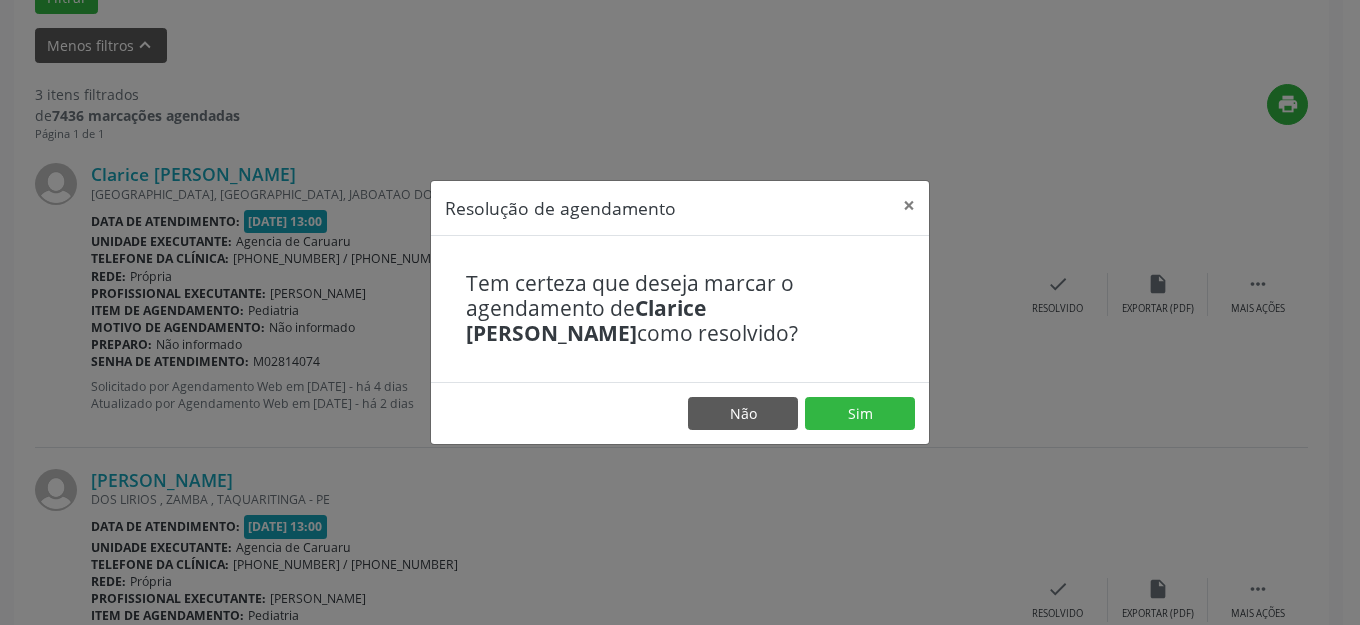 drag, startPoint x: 895, startPoint y: 319, endPoint x: 872, endPoint y: 371, distance: 56.859474 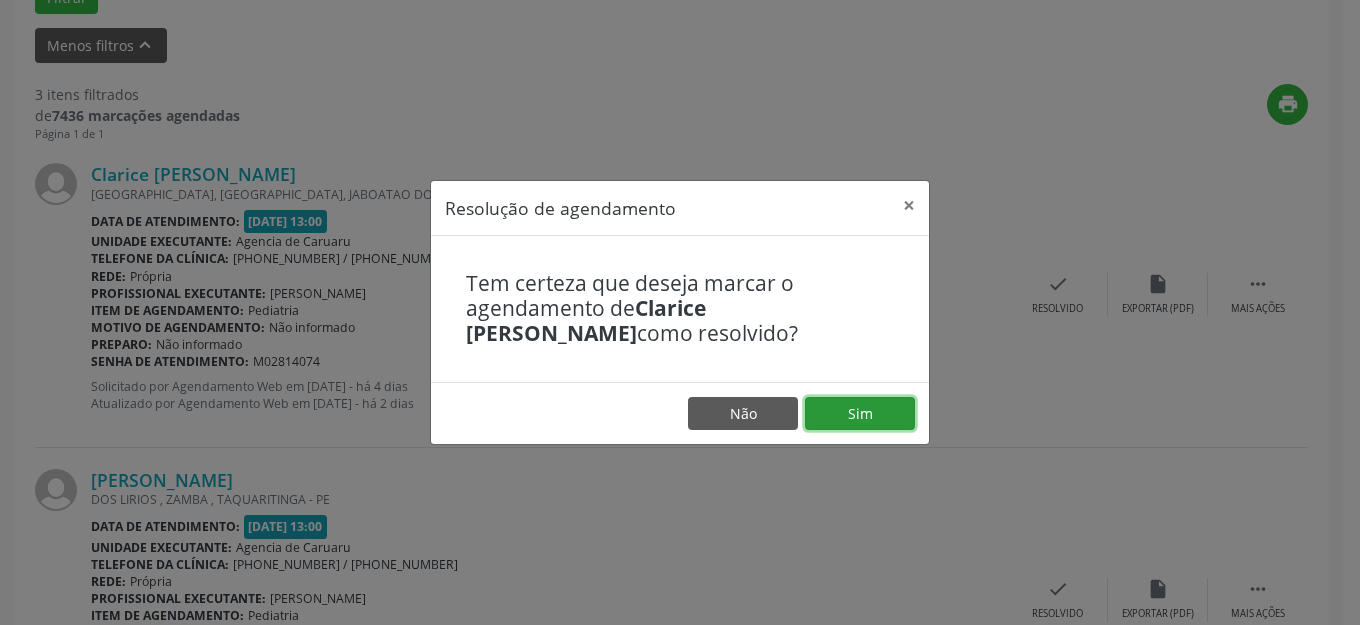 click on "Sim" at bounding box center [860, 414] 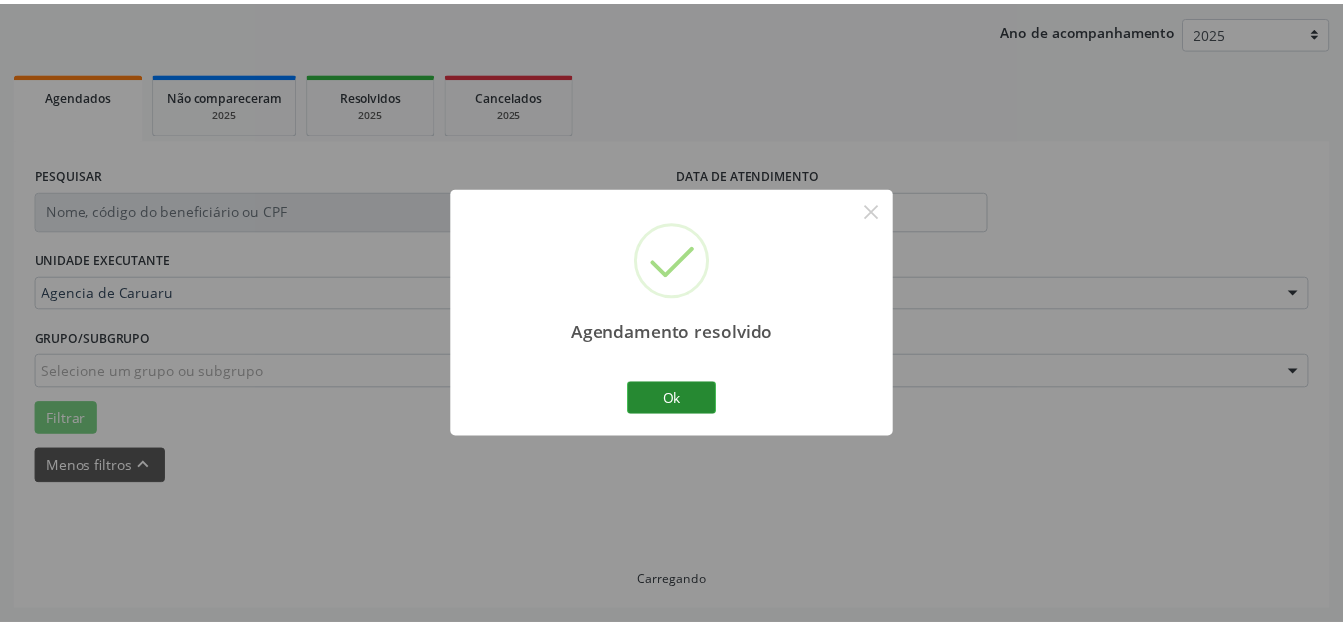 scroll, scrollTop: 227, scrollLeft: 0, axis: vertical 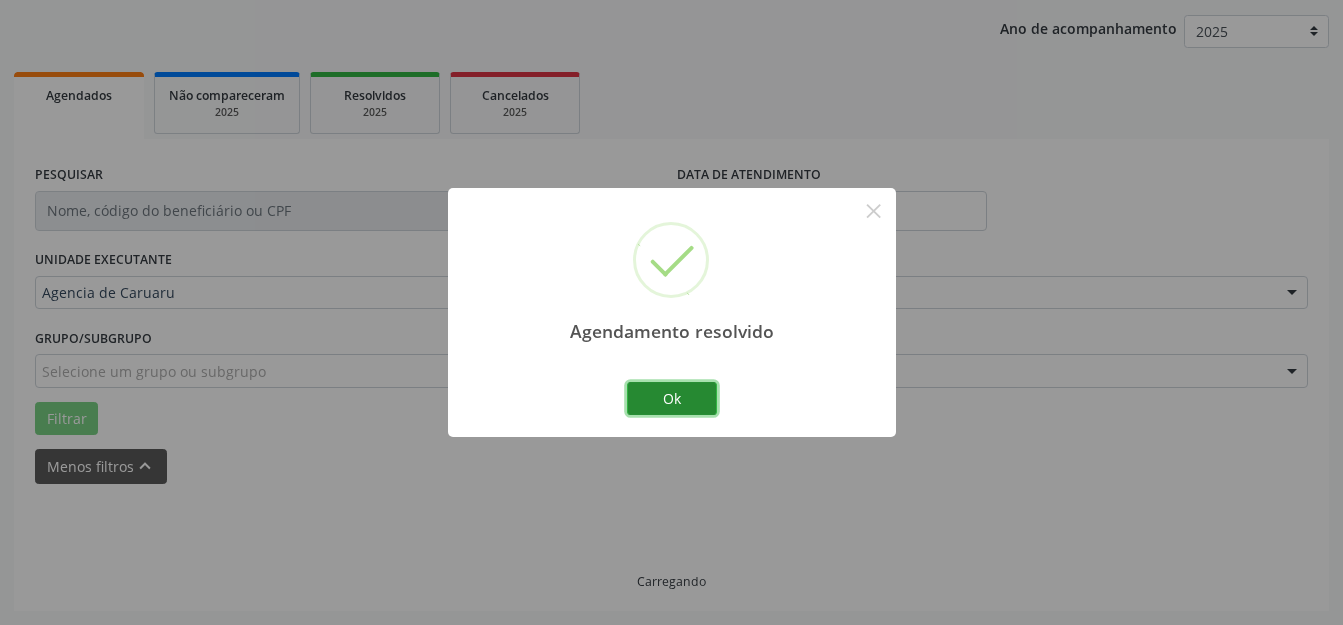 click on "Ok" at bounding box center [672, 399] 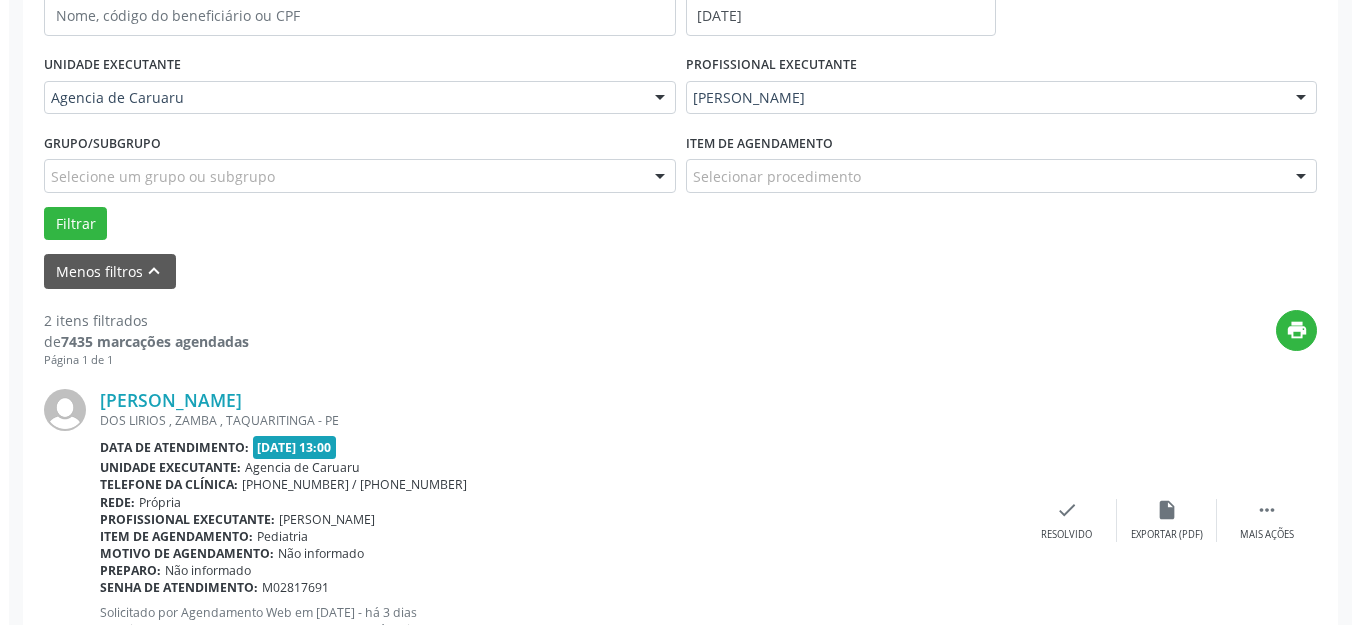 scroll, scrollTop: 510, scrollLeft: 0, axis: vertical 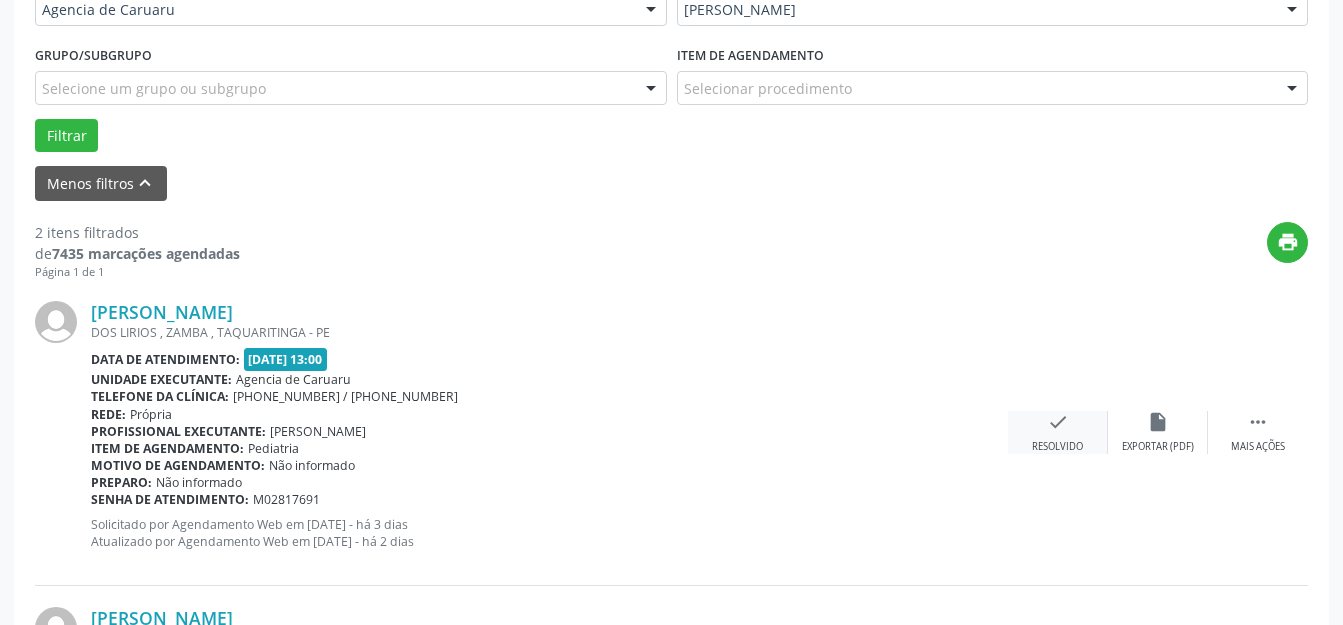 click on "check" at bounding box center [1058, 422] 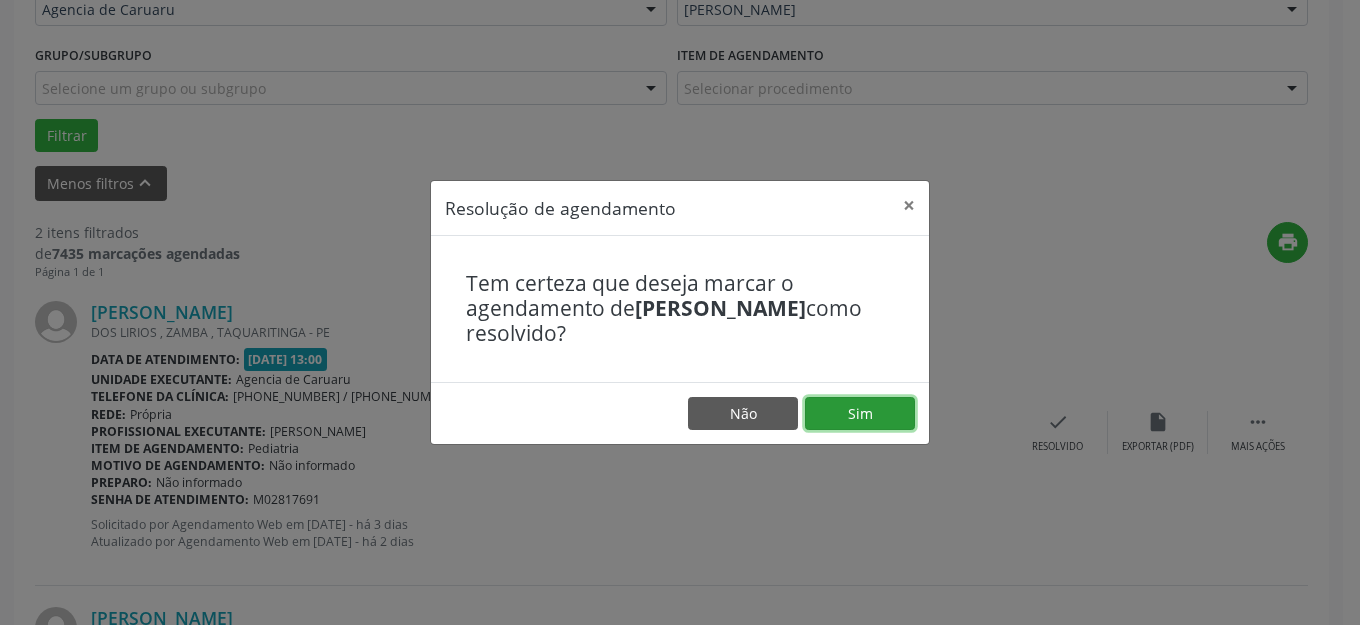 click on "Sim" at bounding box center (860, 414) 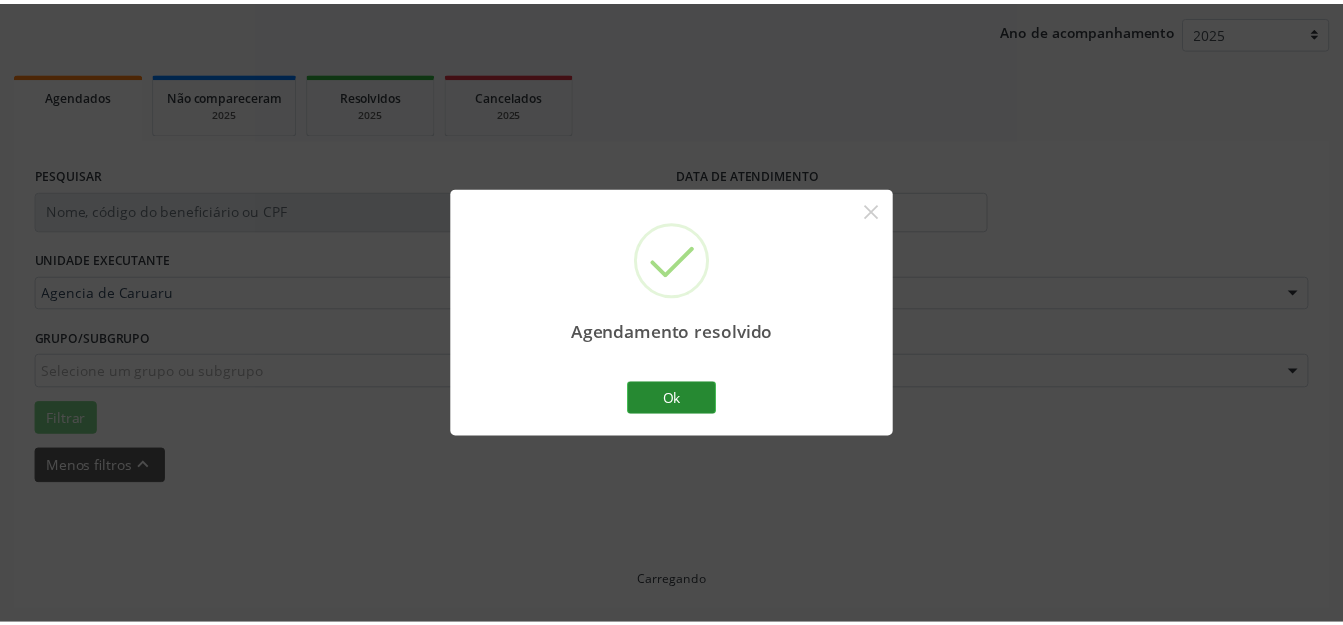 scroll, scrollTop: 227, scrollLeft: 0, axis: vertical 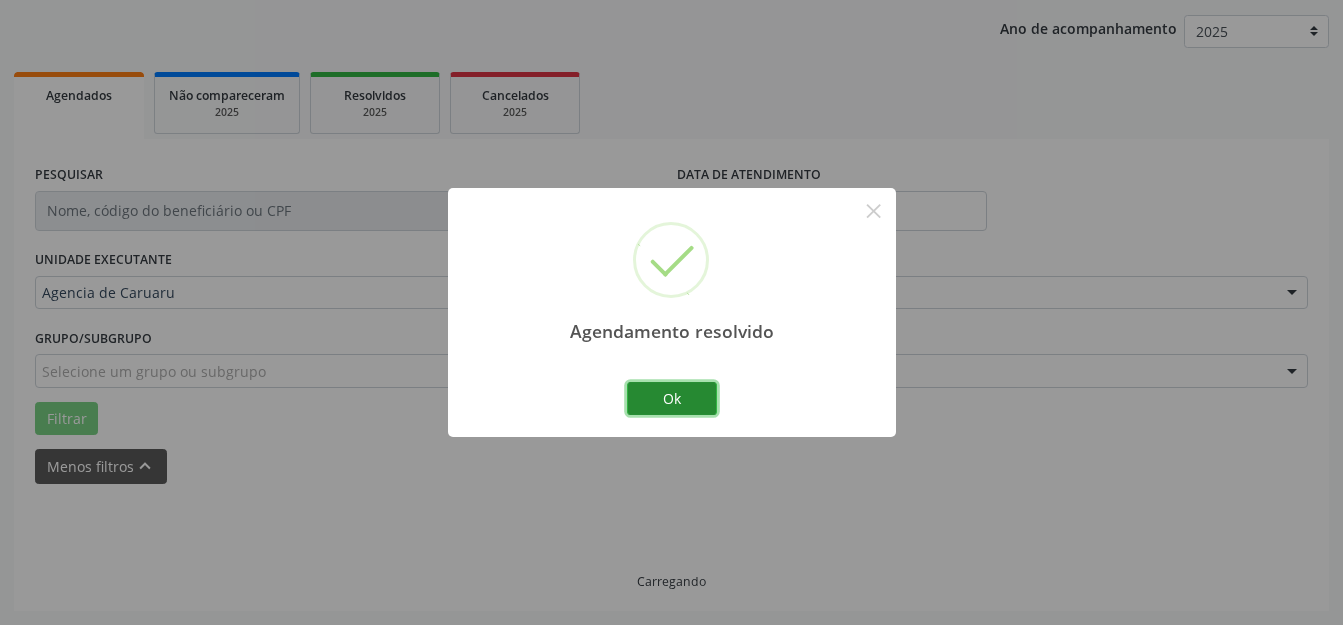 click on "Ok" at bounding box center (672, 399) 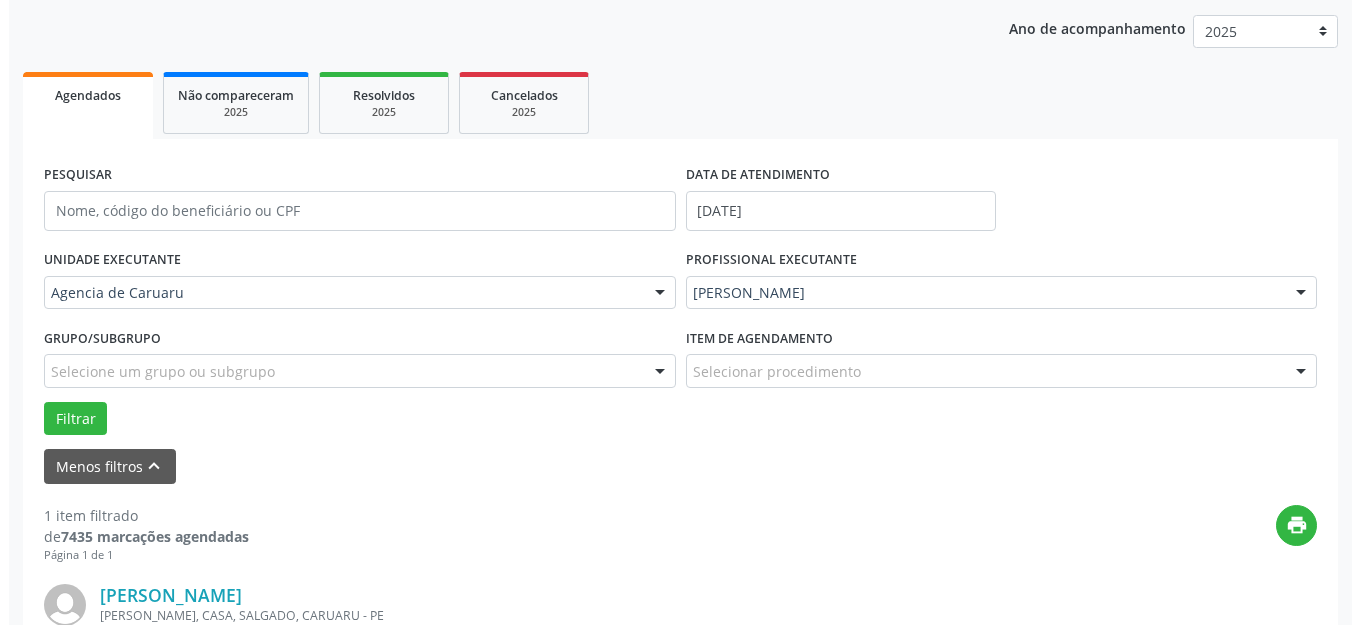 scroll, scrollTop: 427, scrollLeft: 0, axis: vertical 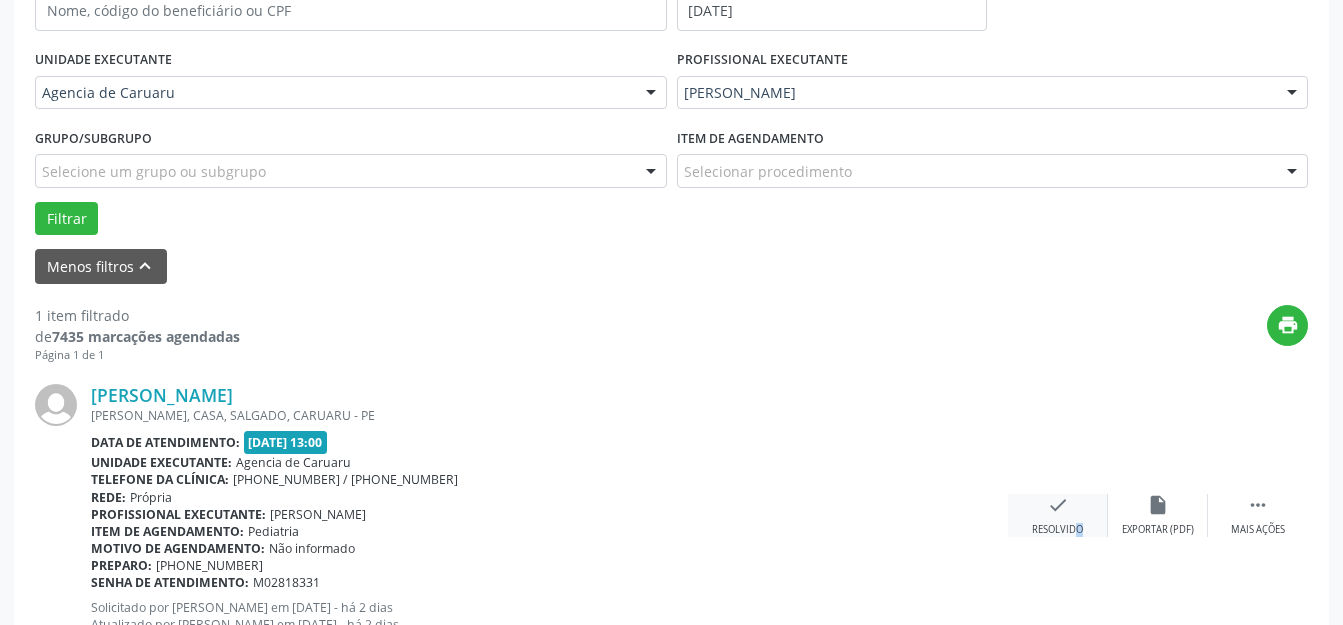 click on "Resolvido" at bounding box center (1057, 530) 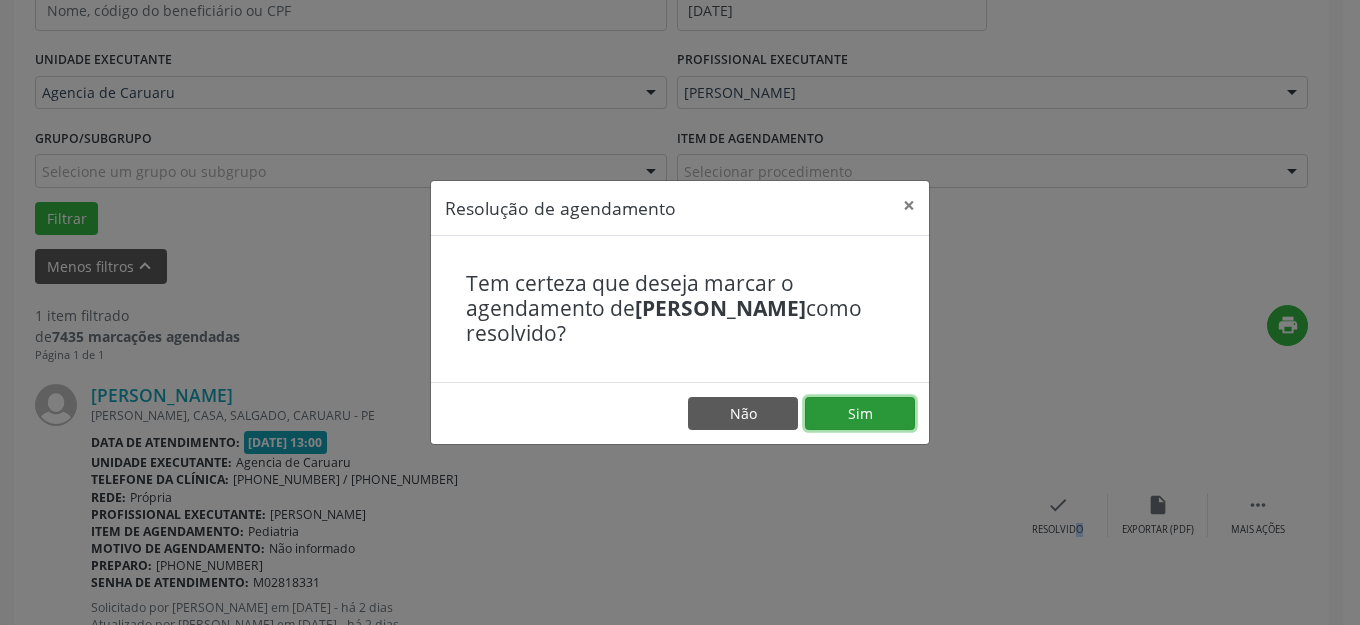 click on "Sim" at bounding box center (860, 414) 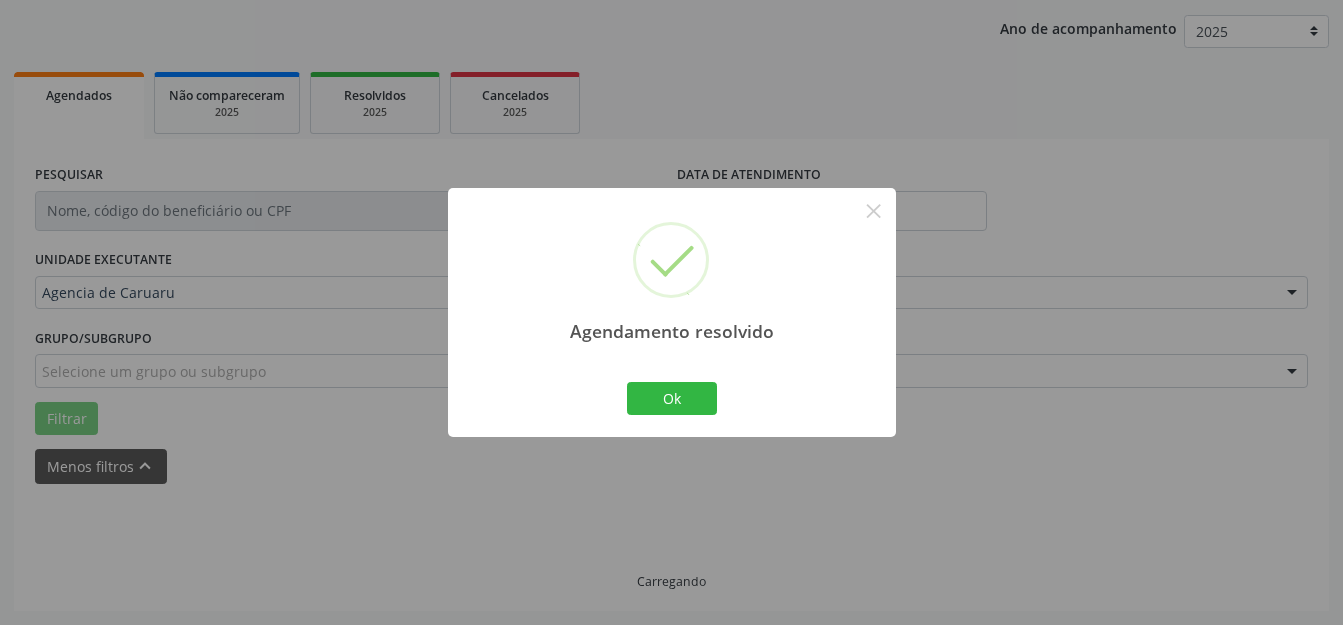 scroll, scrollTop: 184, scrollLeft: 0, axis: vertical 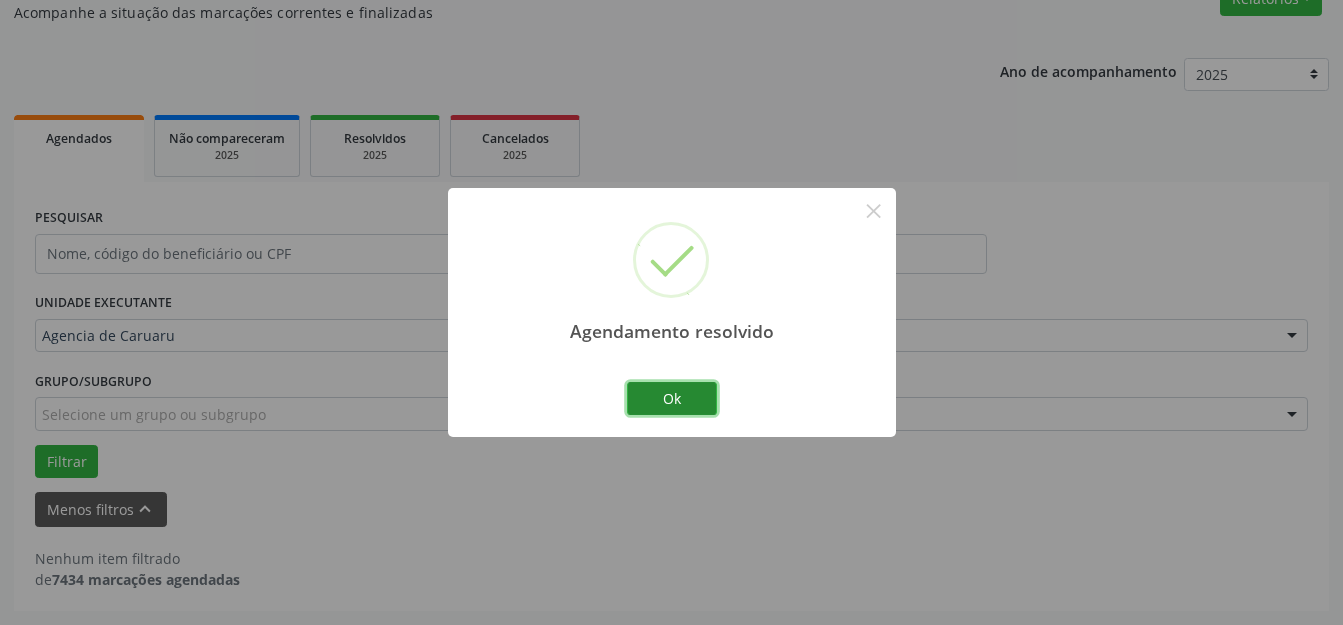 click on "Ok" at bounding box center (672, 399) 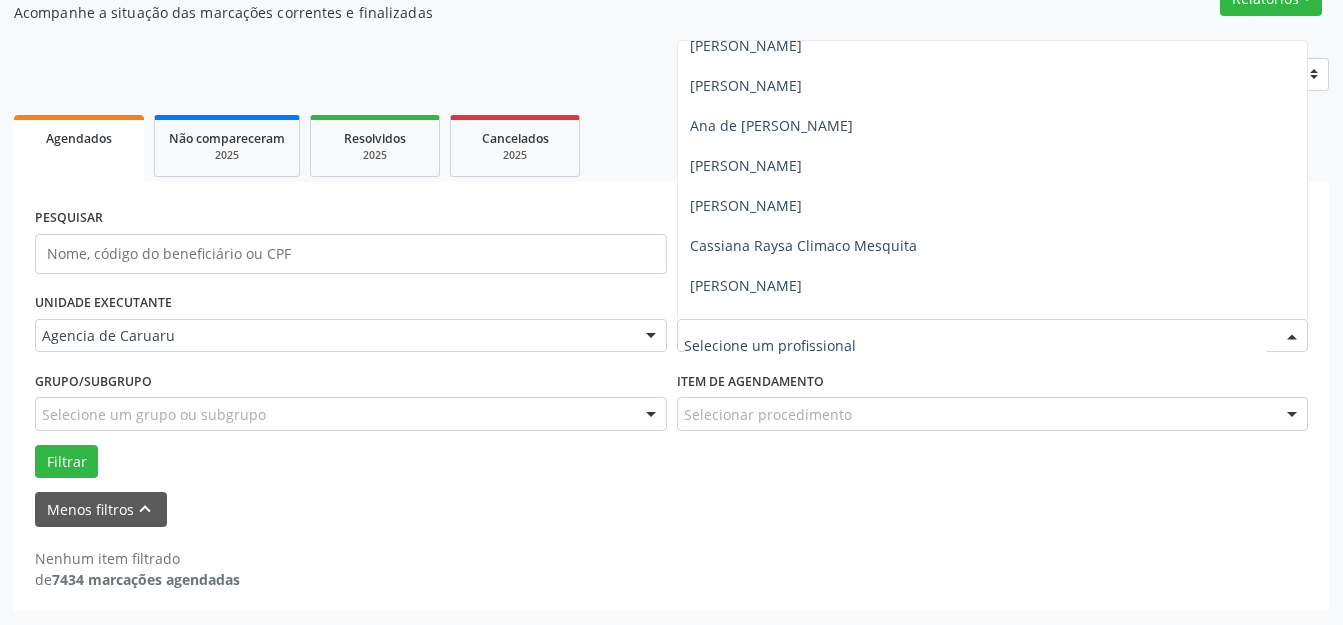 scroll, scrollTop: 100, scrollLeft: 0, axis: vertical 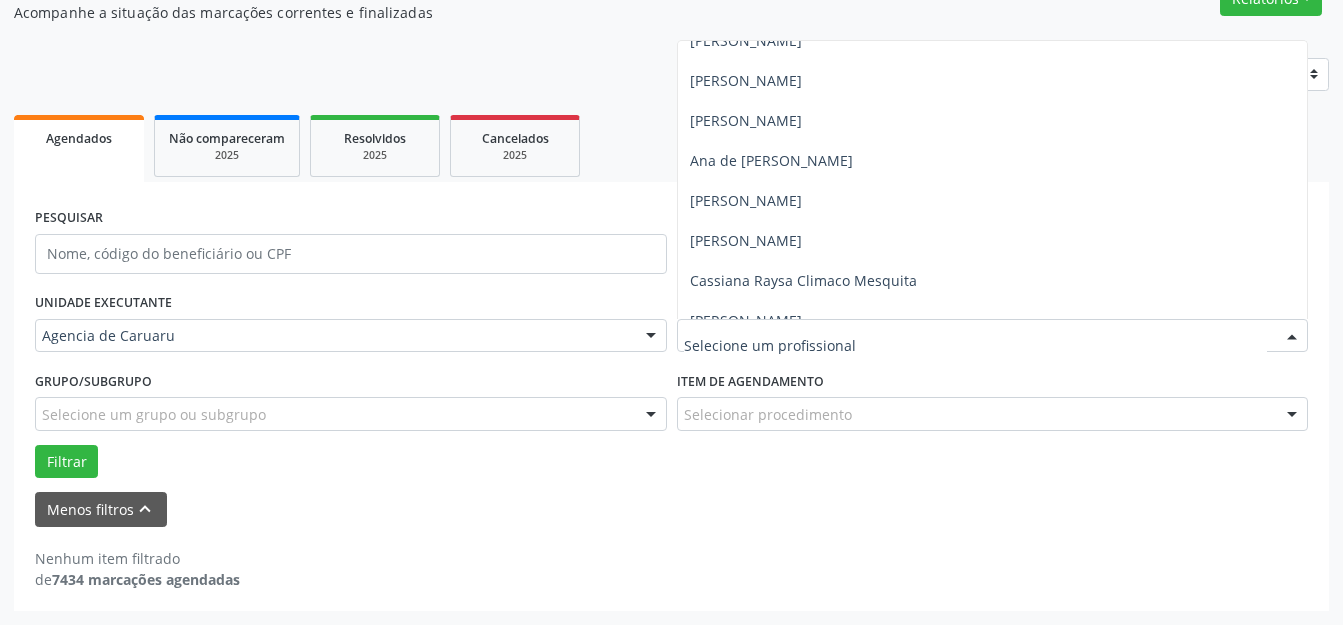click on "Cassiana Raysa Climaco Mesquita" at bounding box center (993, 281) 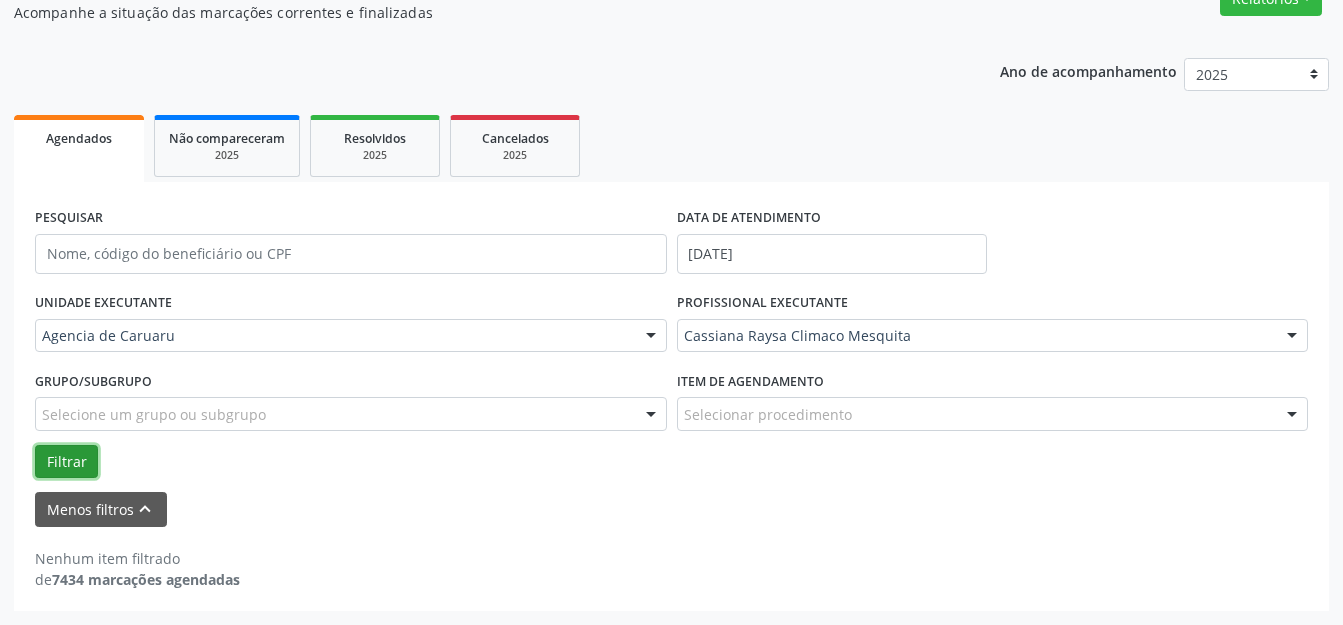 click on "Filtrar" at bounding box center (66, 462) 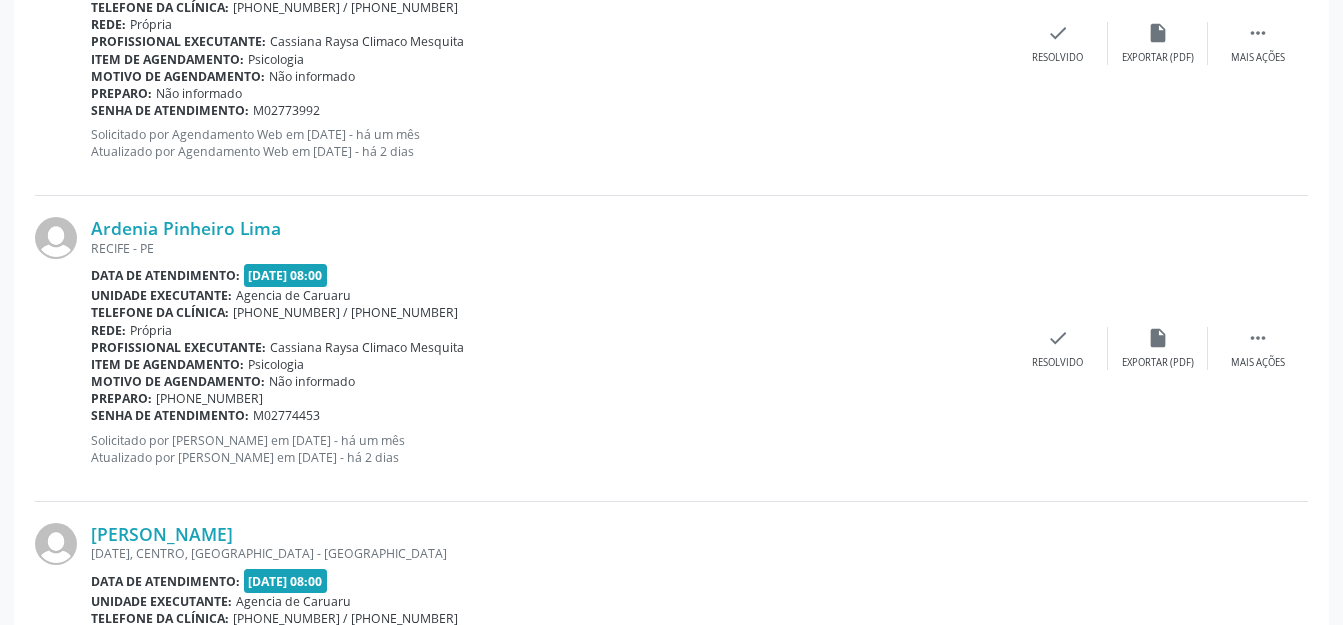 scroll, scrollTop: 3848, scrollLeft: 0, axis: vertical 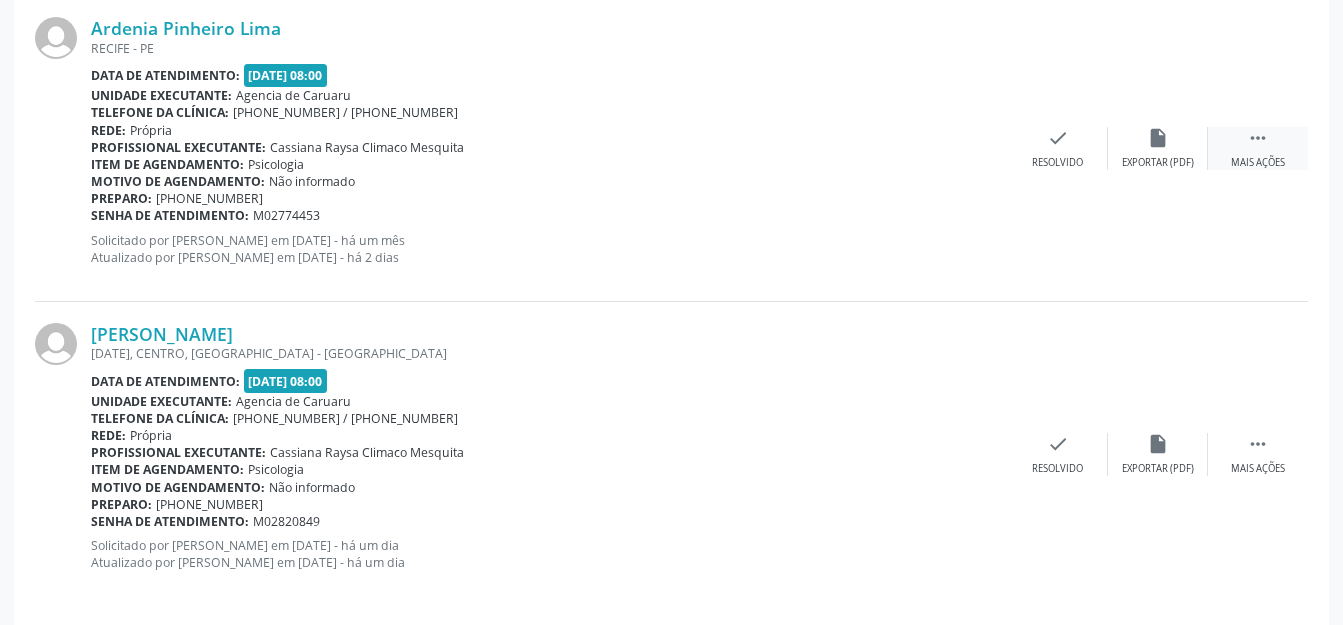click on "" at bounding box center [1258, 138] 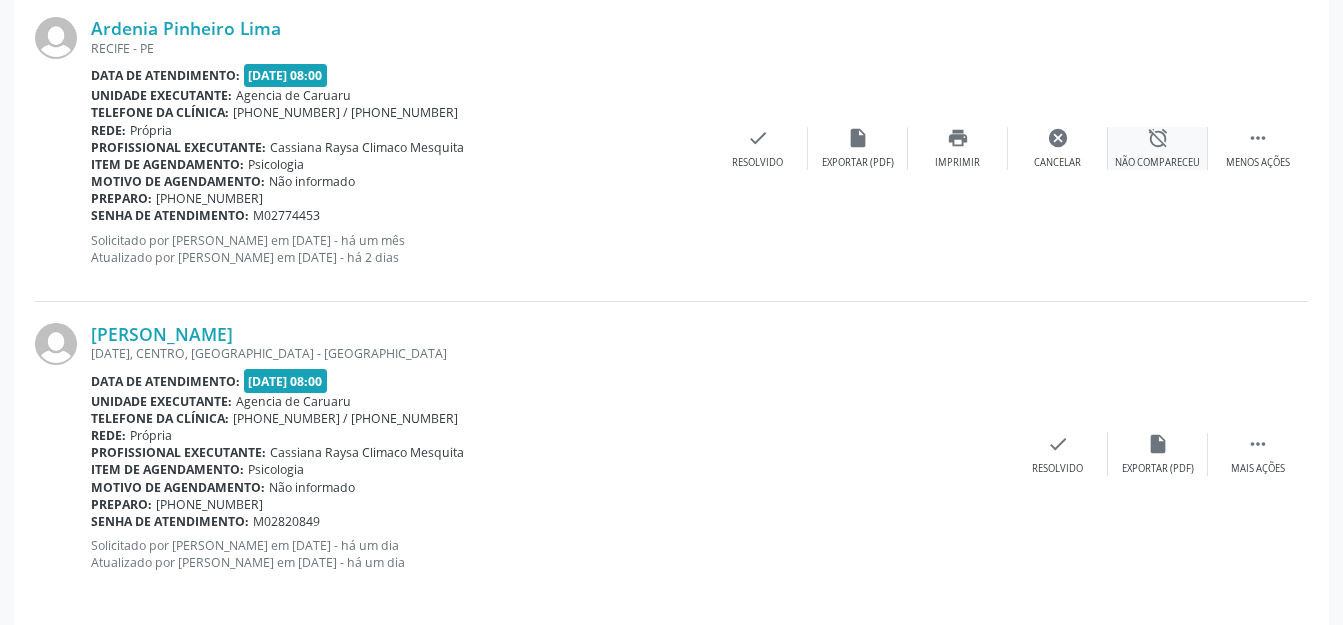 click on "alarm_off
Não compareceu" at bounding box center [1158, 148] 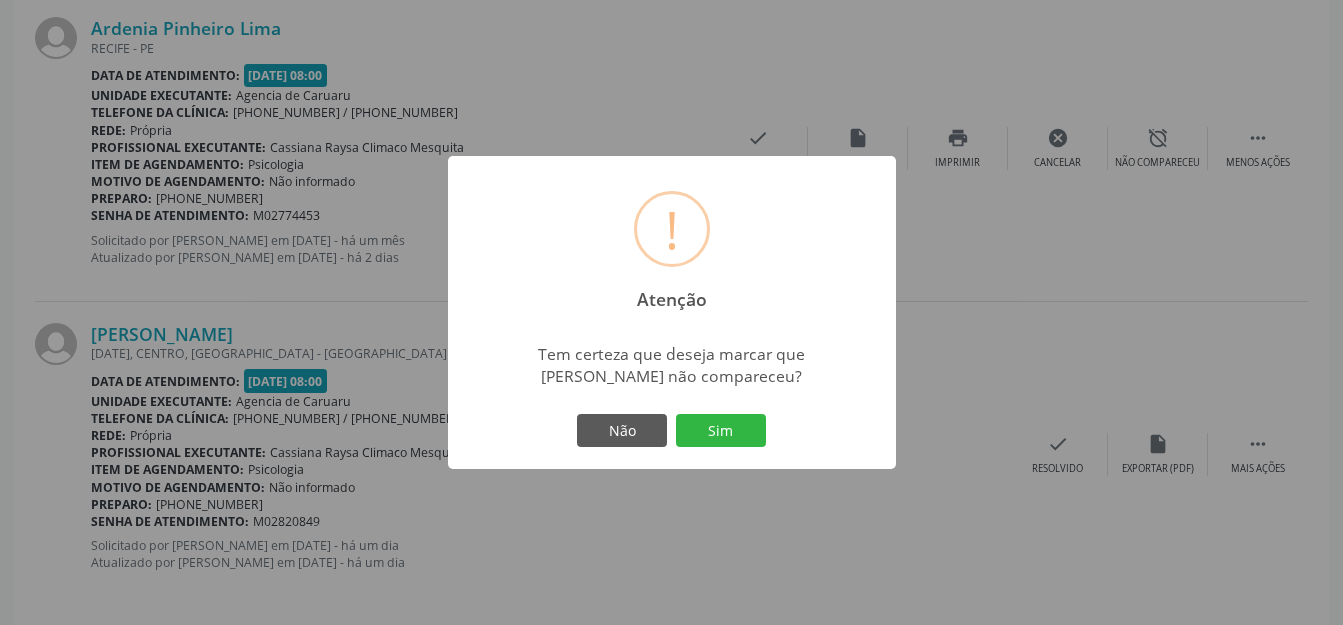 click on "Não Sim" at bounding box center [672, 431] 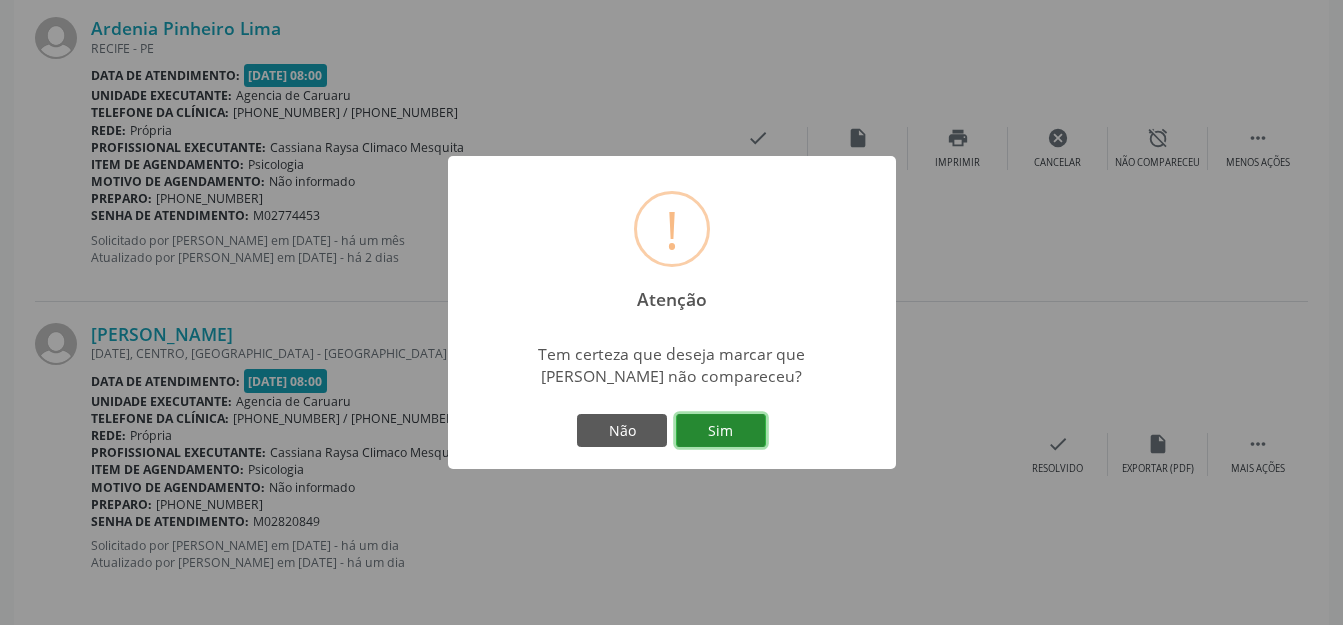 click on "Sim" at bounding box center (721, 431) 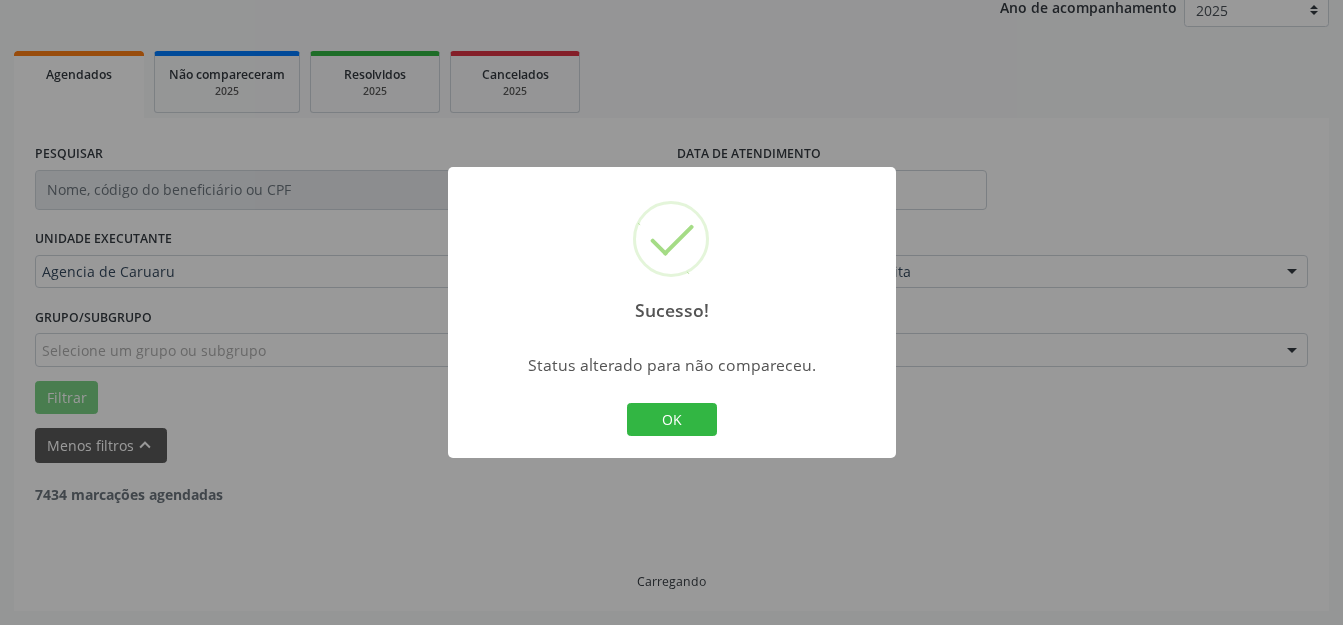 scroll, scrollTop: 248, scrollLeft: 0, axis: vertical 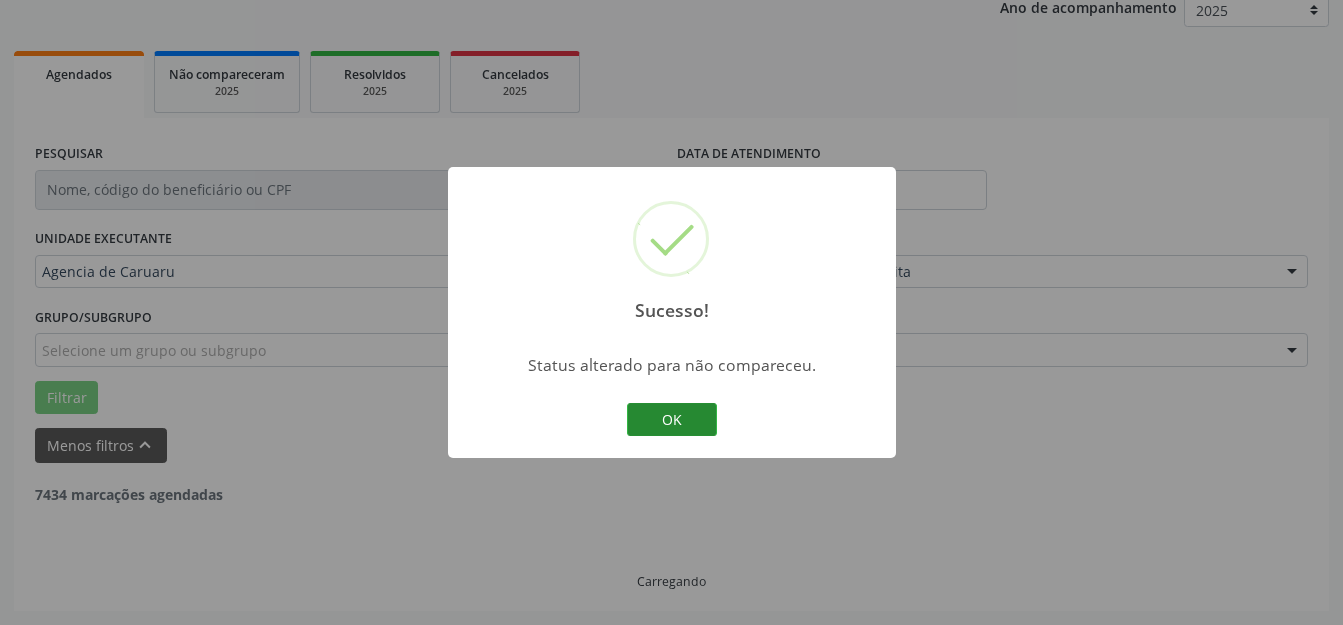 click on "OK" at bounding box center (672, 420) 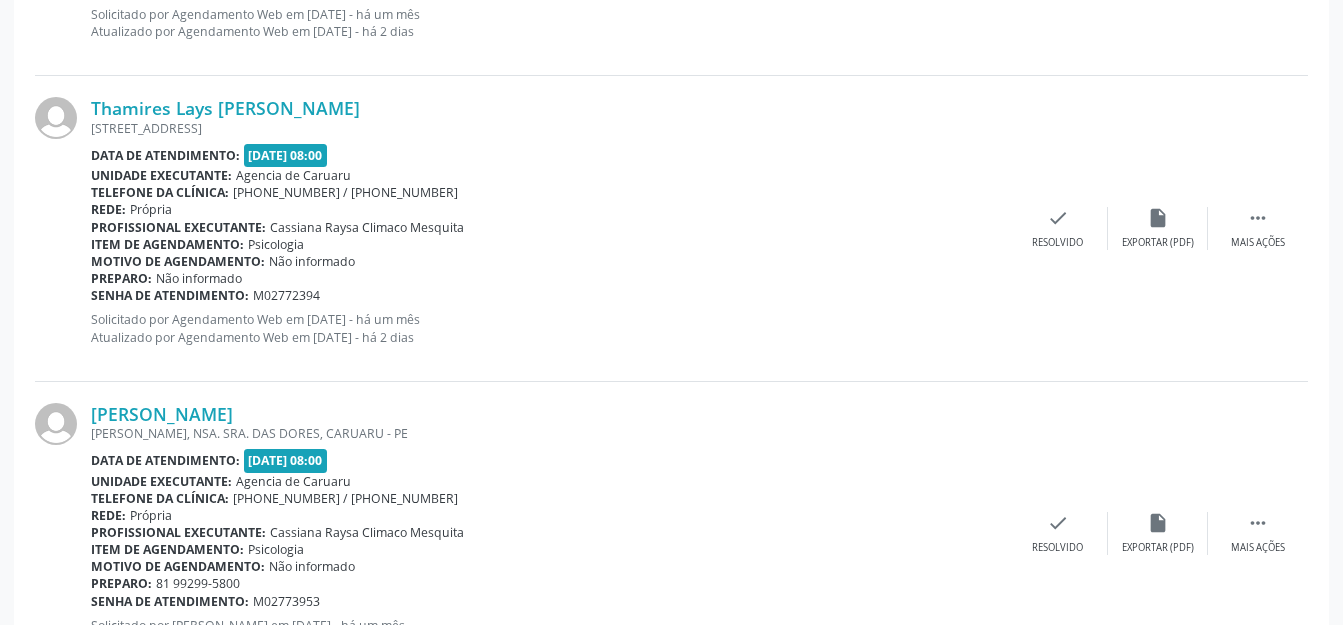 scroll, scrollTop: 2848, scrollLeft: 0, axis: vertical 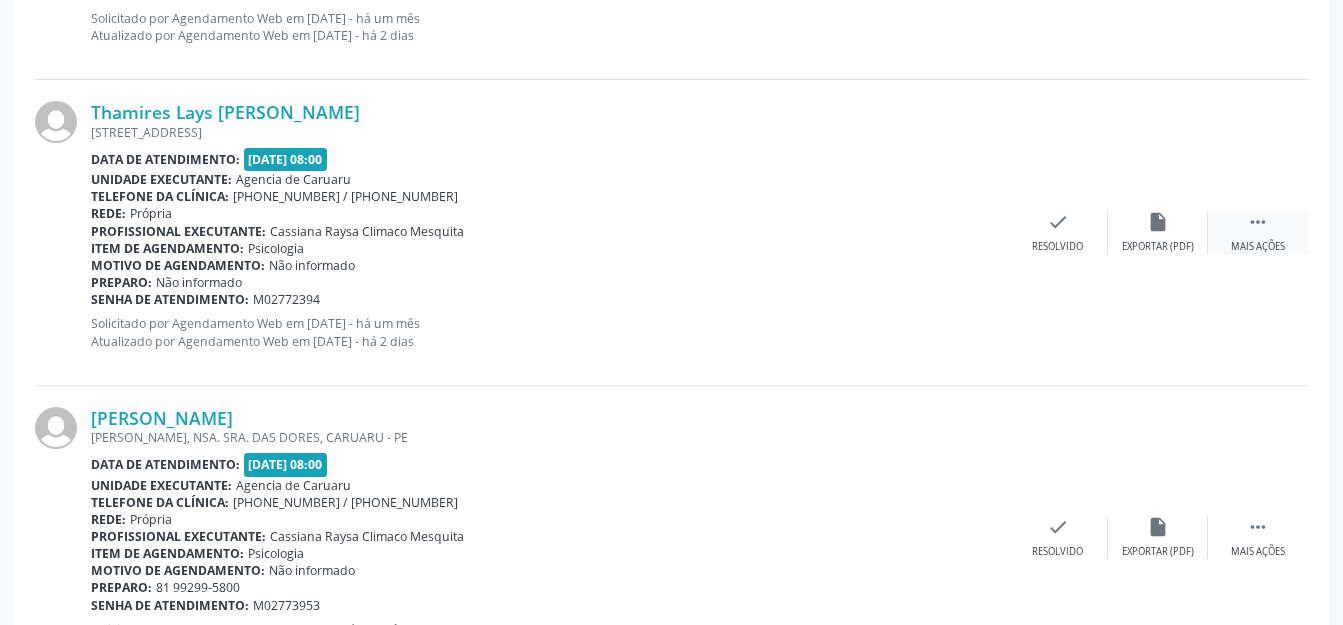 drag, startPoint x: 1260, startPoint y: 225, endPoint x: 1243, endPoint y: 225, distance: 17 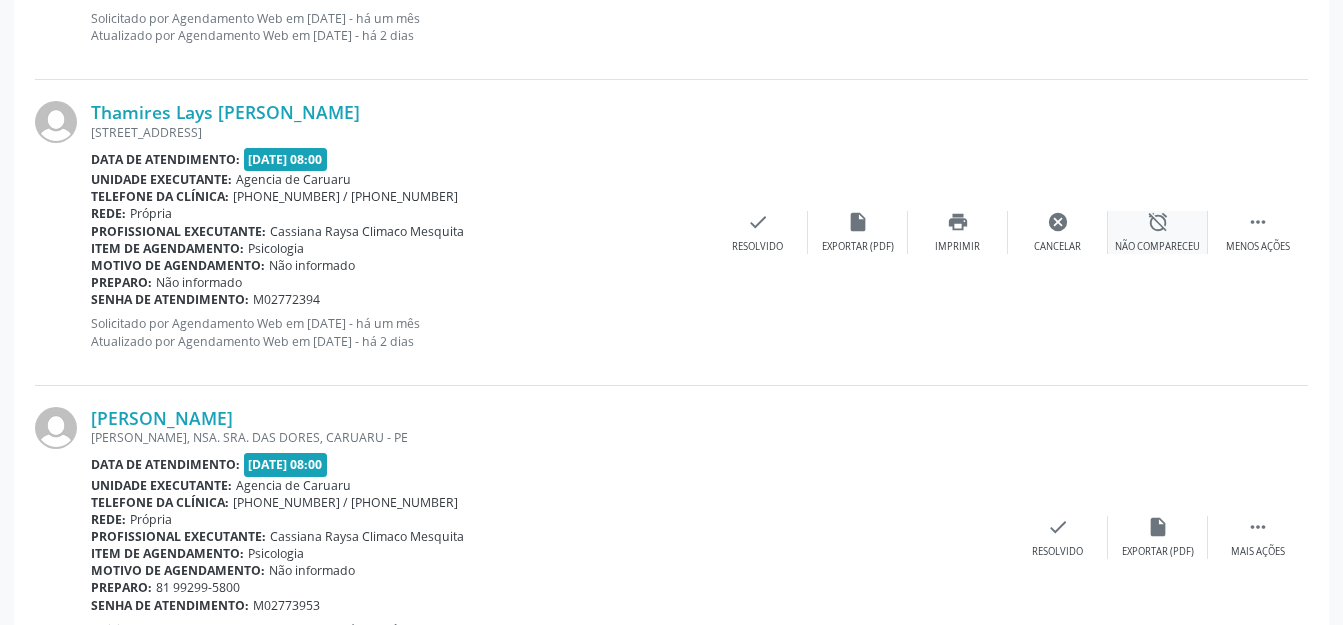 click on "alarm_off
Não compareceu" at bounding box center (1158, 232) 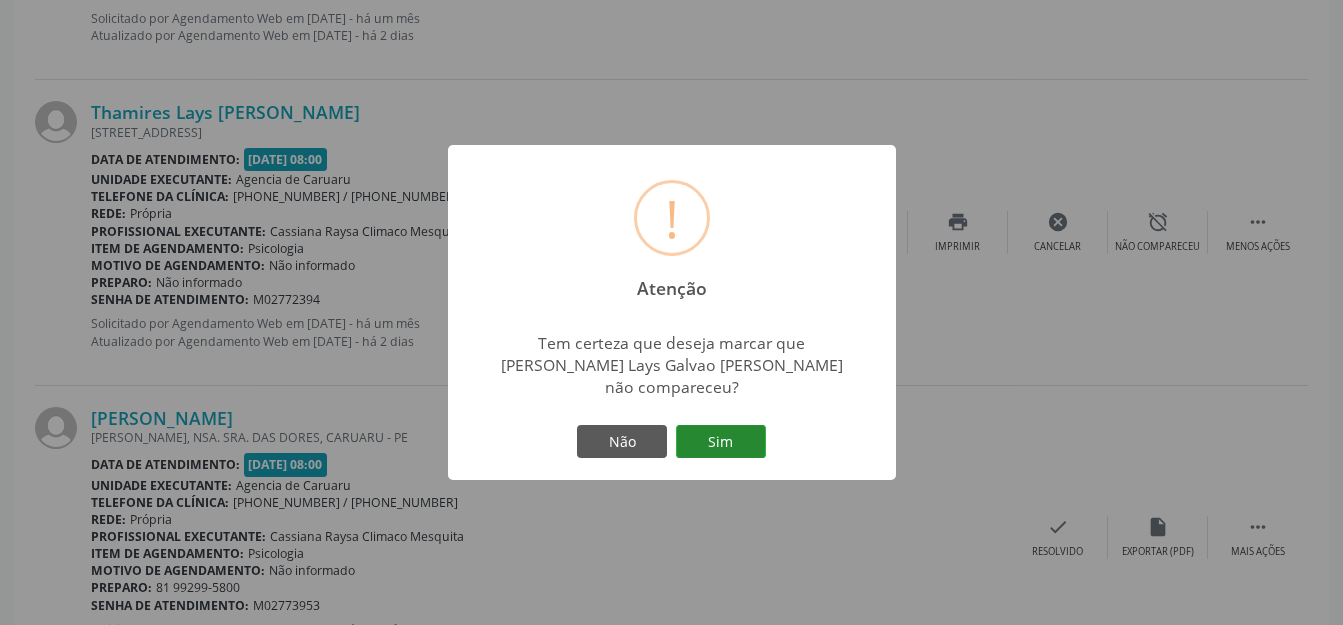 click on "Sim" at bounding box center (721, 442) 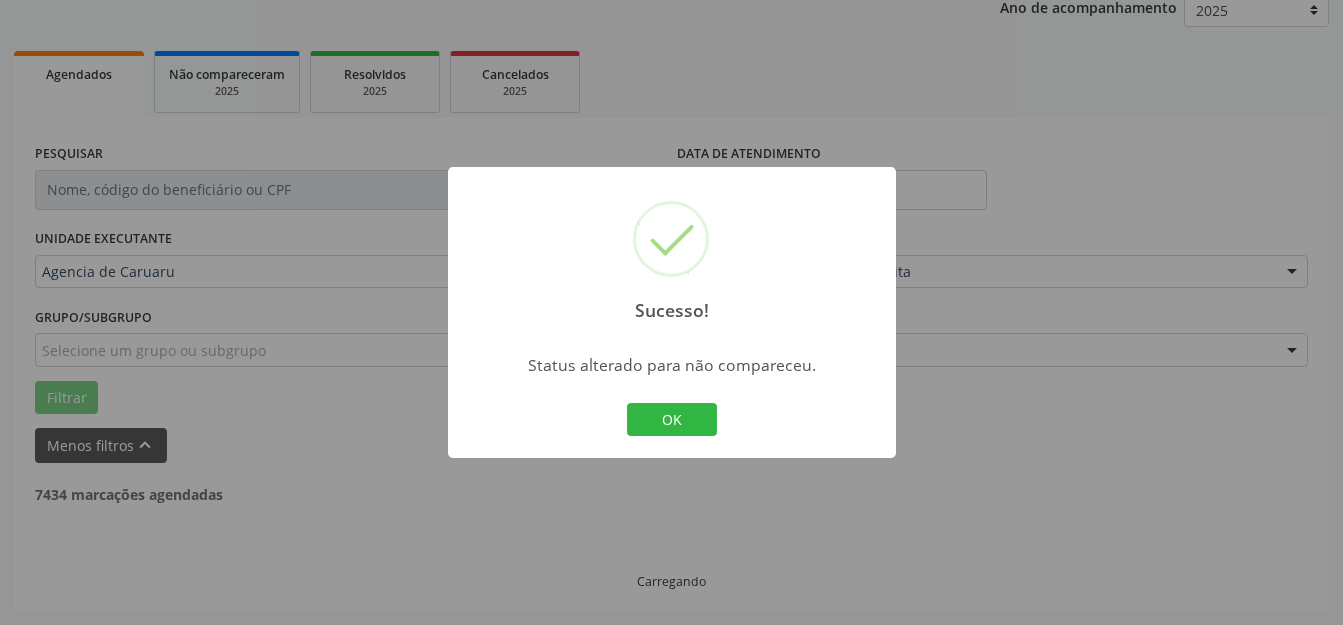 scroll, scrollTop: 248, scrollLeft: 0, axis: vertical 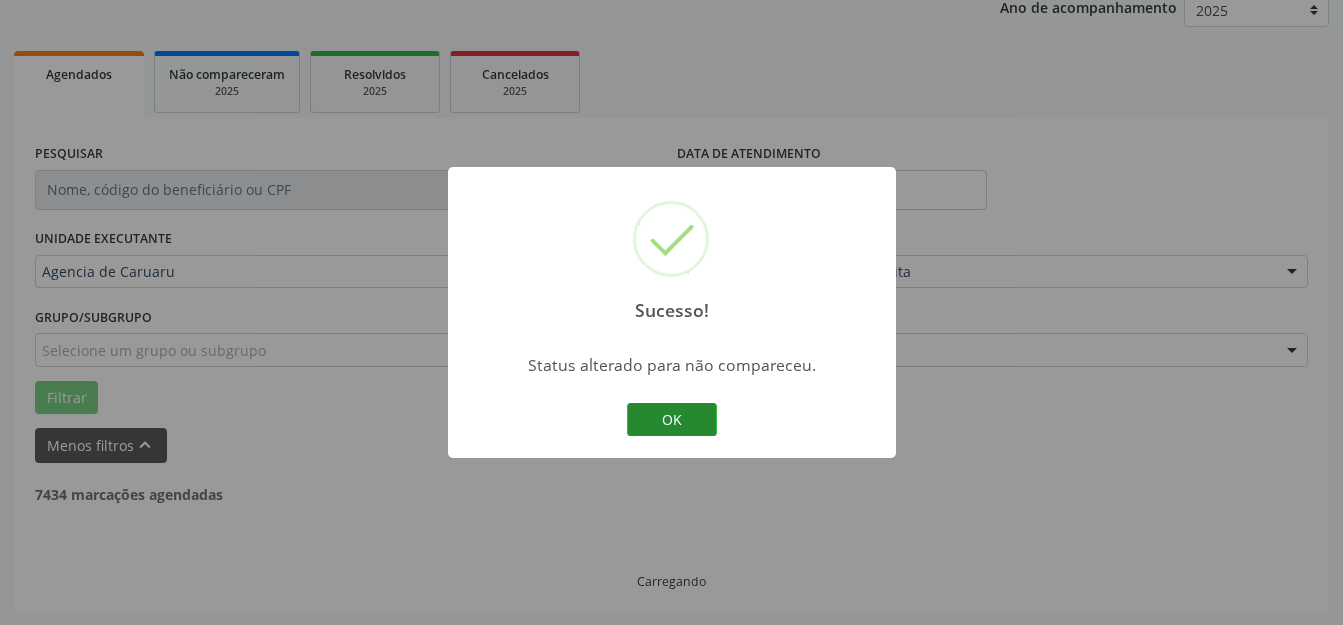 click on "OK" at bounding box center [672, 420] 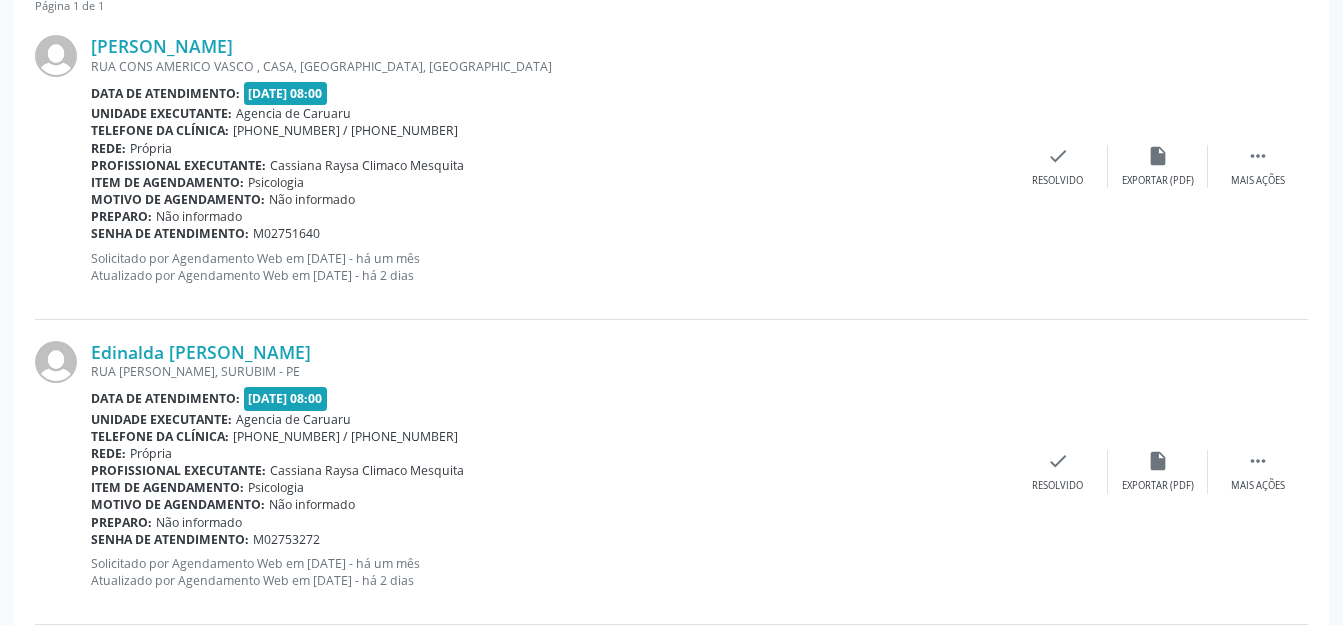 scroll, scrollTop: 948, scrollLeft: 0, axis: vertical 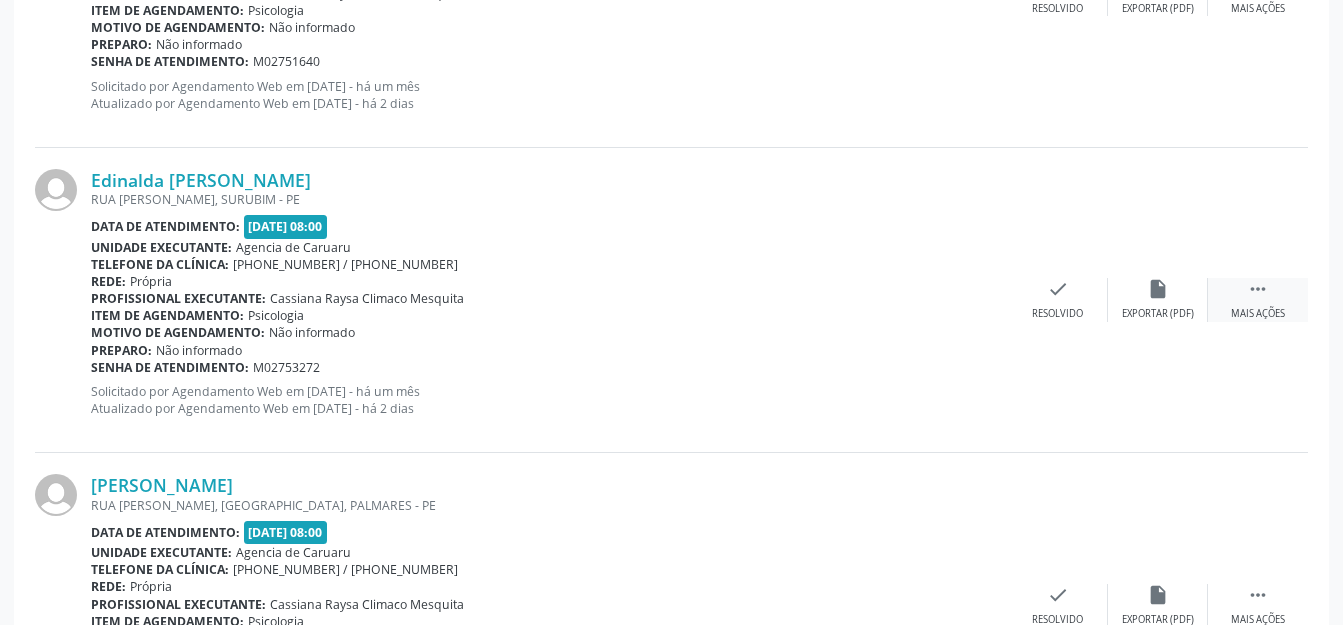 click on "" at bounding box center [1258, 289] 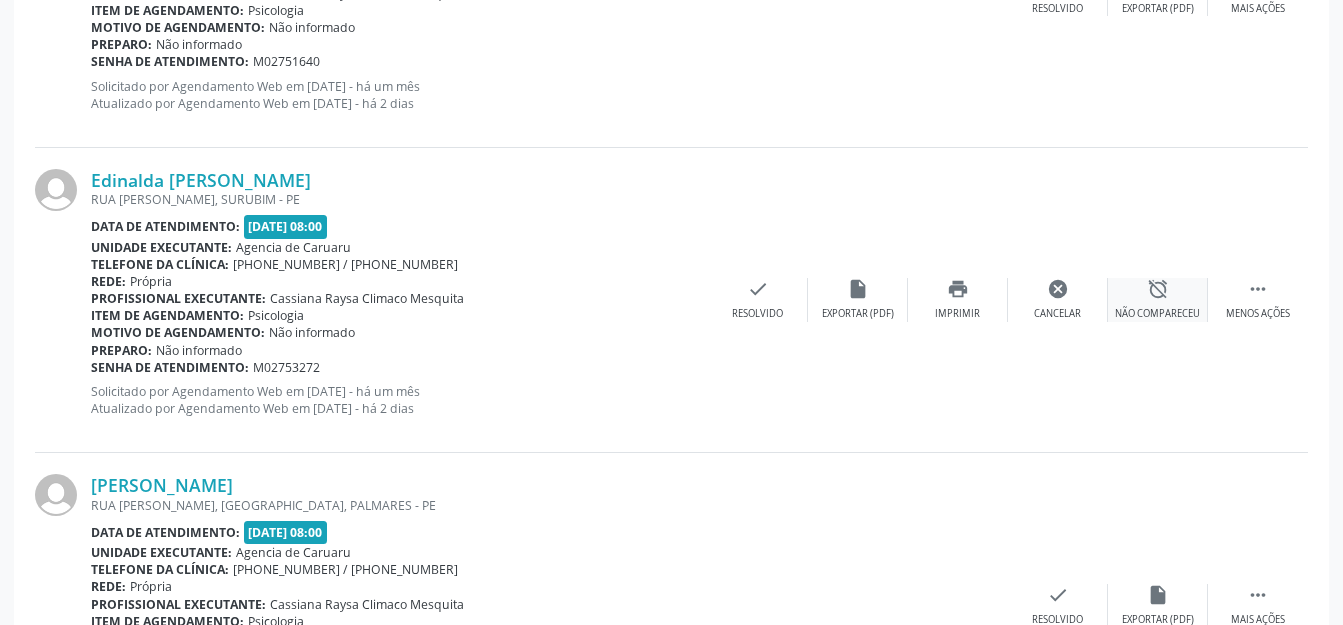 click on "alarm_off
Não compareceu" at bounding box center (1158, 299) 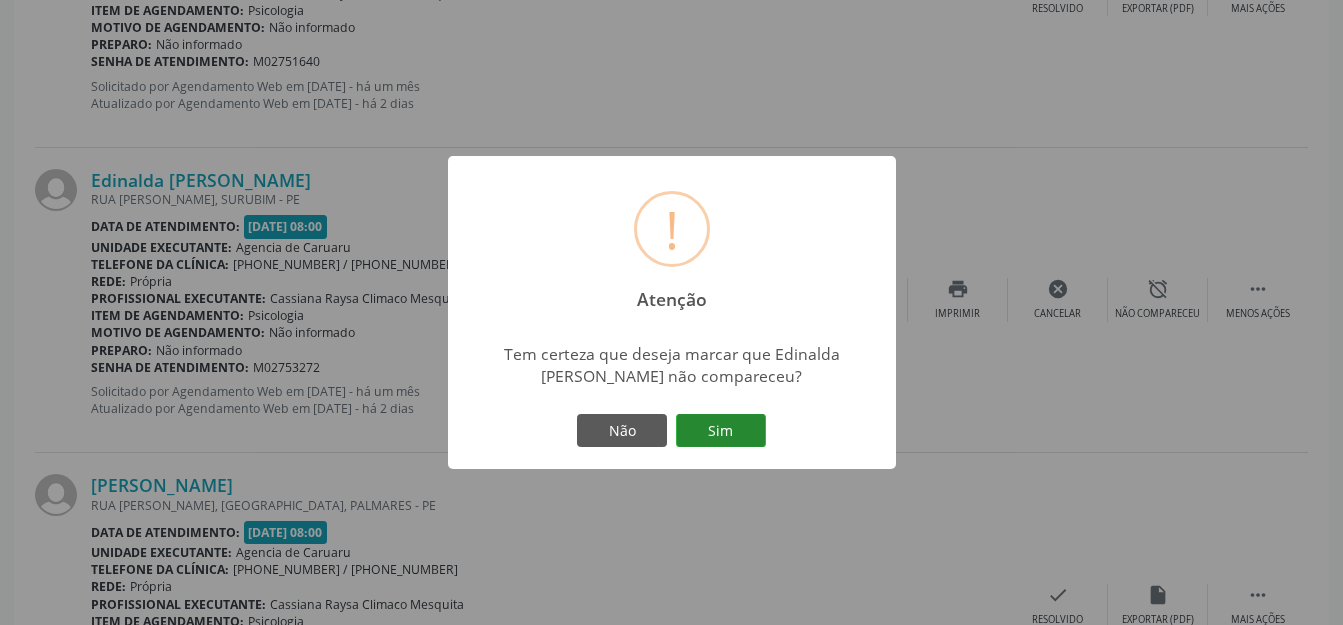click on "Sim" at bounding box center (721, 431) 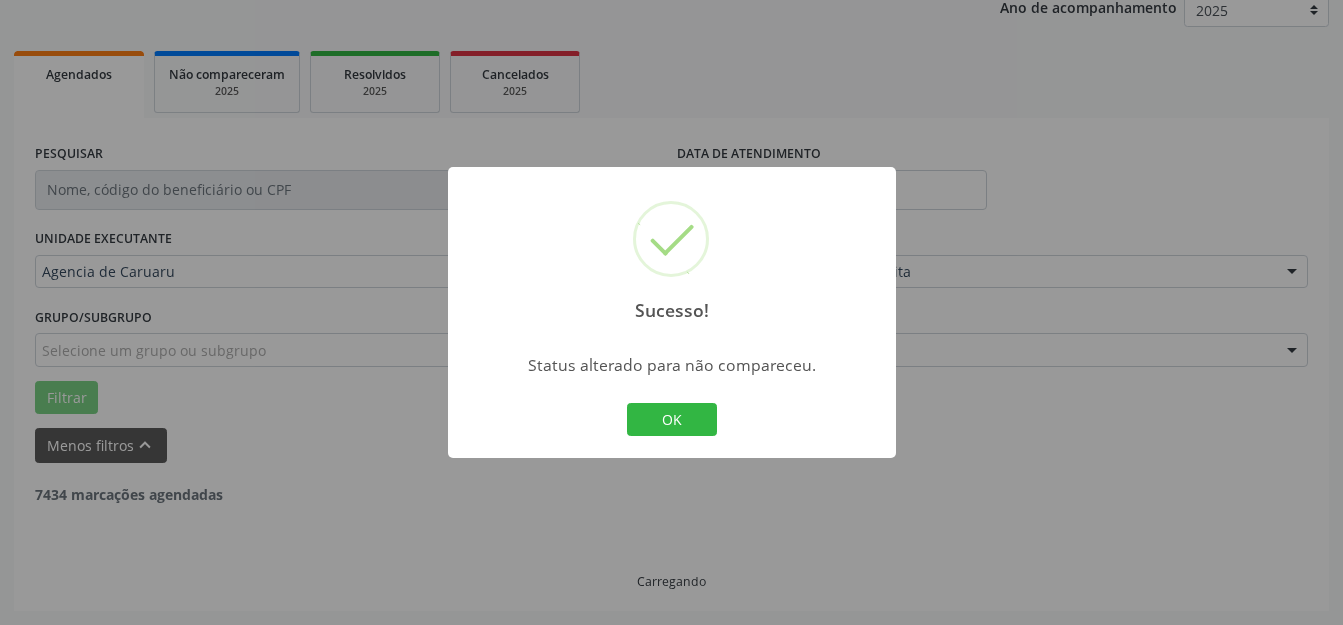 scroll, scrollTop: 248, scrollLeft: 0, axis: vertical 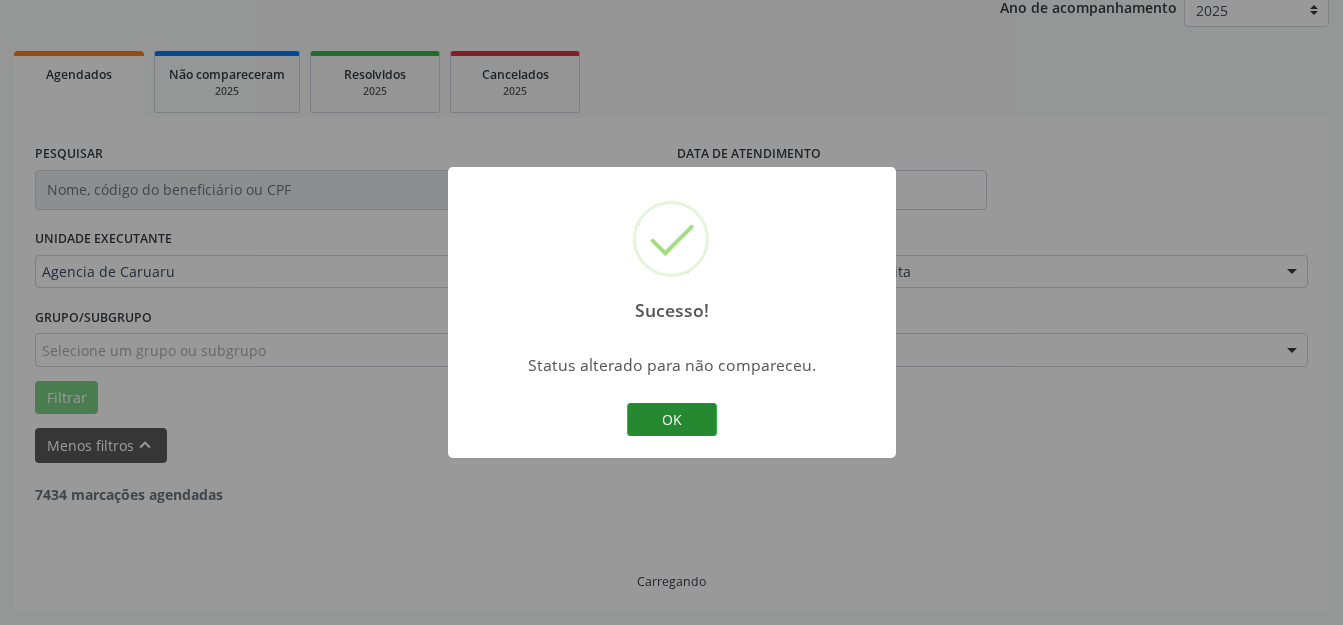 click on "OK" at bounding box center (672, 420) 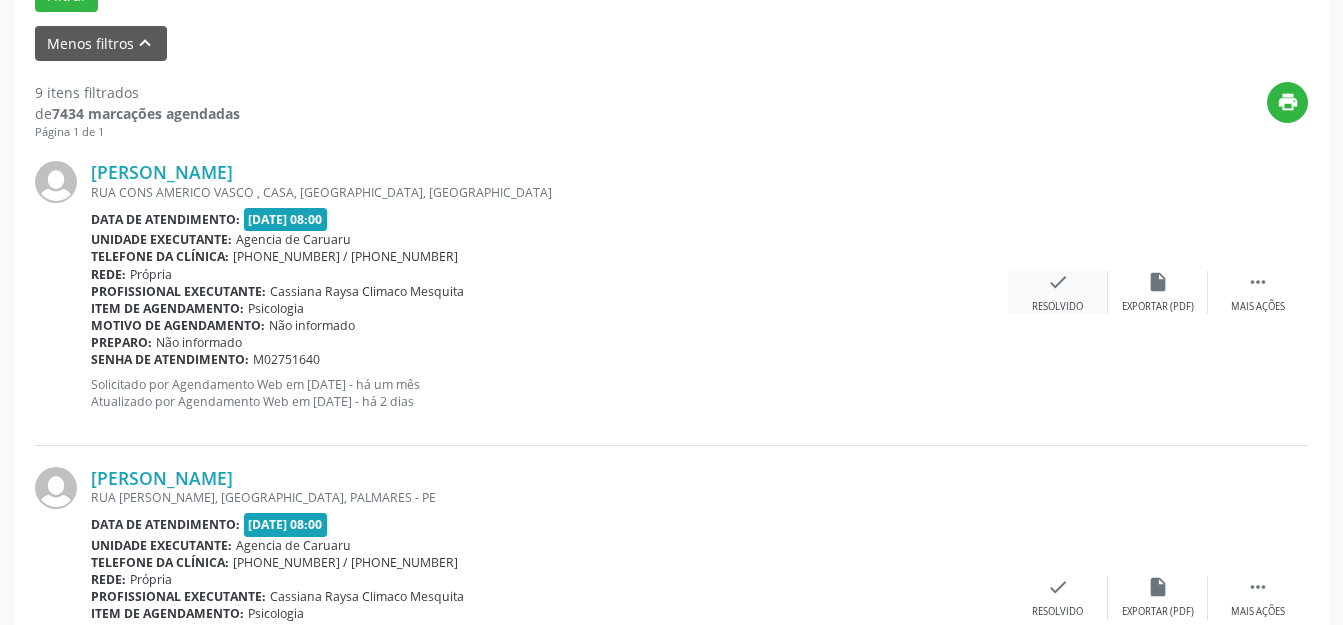 scroll, scrollTop: 648, scrollLeft: 0, axis: vertical 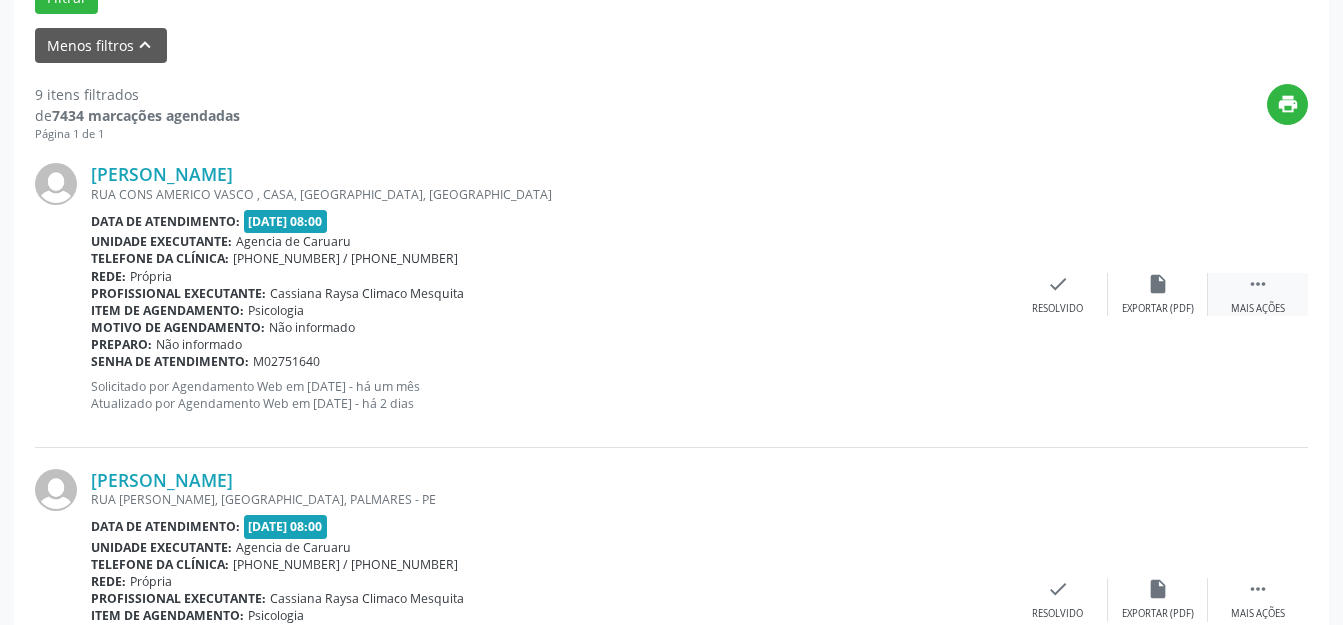 click on "Mais ações" at bounding box center (1258, 309) 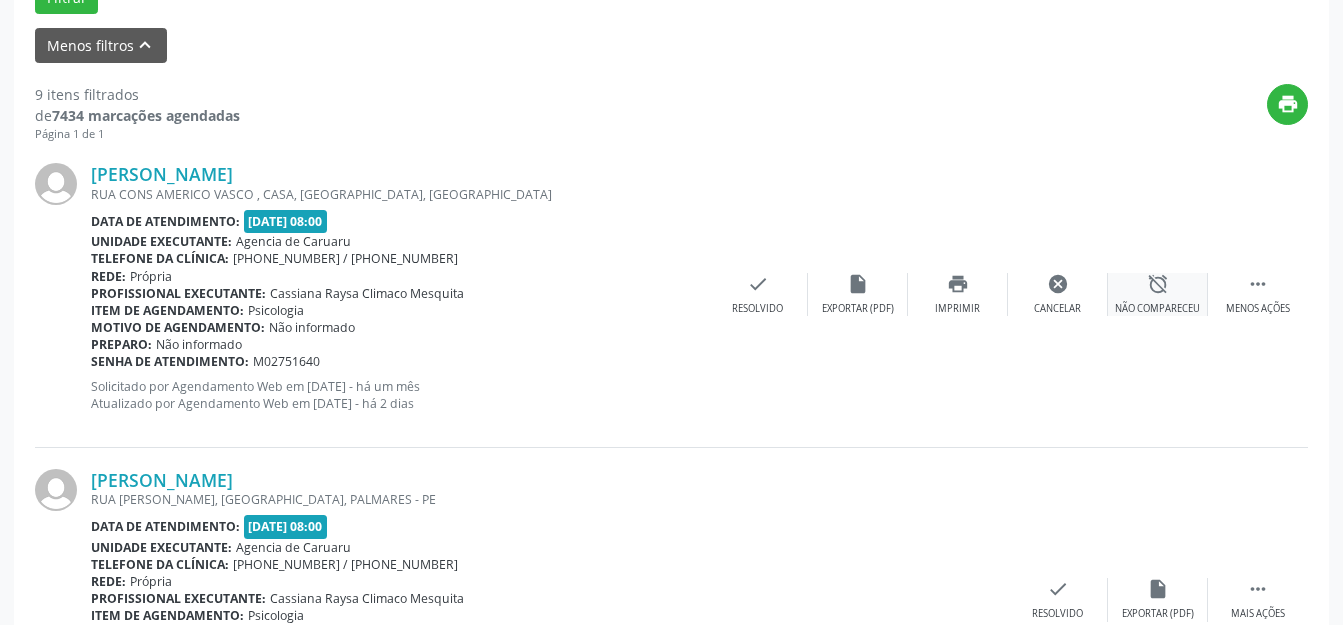 click on "Não compareceu" at bounding box center [1157, 309] 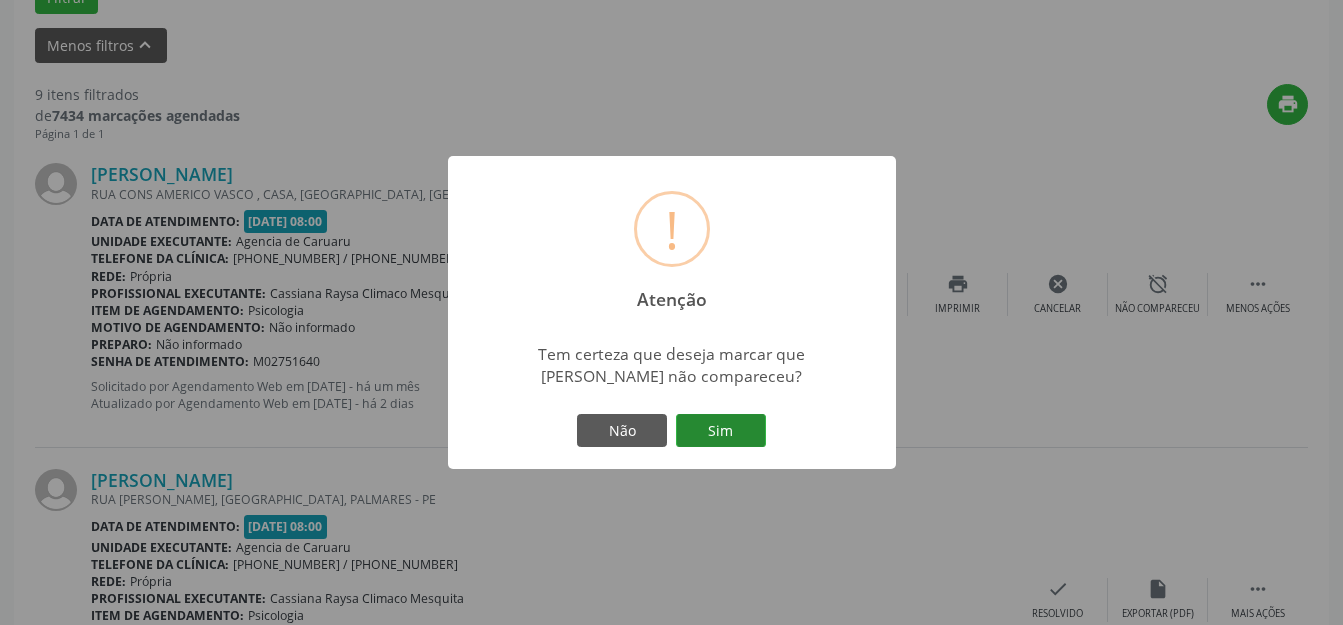 click on "Sim" at bounding box center (721, 431) 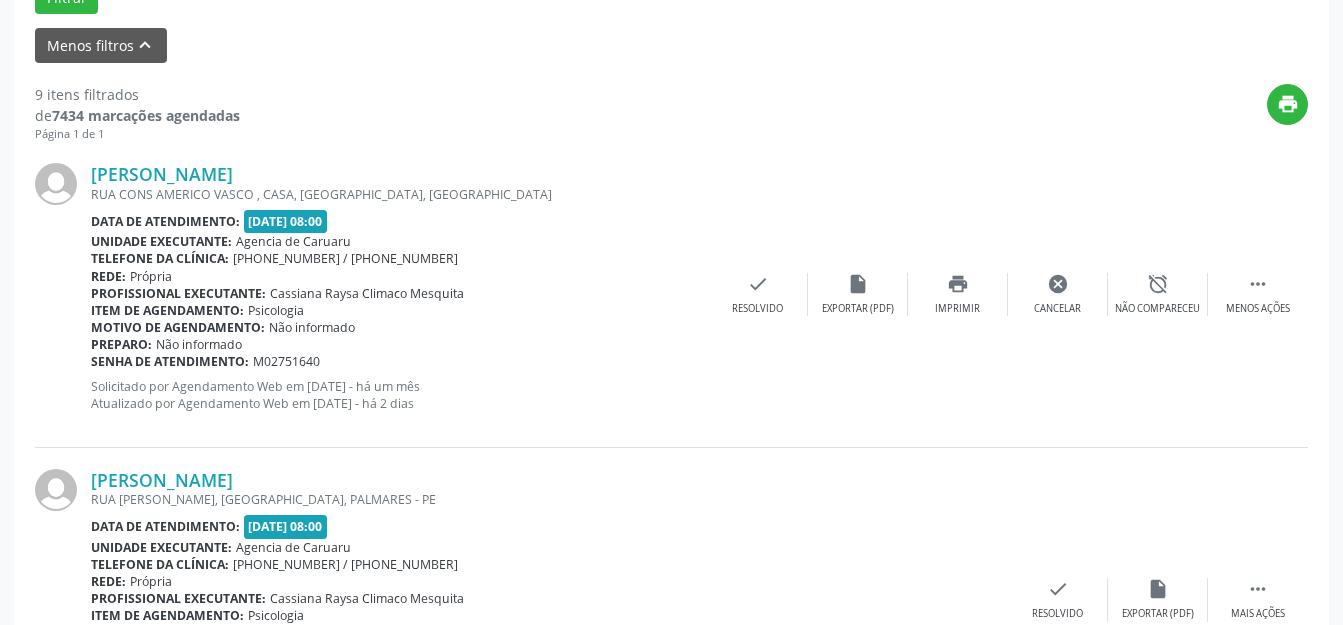 scroll, scrollTop: 248, scrollLeft: 0, axis: vertical 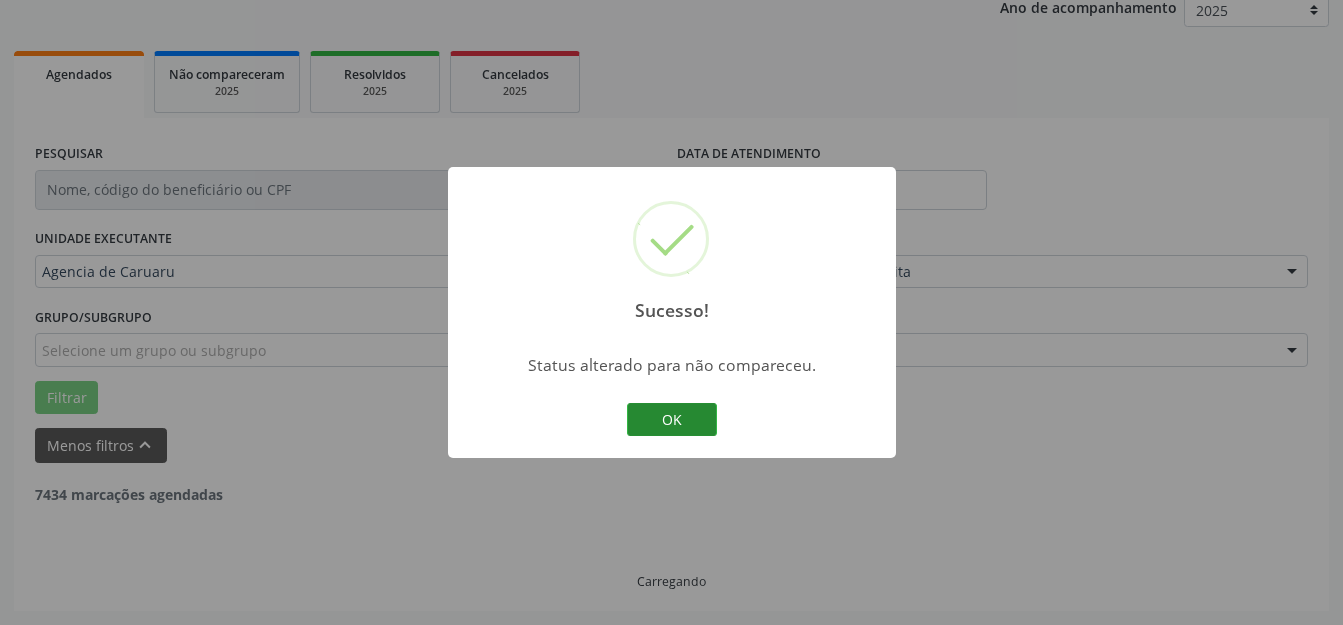 click on "OK" at bounding box center (672, 420) 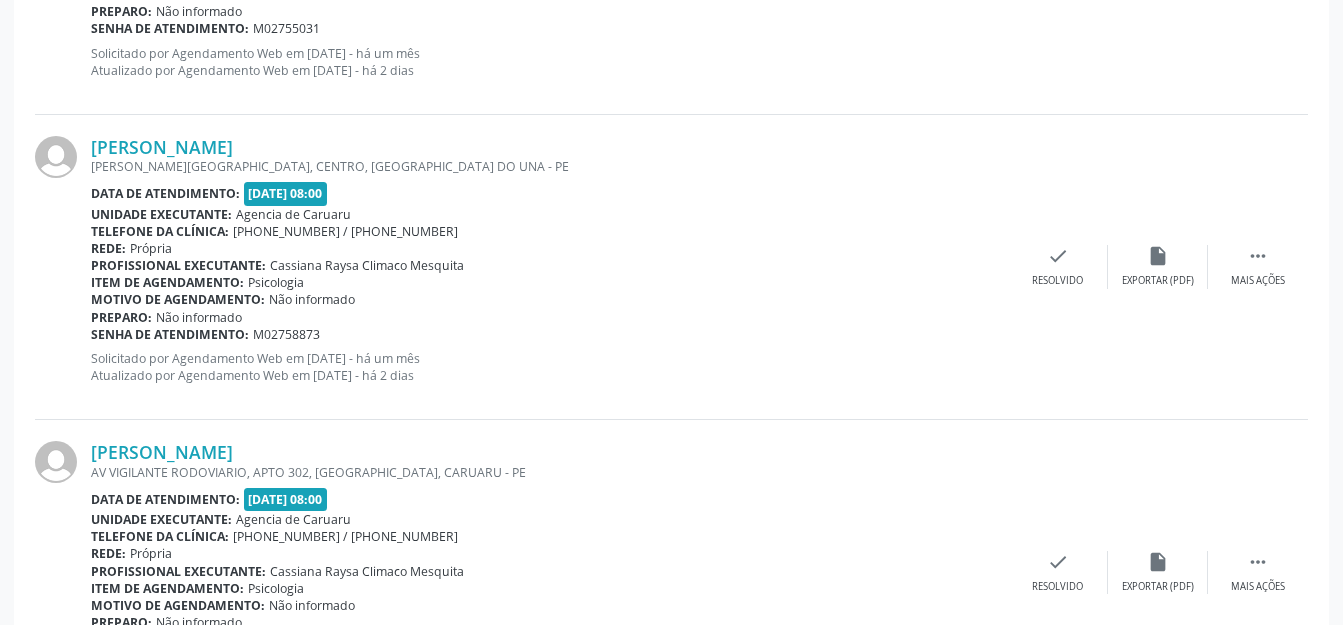 scroll, scrollTop: 1148, scrollLeft: 0, axis: vertical 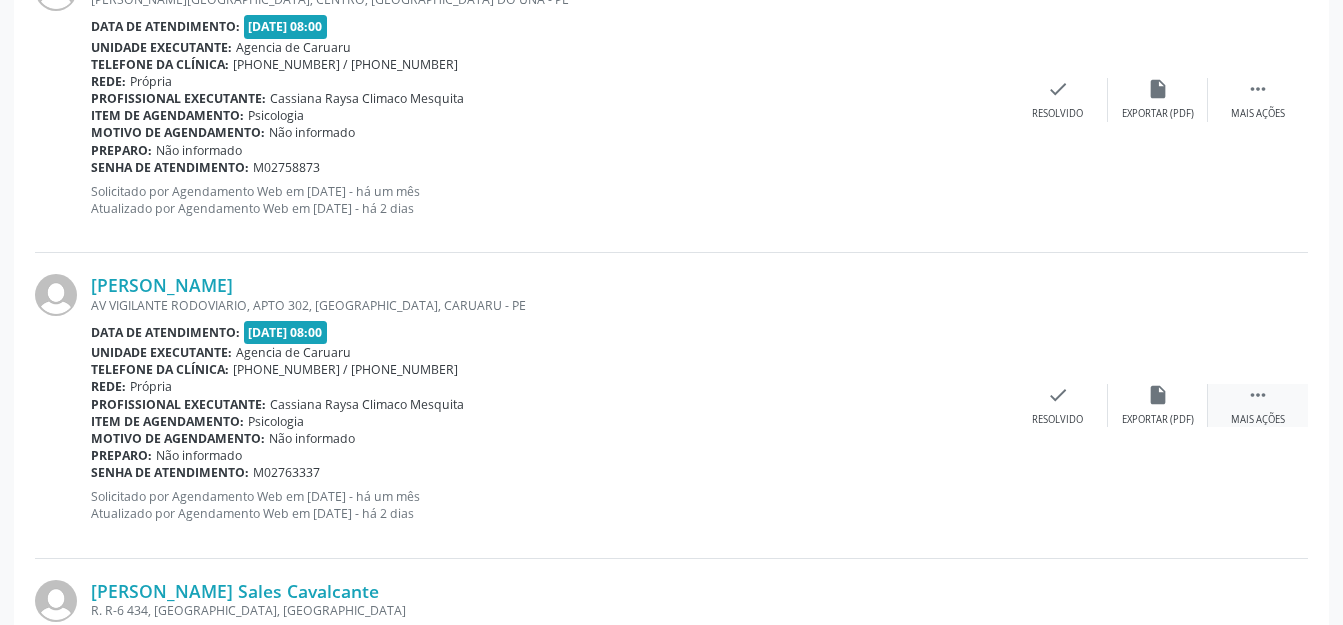 click on "Mais ações" at bounding box center (1258, 420) 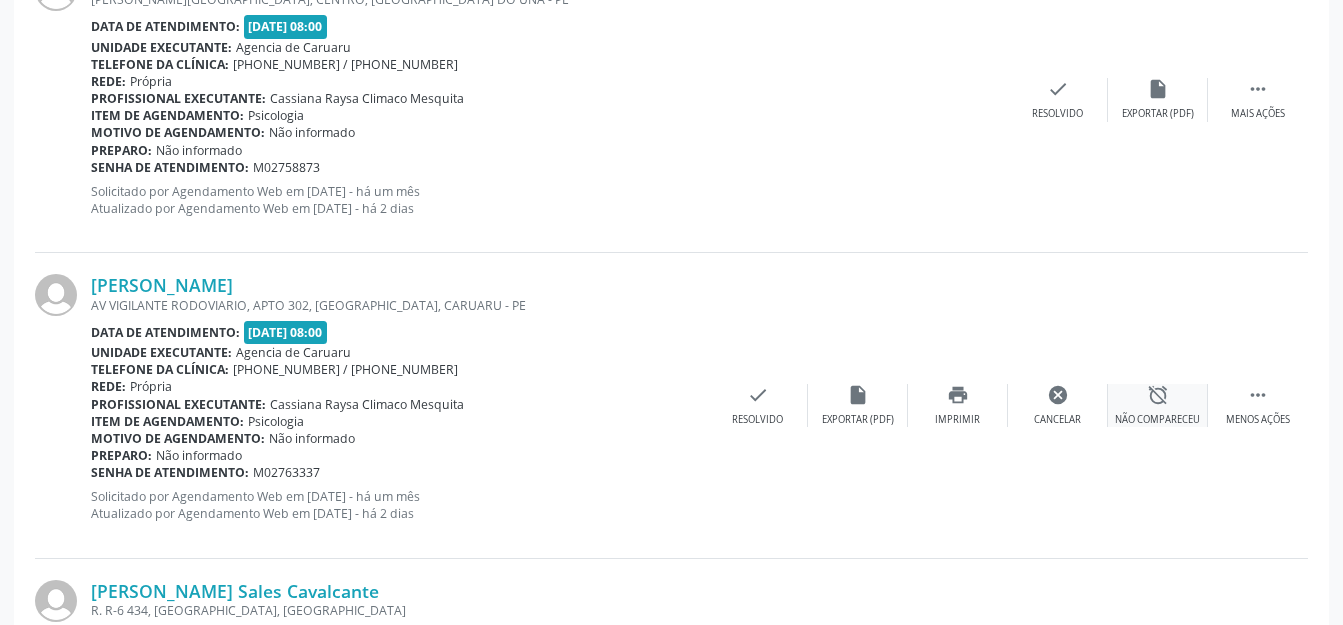 click on "alarm_off
Não compareceu" at bounding box center (1158, 405) 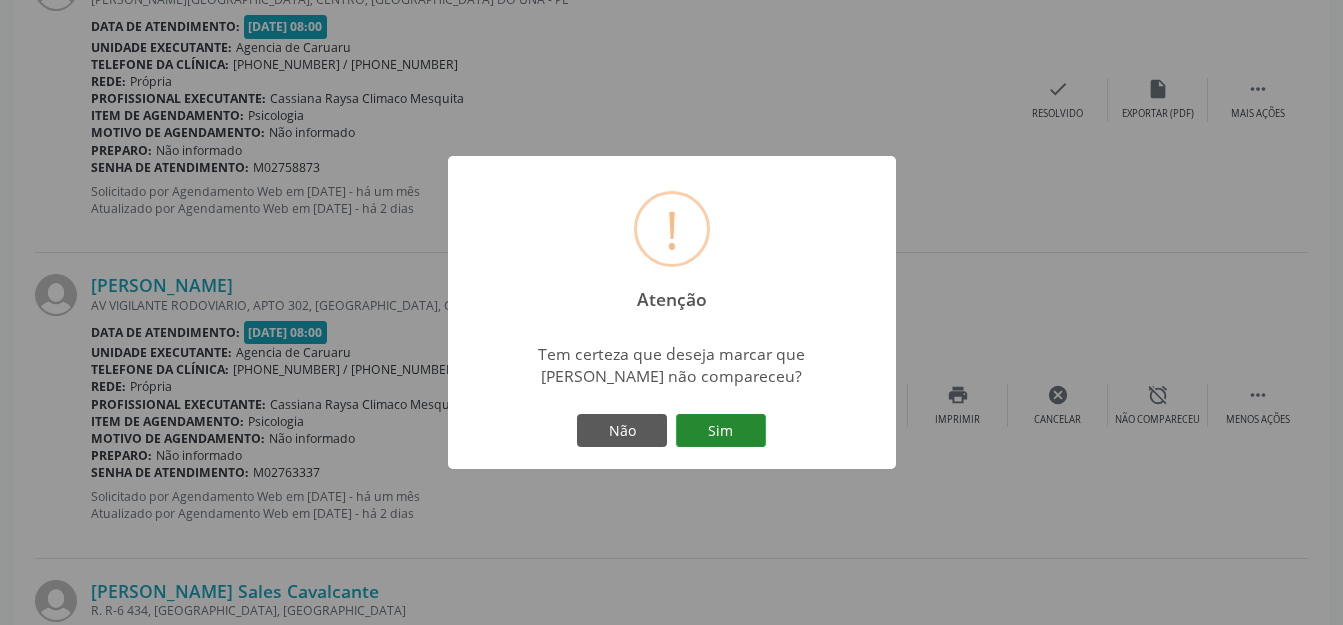click on "Sim" at bounding box center [721, 431] 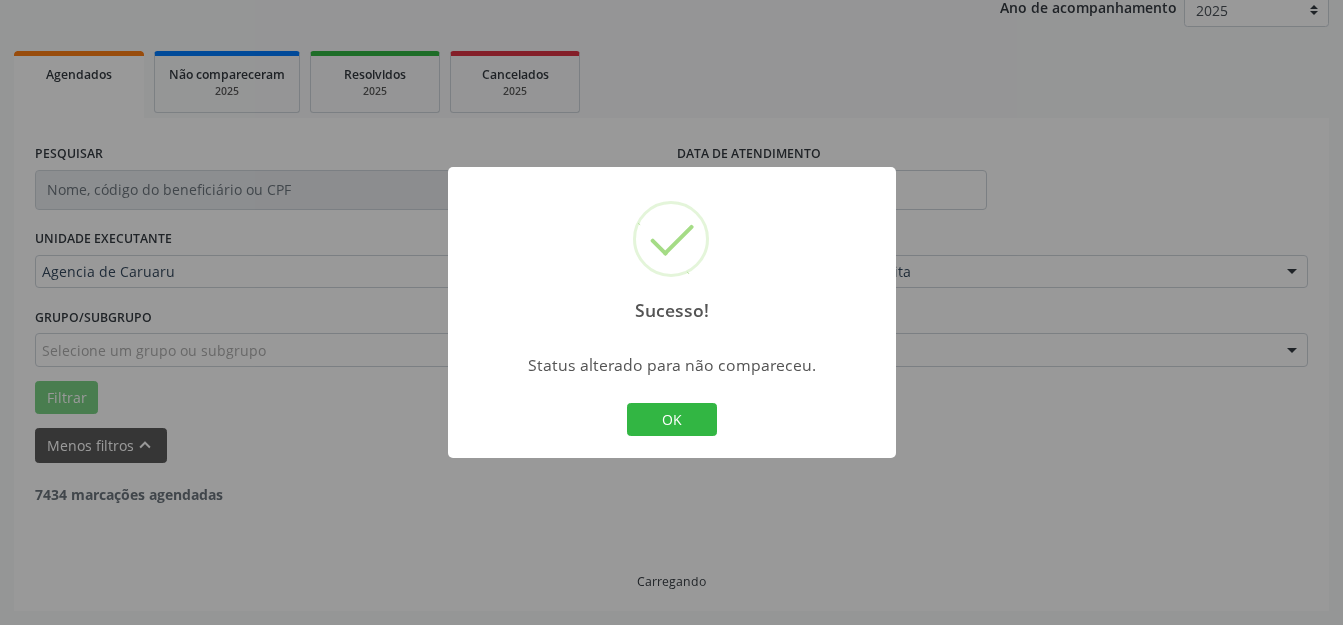 scroll, scrollTop: 248, scrollLeft: 0, axis: vertical 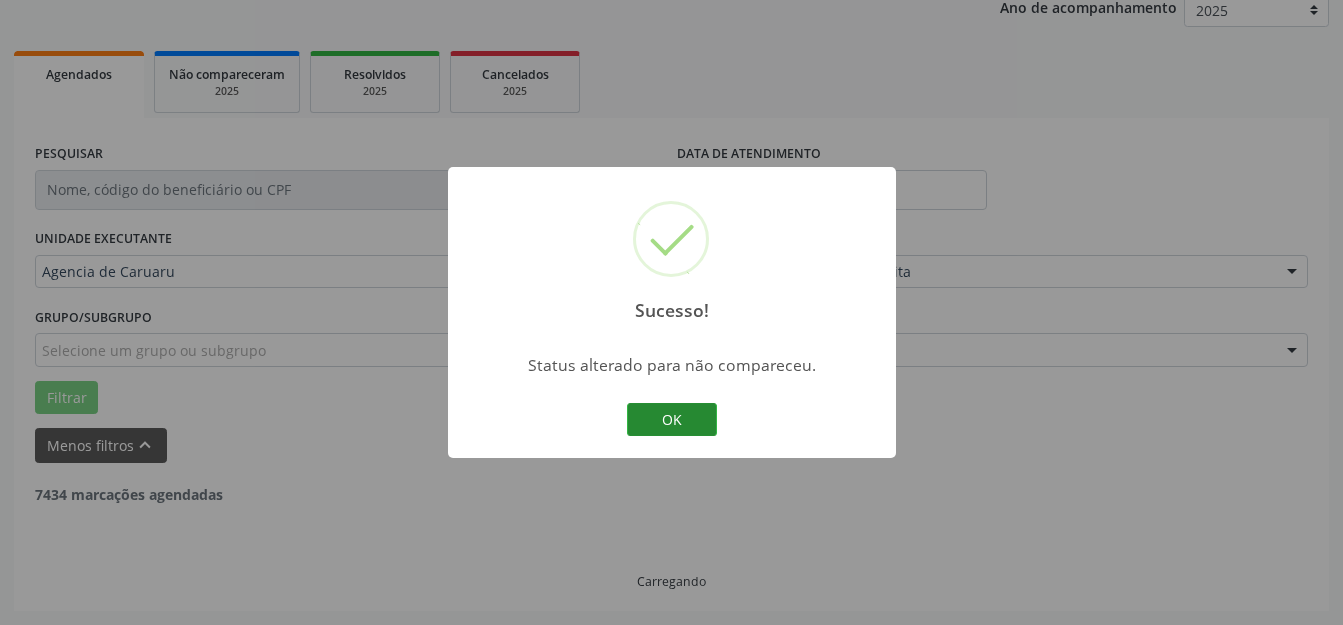 click on "OK" at bounding box center (672, 420) 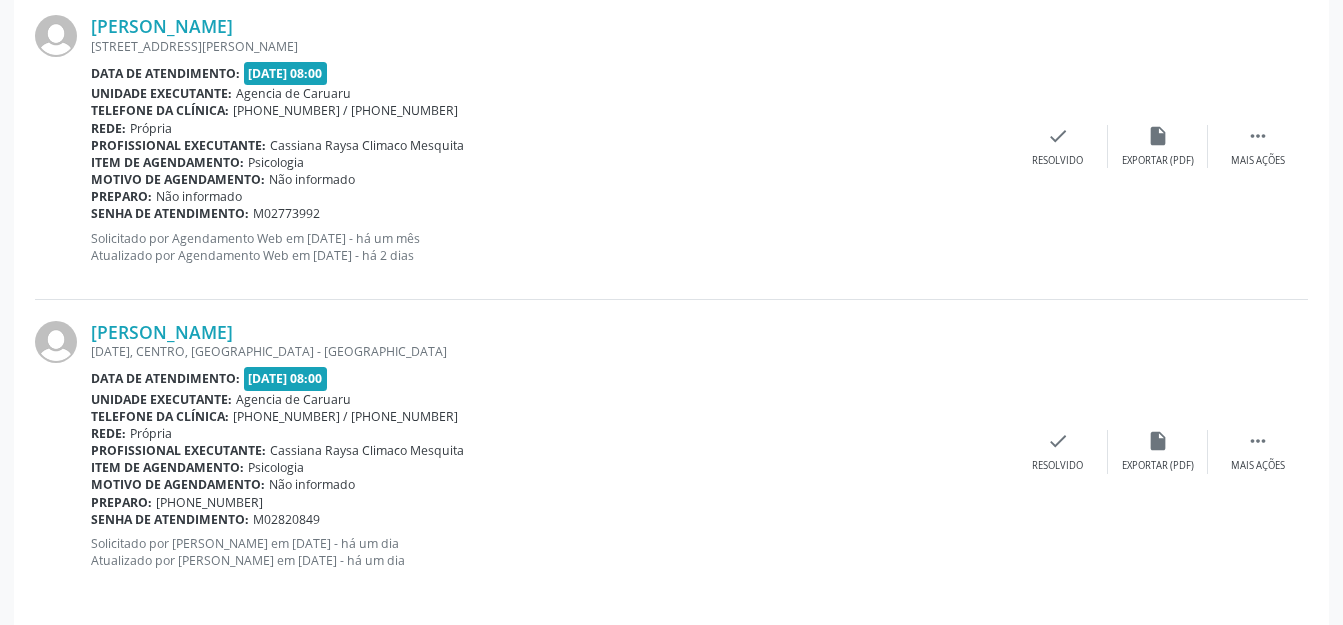scroll, scrollTop: 2336, scrollLeft: 0, axis: vertical 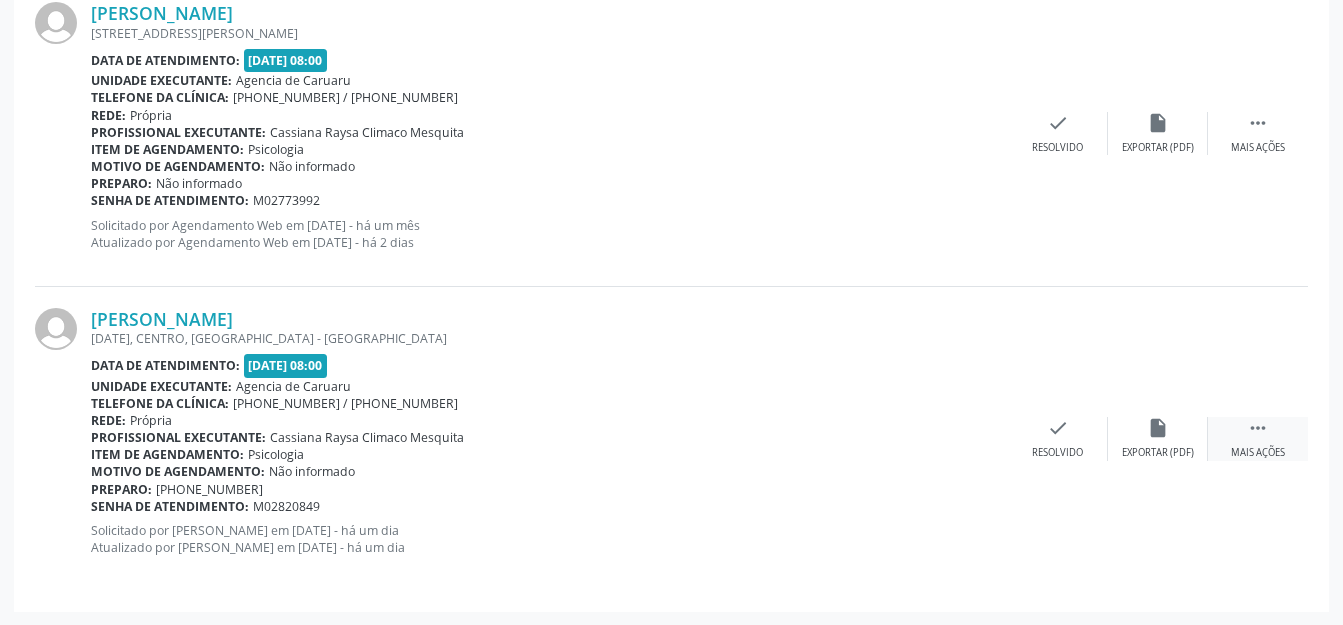 click on "
Mais ações" at bounding box center (1258, 438) 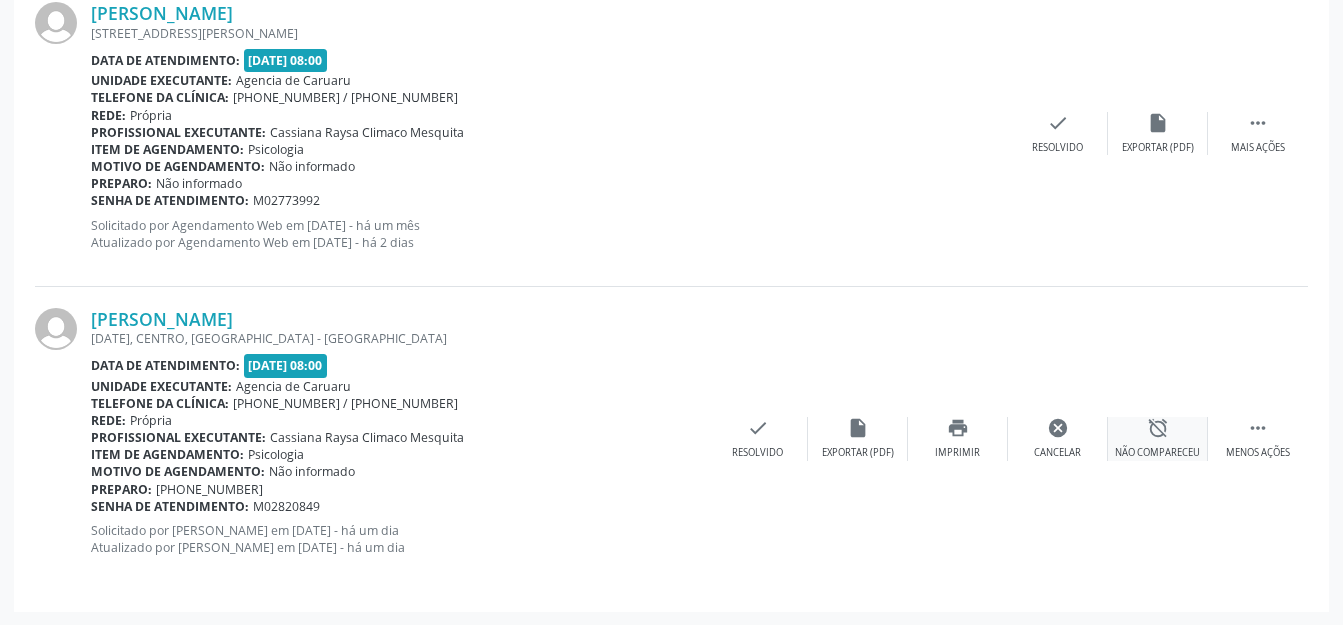 click on "alarm_off" at bounding box center (1158, 428) 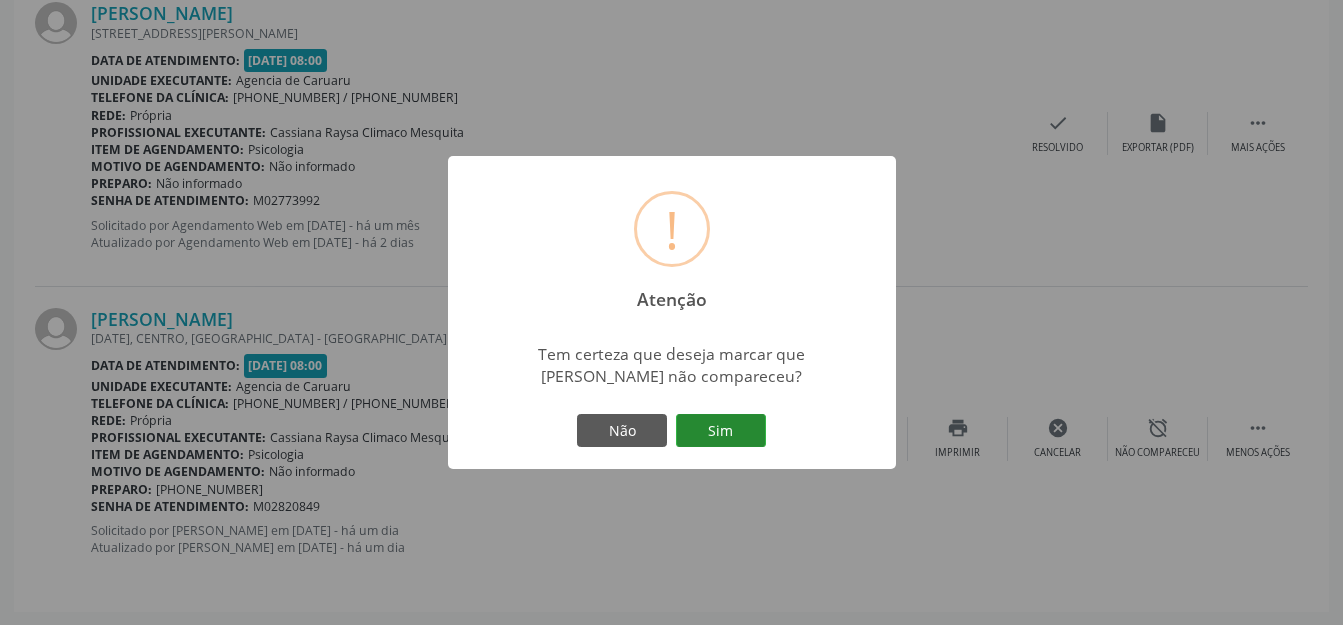 click on "Sim" at bounding box center (721, 431) 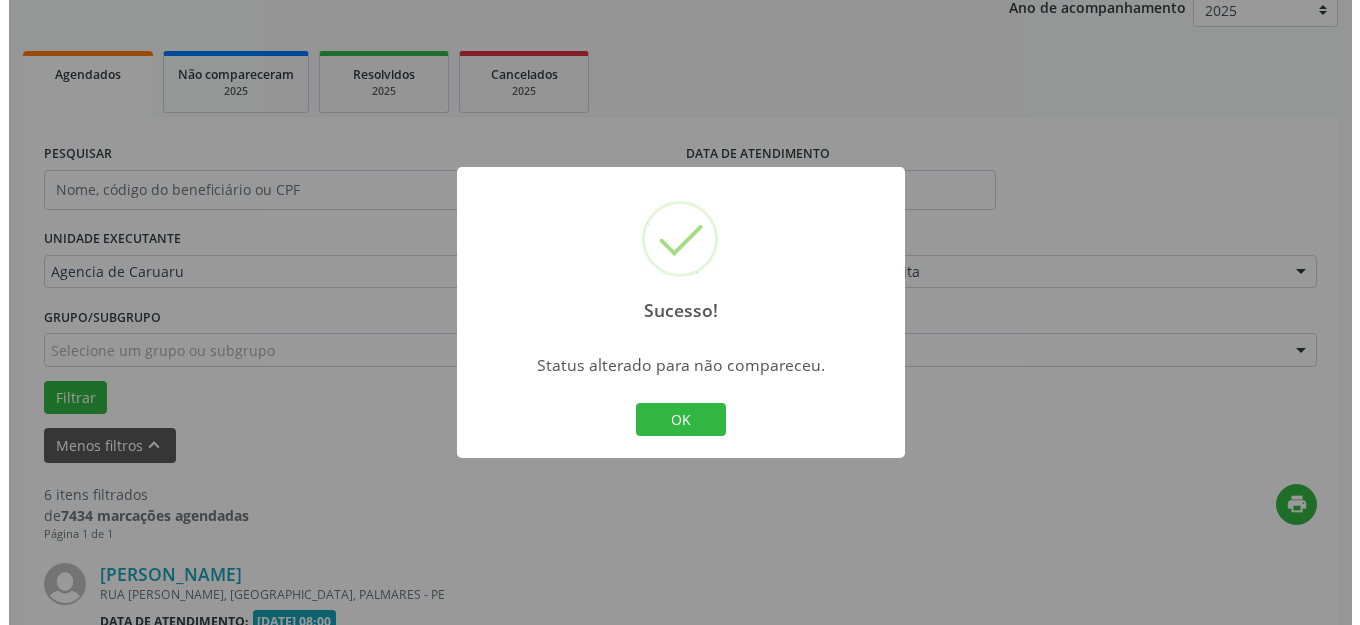 scroll, scrollTop: 2031, scrollLeft: 0, axis: vertical 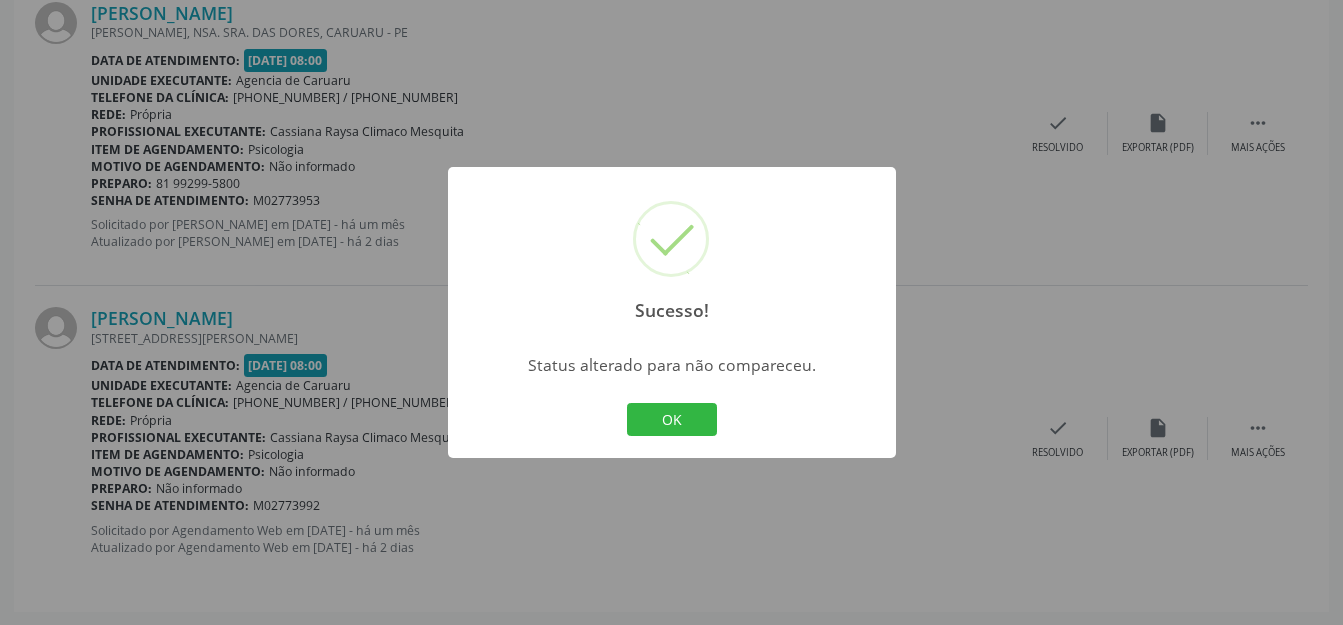 click on "Sucesso! × Status alterado para não compareceu. OK Cancel" at bounding box center [672, 313] 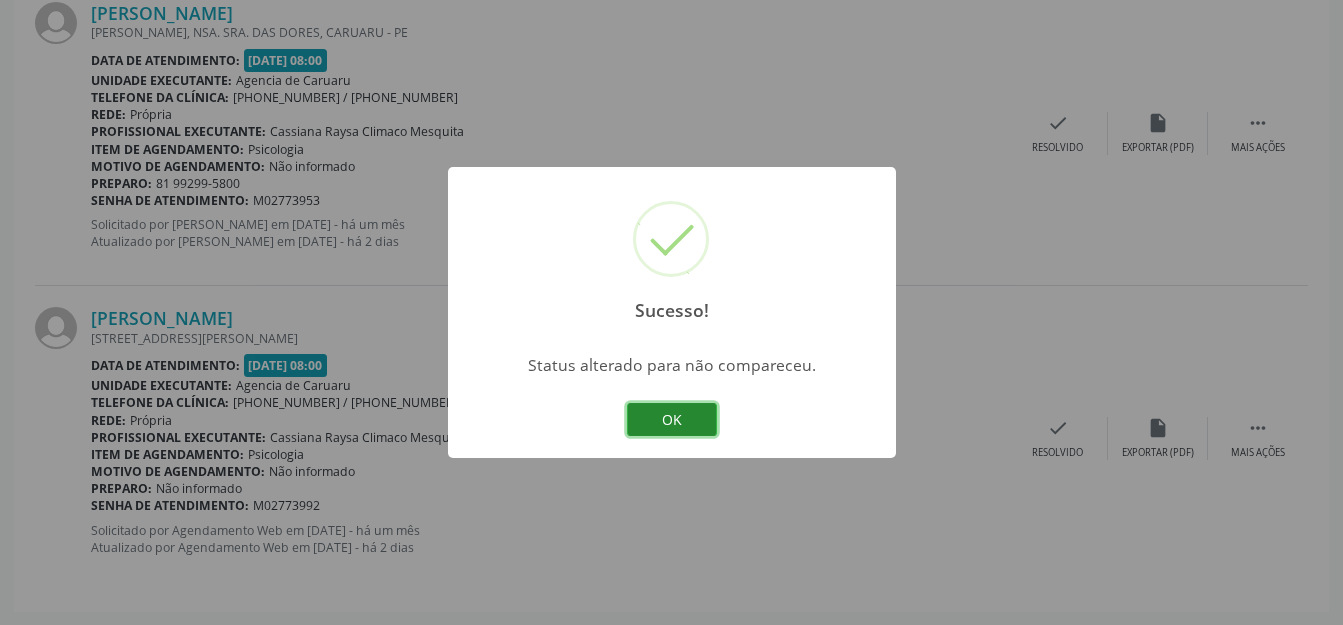 click on "OK" at bounding box center (672, 420) 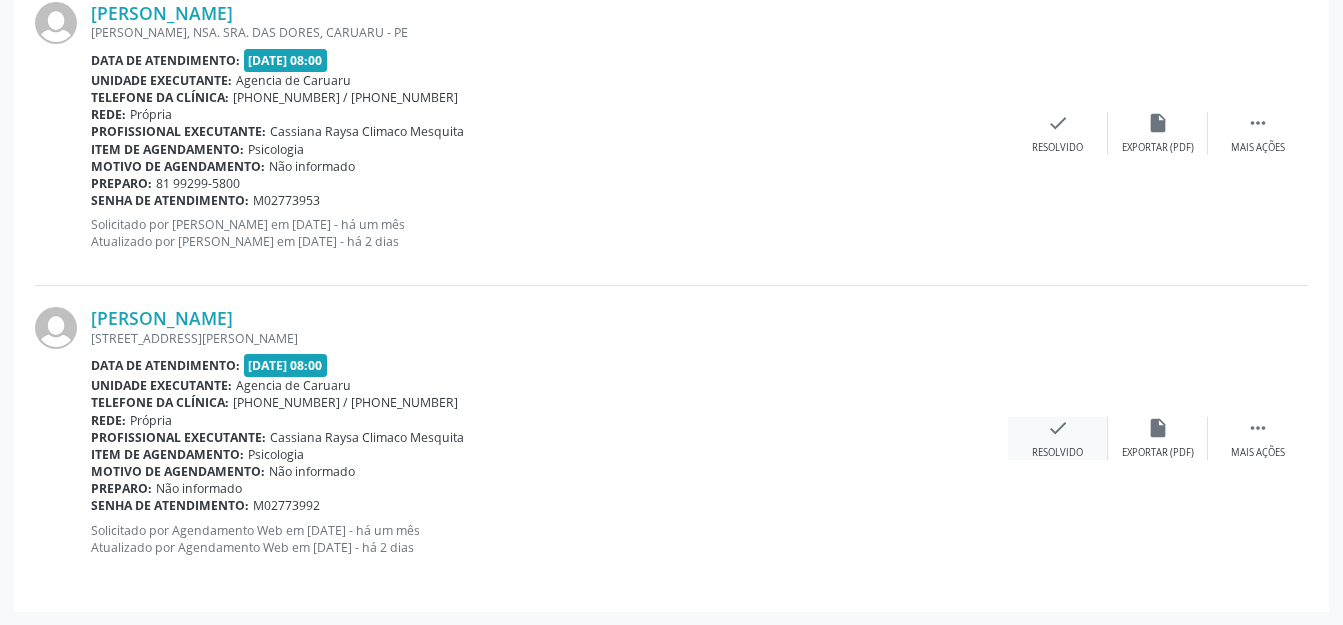 click on "check
Resolvido" at bounding box center (1058, 438) 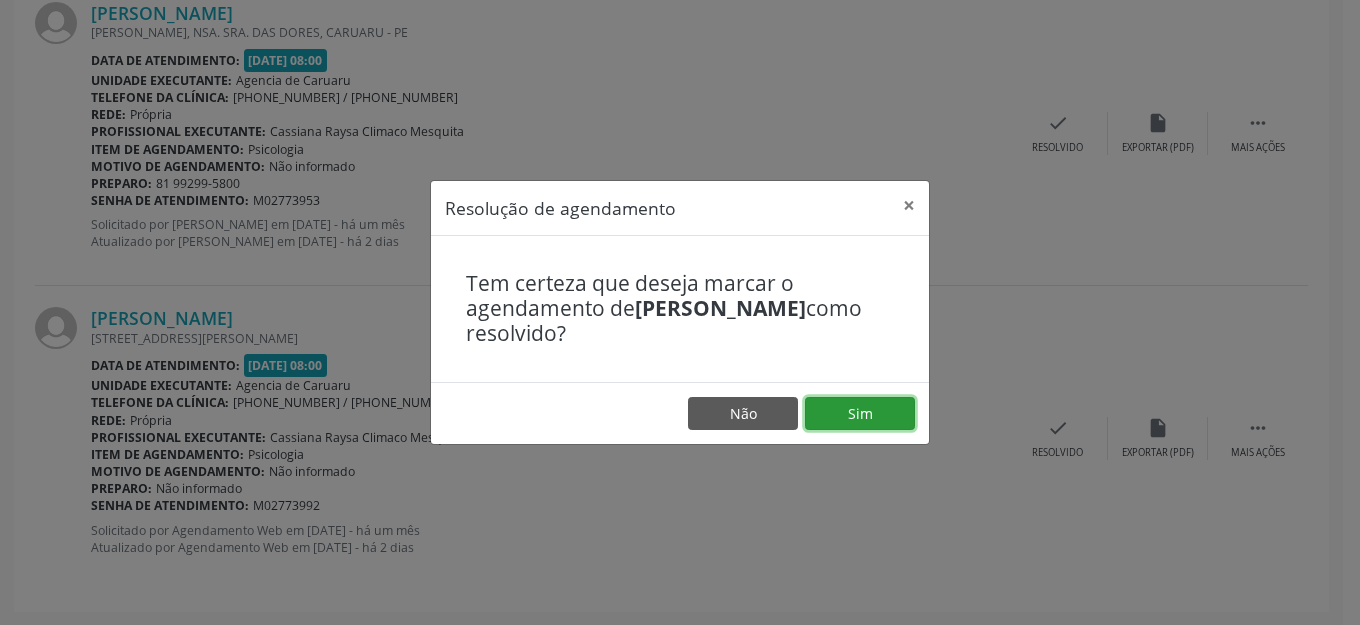 click on "Sim" at bounding box center [860, 414] 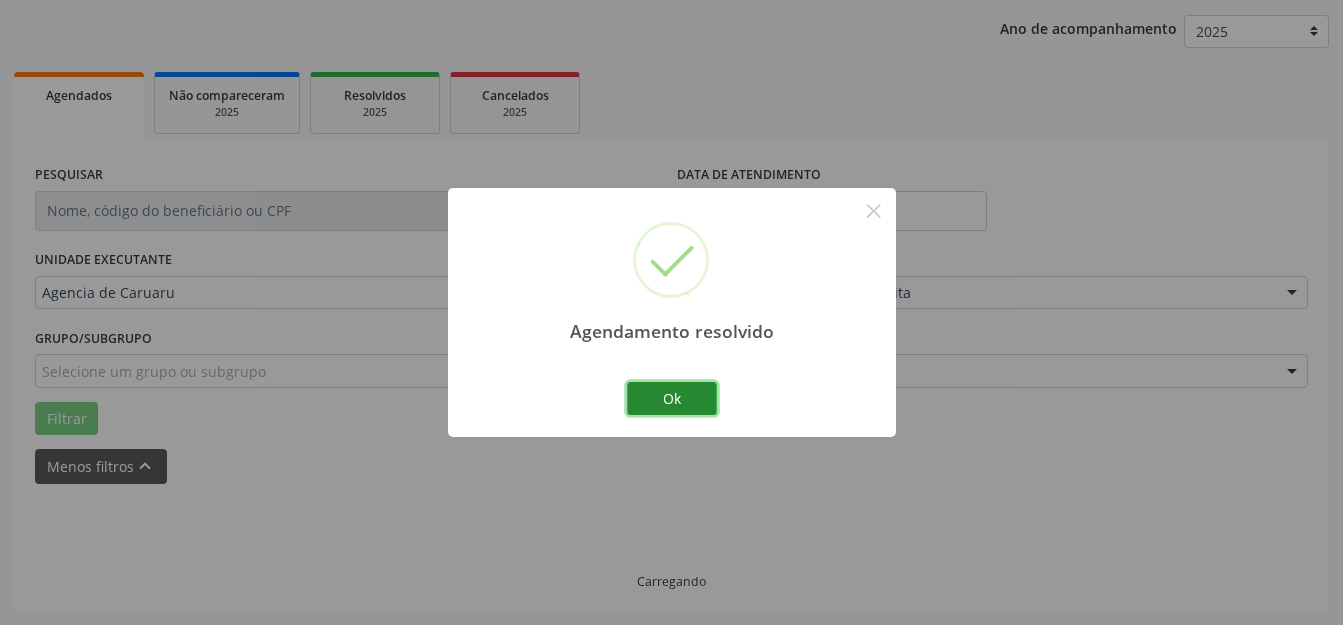 click on "Ok" at bounding box center (672, 399) 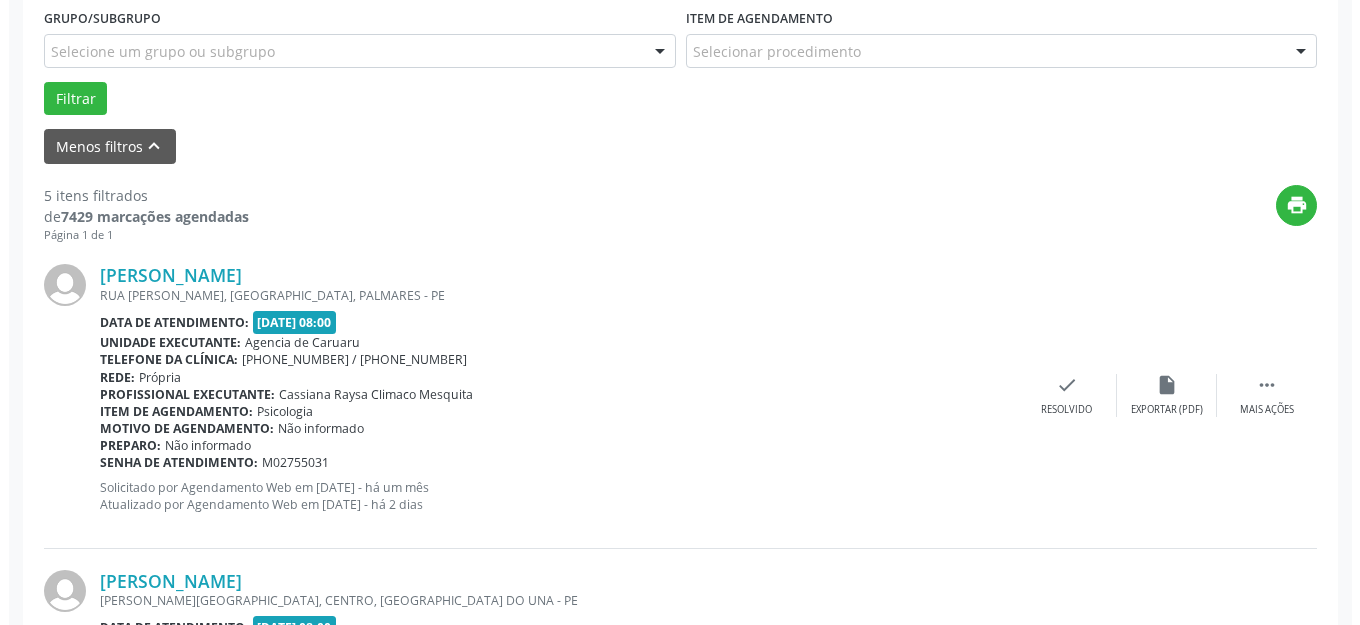 scroll, scrollTop: 548, scrollLeft: 0, axis: vertical 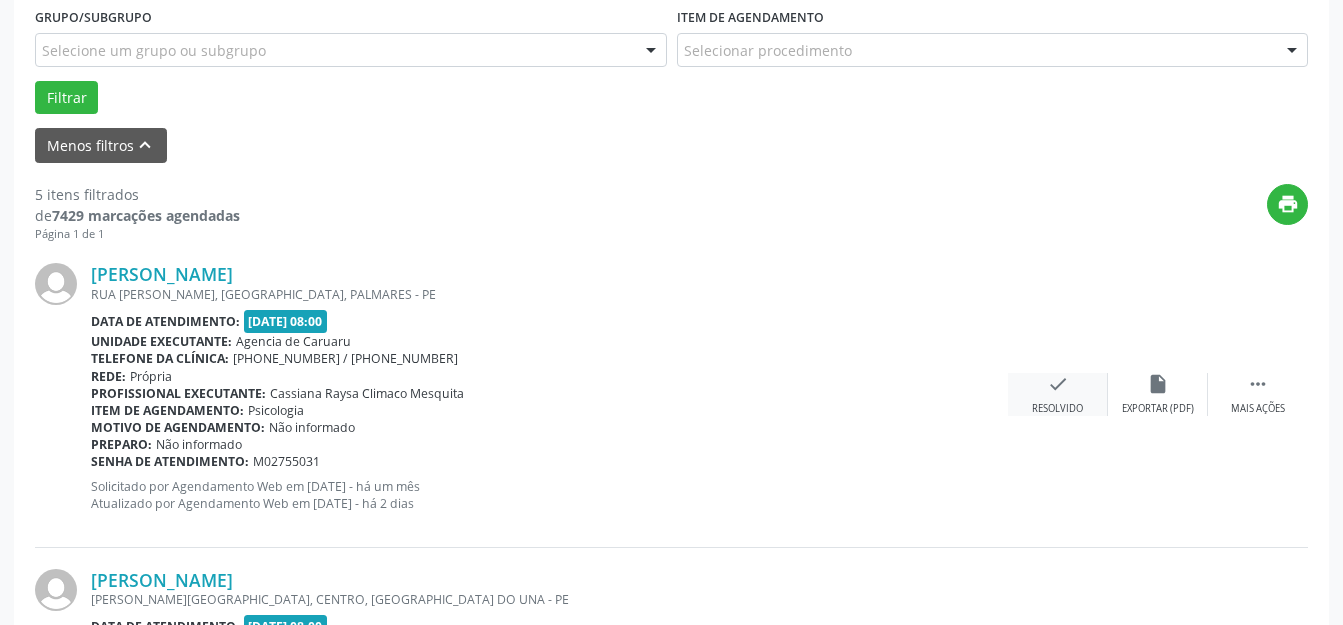 click on "Resolvido" at bounding box center (1057, 409) 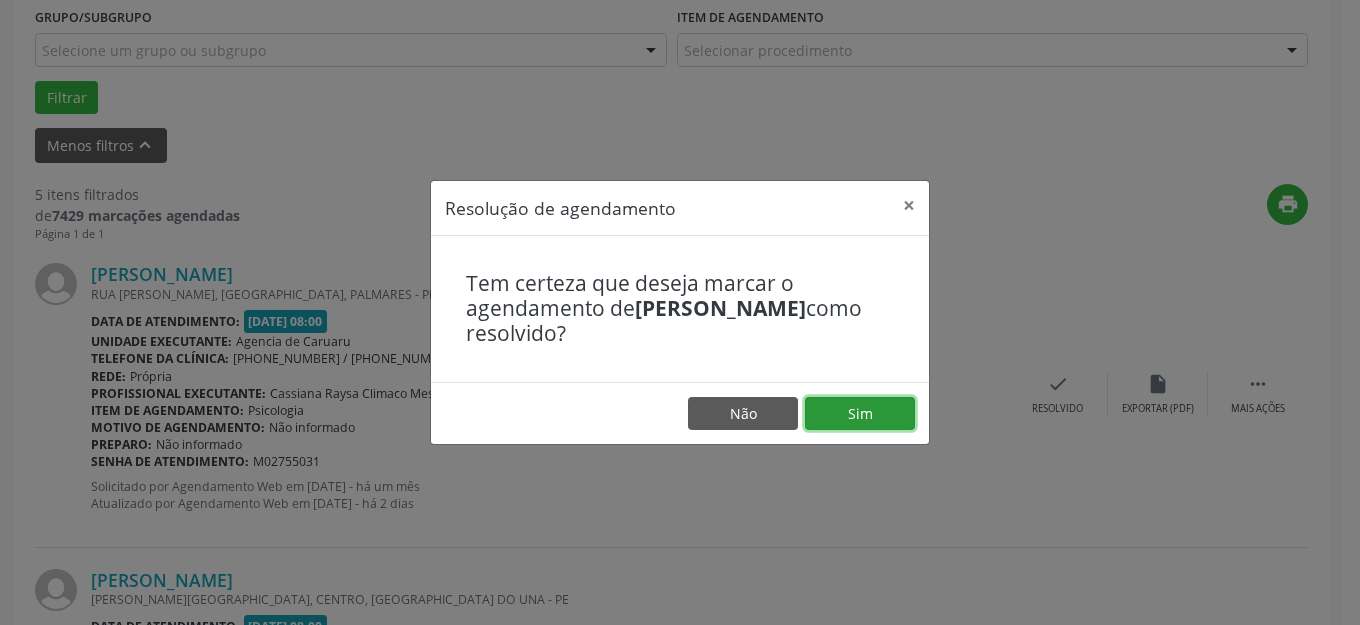 click on "Sim" at bounding box center [860, 414] 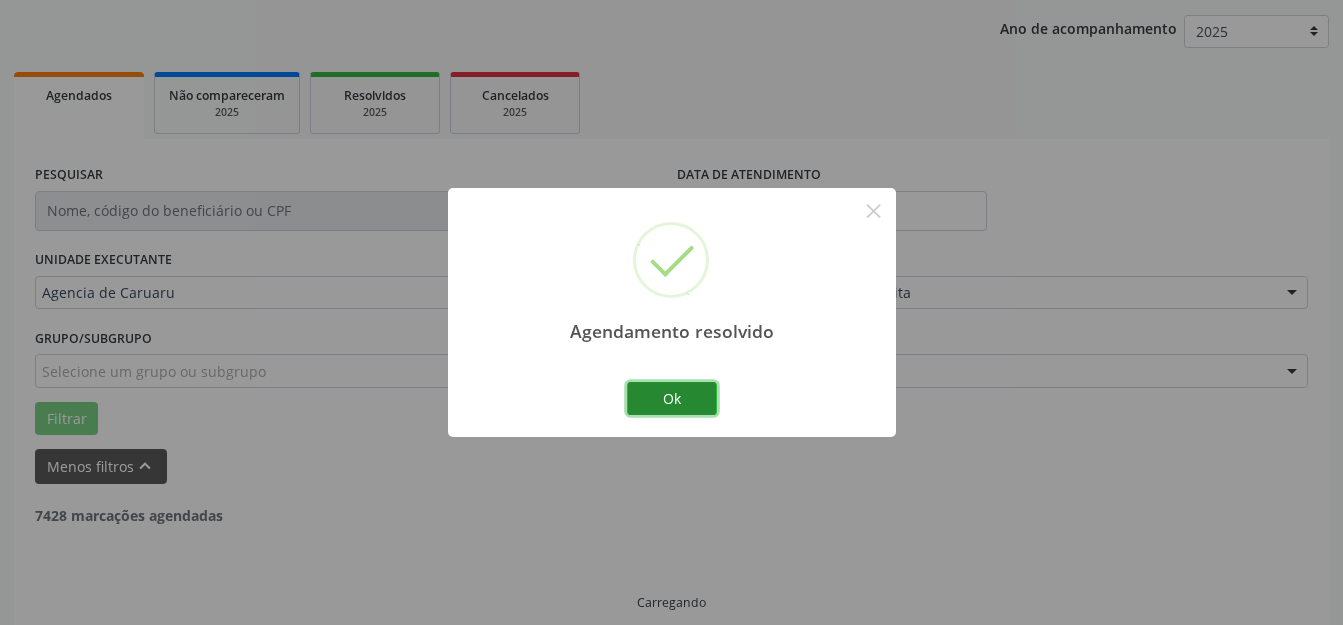 click on "Ok" at bounding box center [672, 399] 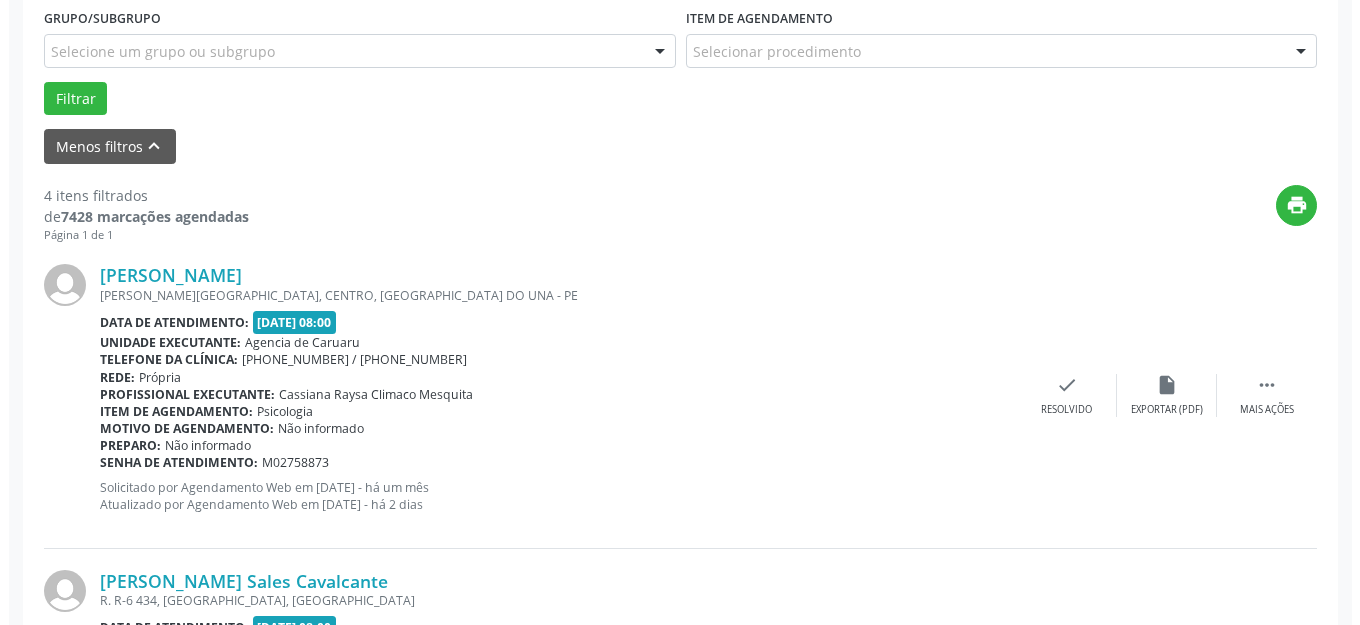 scroll, scrollTop: 548, scrollLeft: 0, axis: vertical 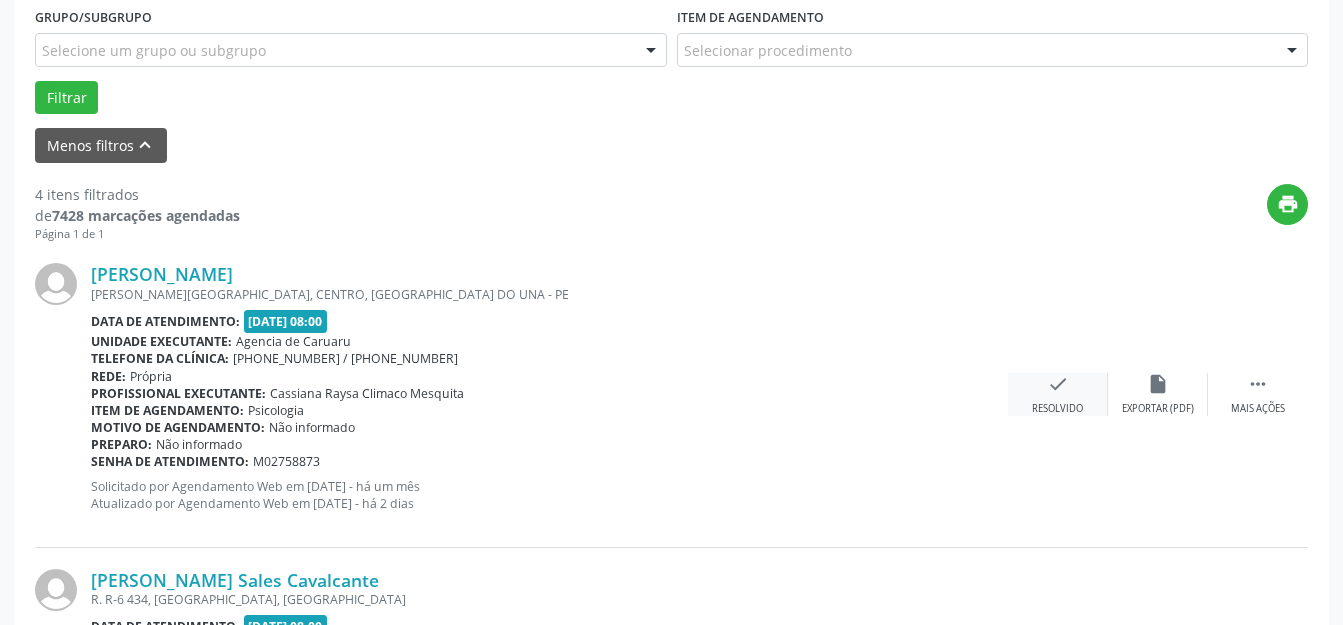 click on "Resolvido" at bounding box center (1057, 409) 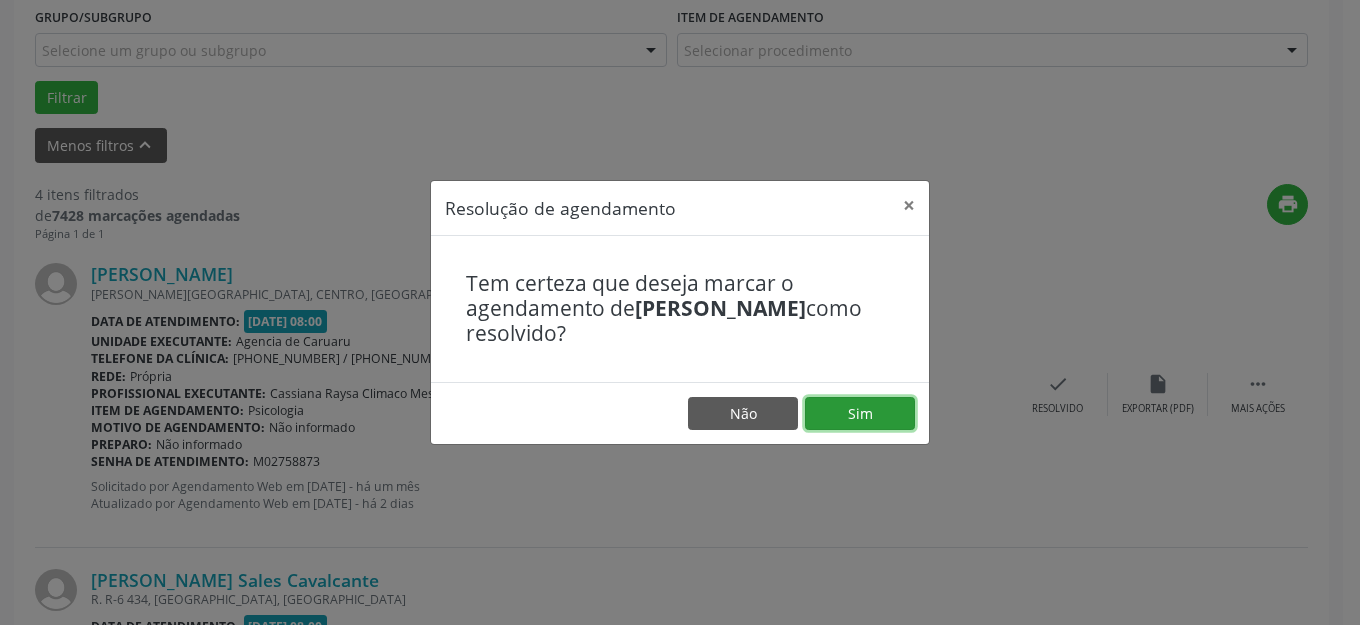 click on "Sim" at bounding box center [860, 414] 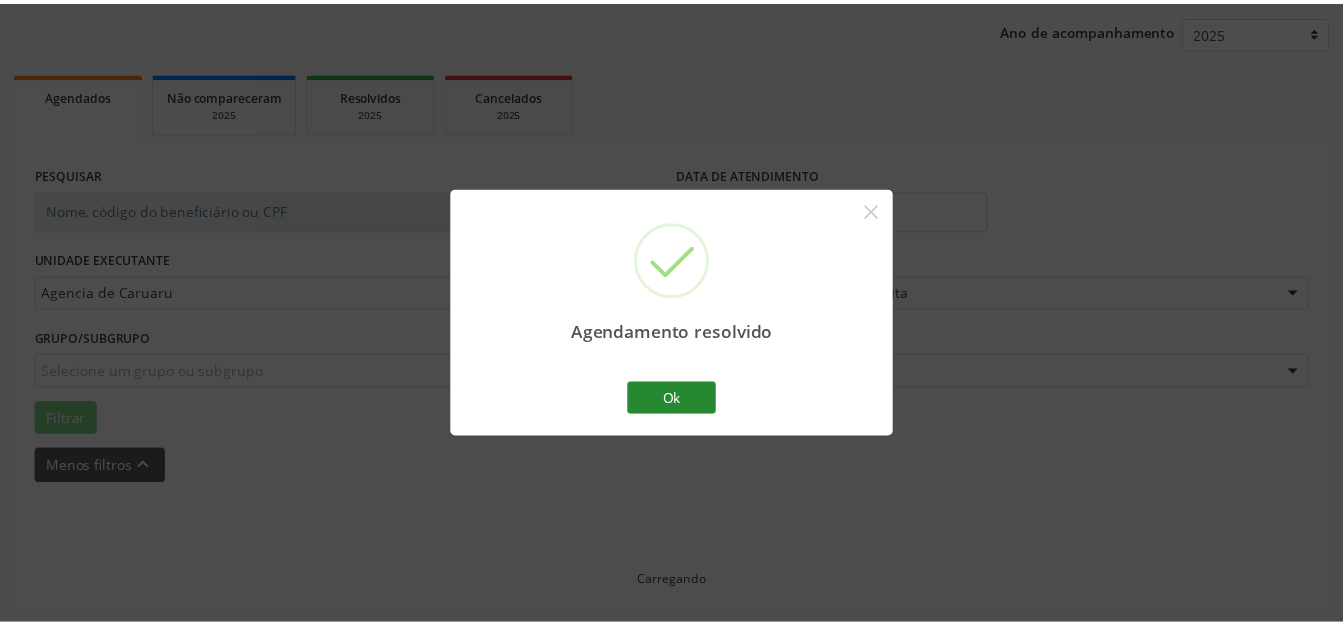 scroll, scrollTop: 227, scrollLeft: 0, axis: vertical 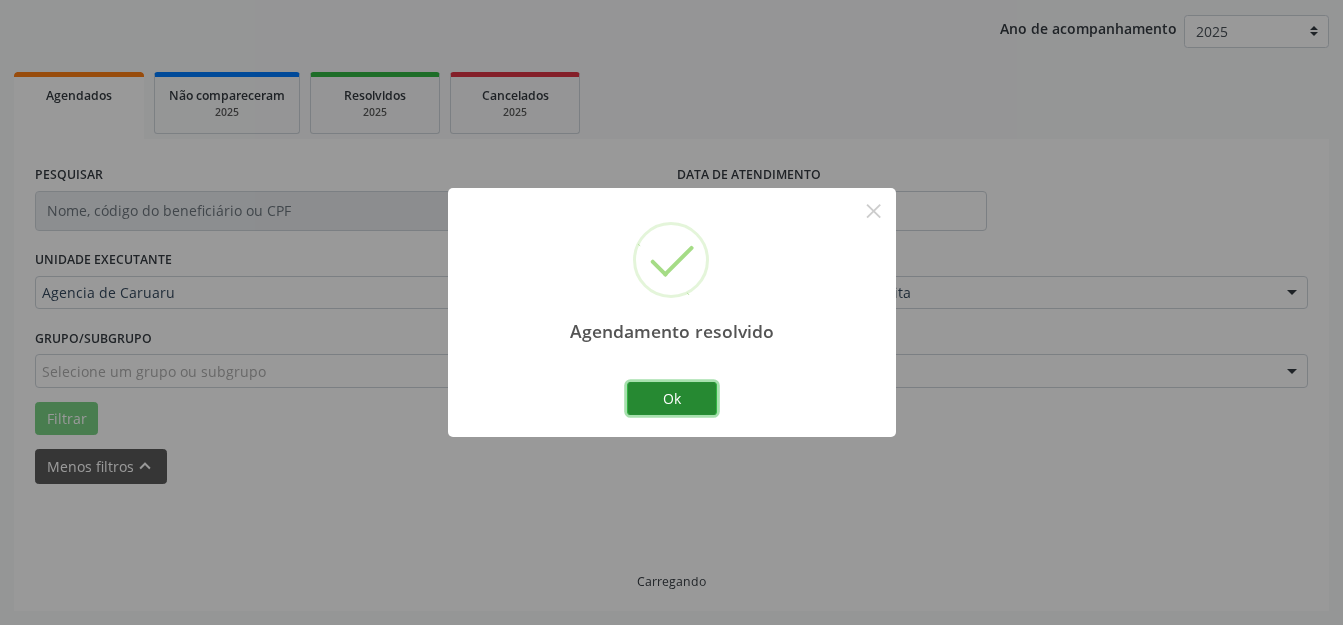 click on "Ok" at bounding box center [672, 399] 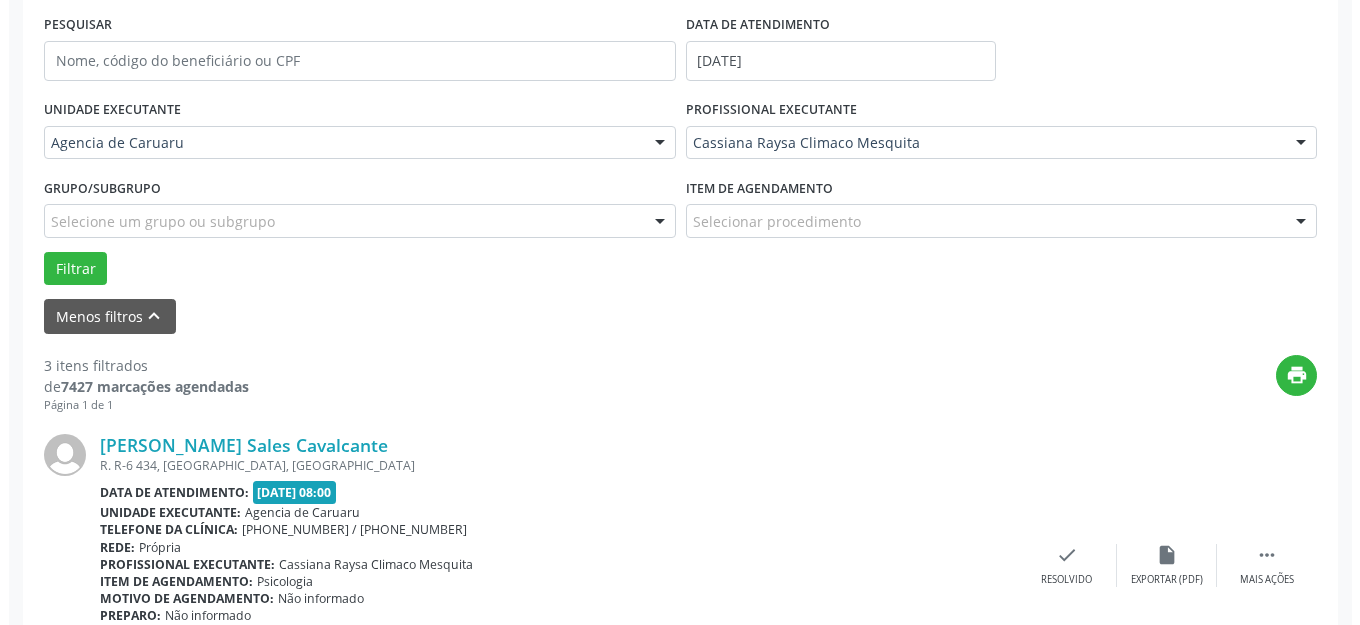 scroll, scrollTop: 648, scrollLeft: 0, axis: vertical 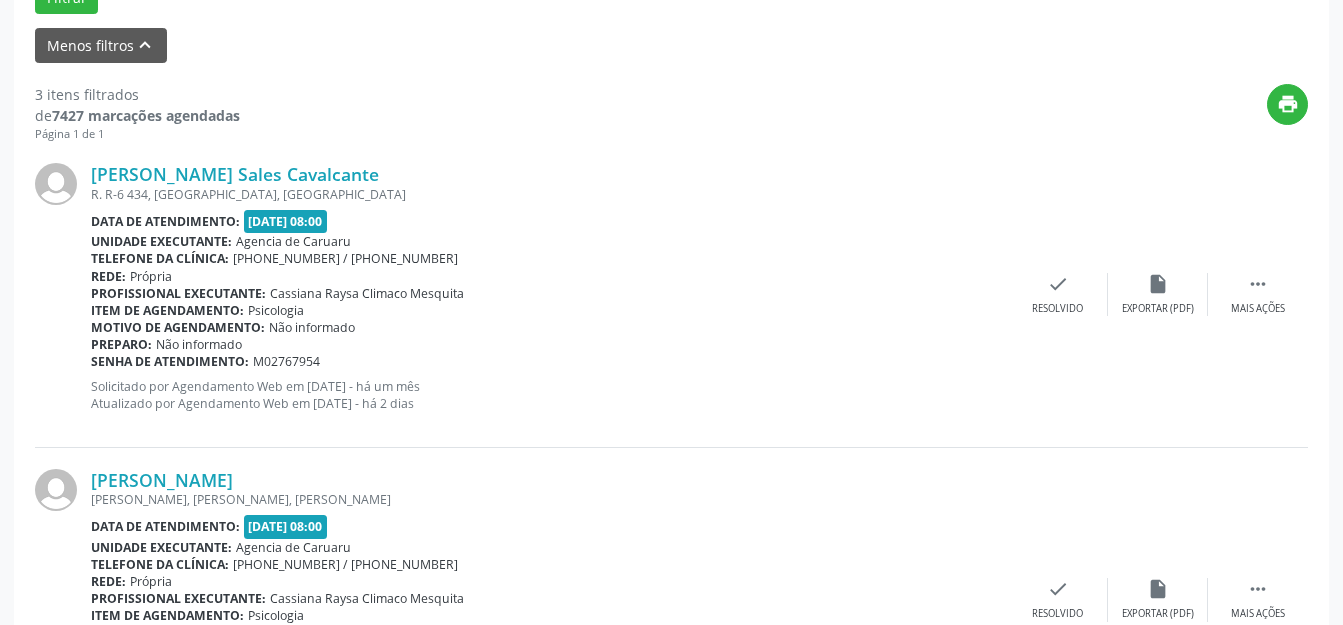 click on "[PERSON_NAME] Sales Cavalcante
R. R-6  434, [GEOGRAPHIC_DATA], [GEOGRAPHIC_DATA]
Data de atendimento:
[DATE] 08:00
Unidade executante:
Agencia de [GEOGRAPHIC_DATA]
Telefone da clínica:
[PHONE_NUMBER] / [PHONE_NUMBER]
Rede:
[GEOGRAPHIC_DATA]
Profissional executante:
Cassiana Raysa Climaco Mesquita
Item de agendamento:
Psicologia
Motivo de agendamento:
Não informado
Preparo:
Não informado
Senha de atendimento:
M02767954
Solicitado por Agendamento Web em [DATE] - há um mês
Atualizado por Agendamento Web em [DATE] - há 2 dias

Mais ações
insert_drive_file
Exportar (PDF)
check
Resolvido" at bounding box center [671, 294] 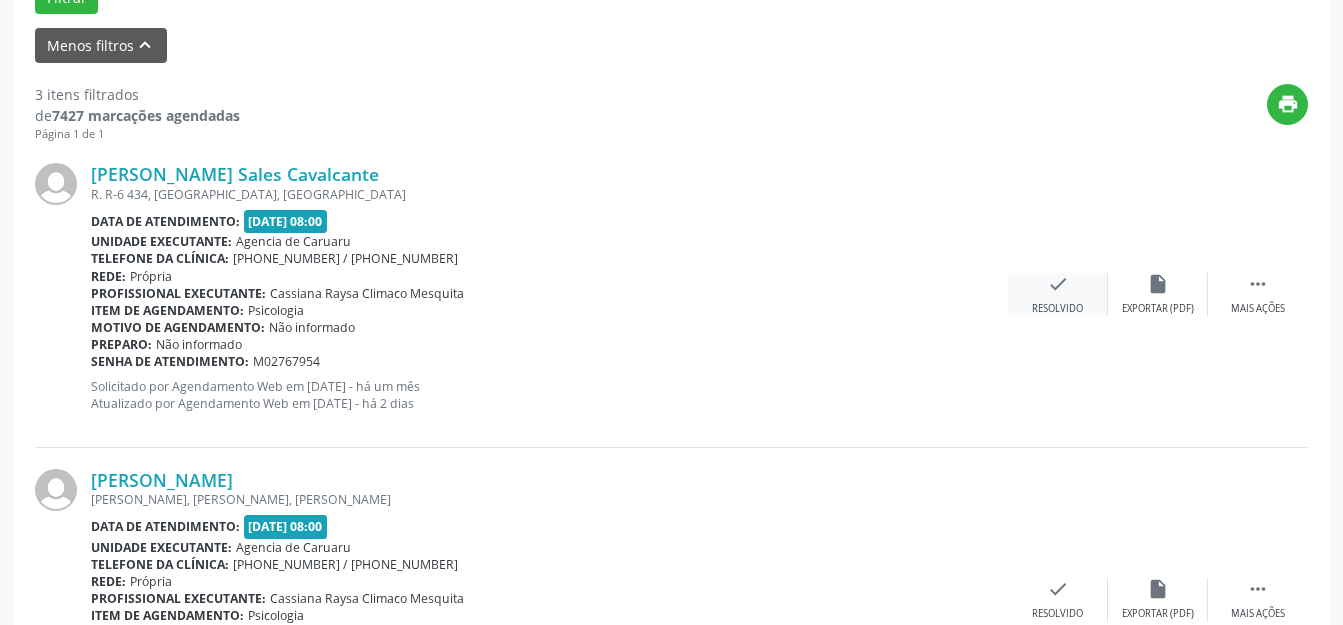 click on "check
Resolvido" at bounding box center (1058, 294) 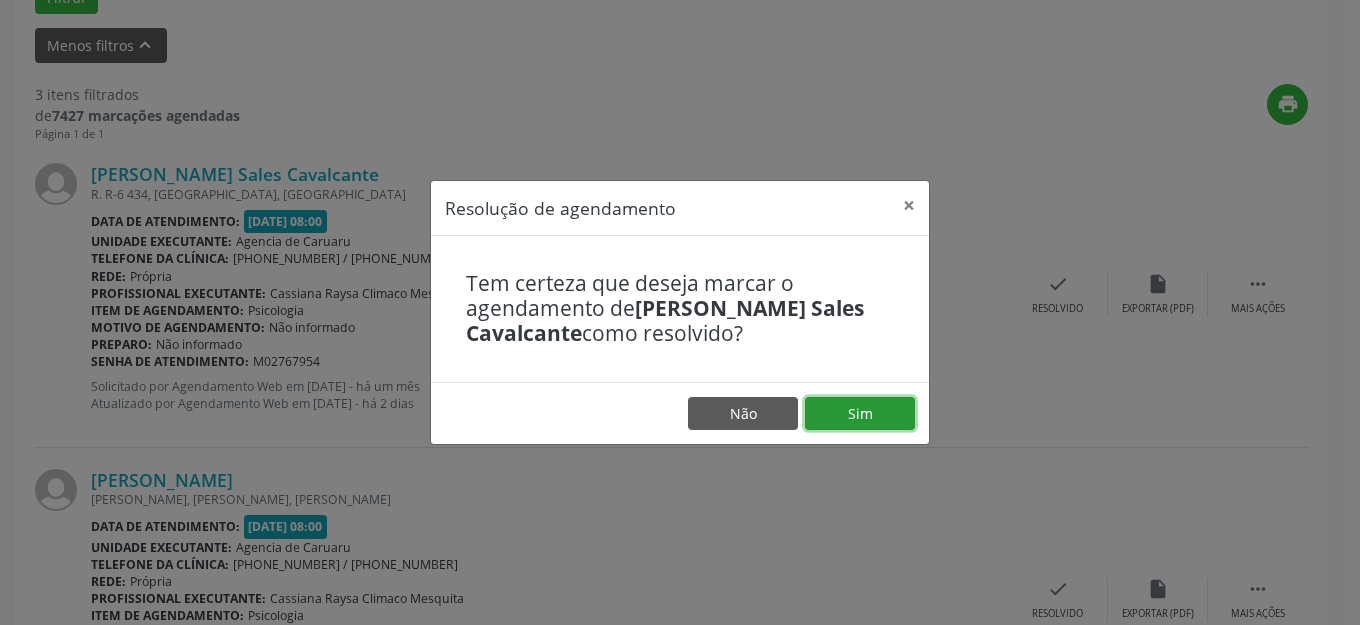click on "Sim" at bounding box center (860, 414) 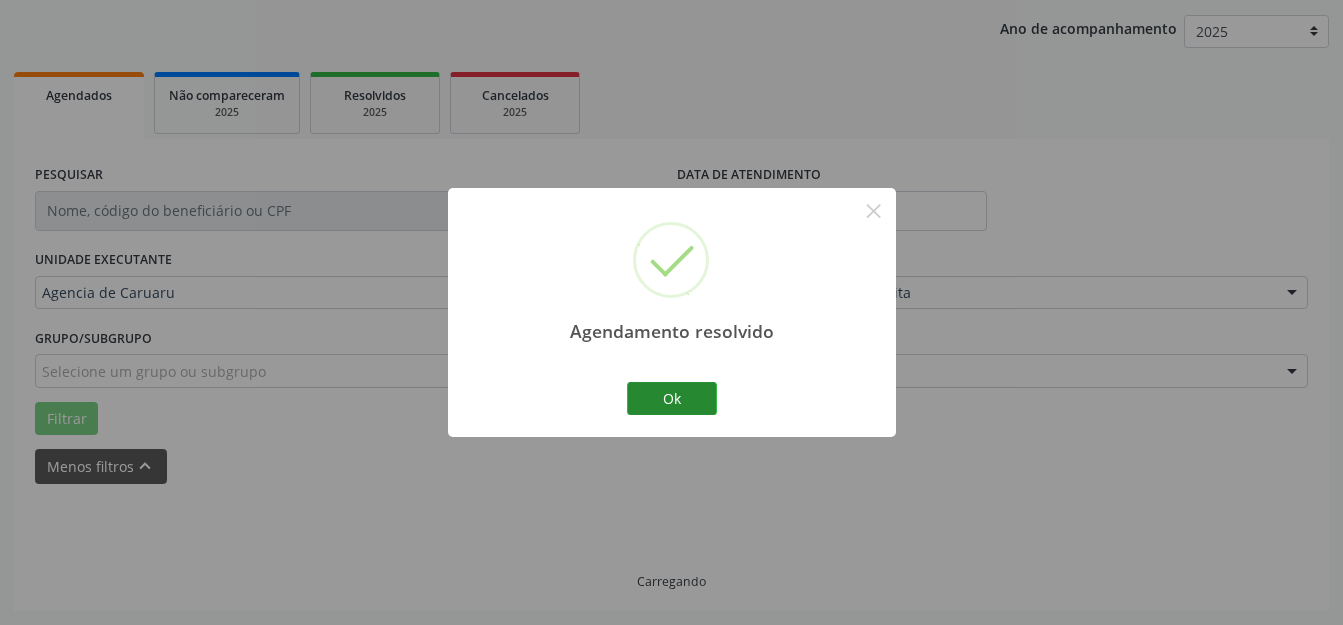 click on "Agendamento resolvido × Ok Cancel" at bounding box center [672, 312] 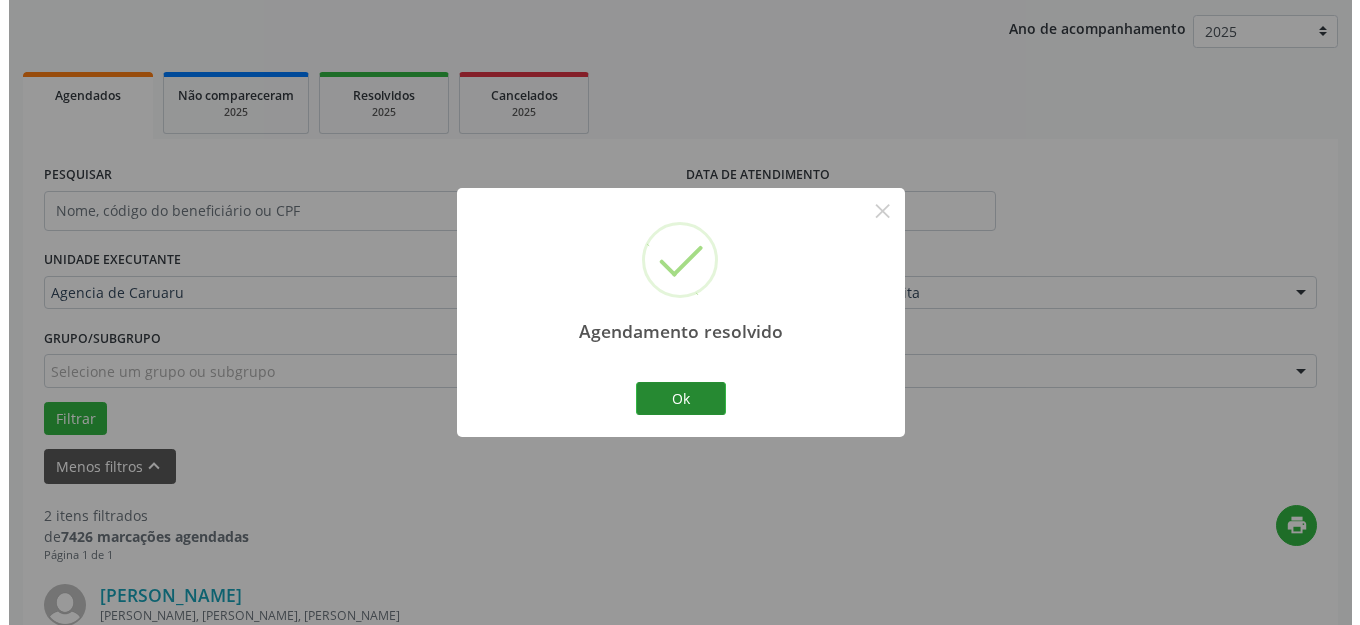 scroll, scrollTop: 648, scrollLeft: 0, axis: vertical 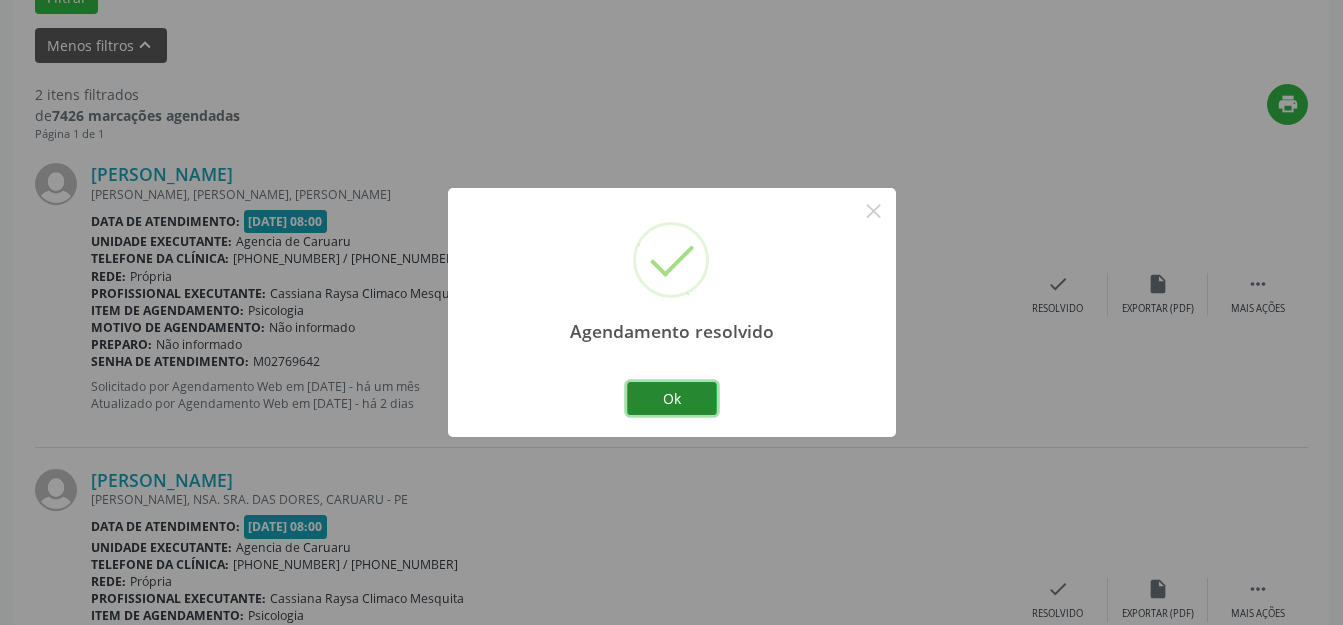 click on "Ok" at bounding box center [672, 399] 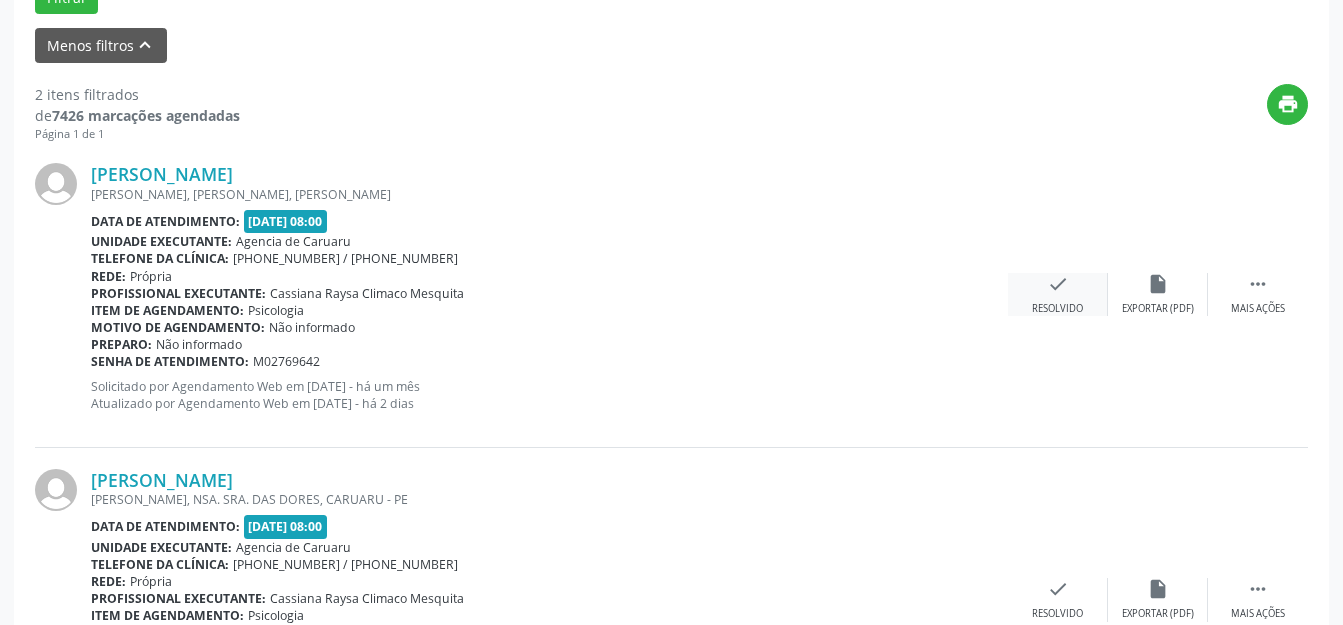 click on "check
Resolvido" at bounding box center [1058, 294] 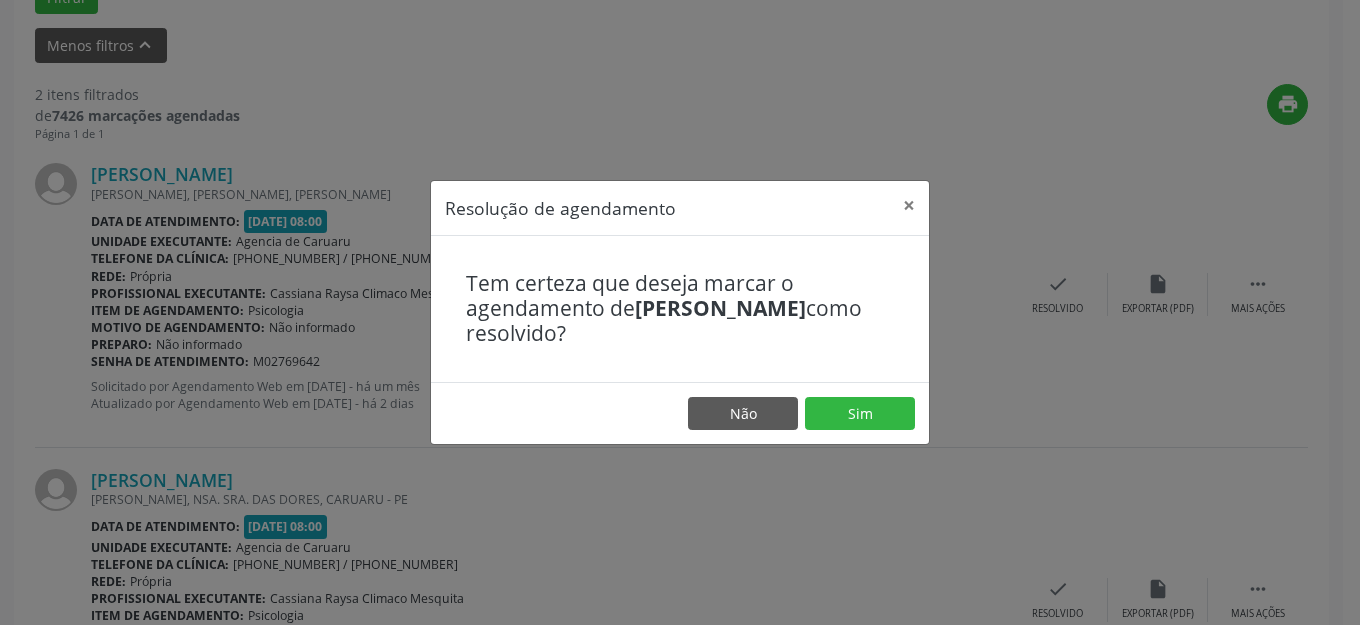 drag, startPoint x: 918, startPoint y: 384, endPoint x: 911, endPoint y: 393, distance: 11.401754 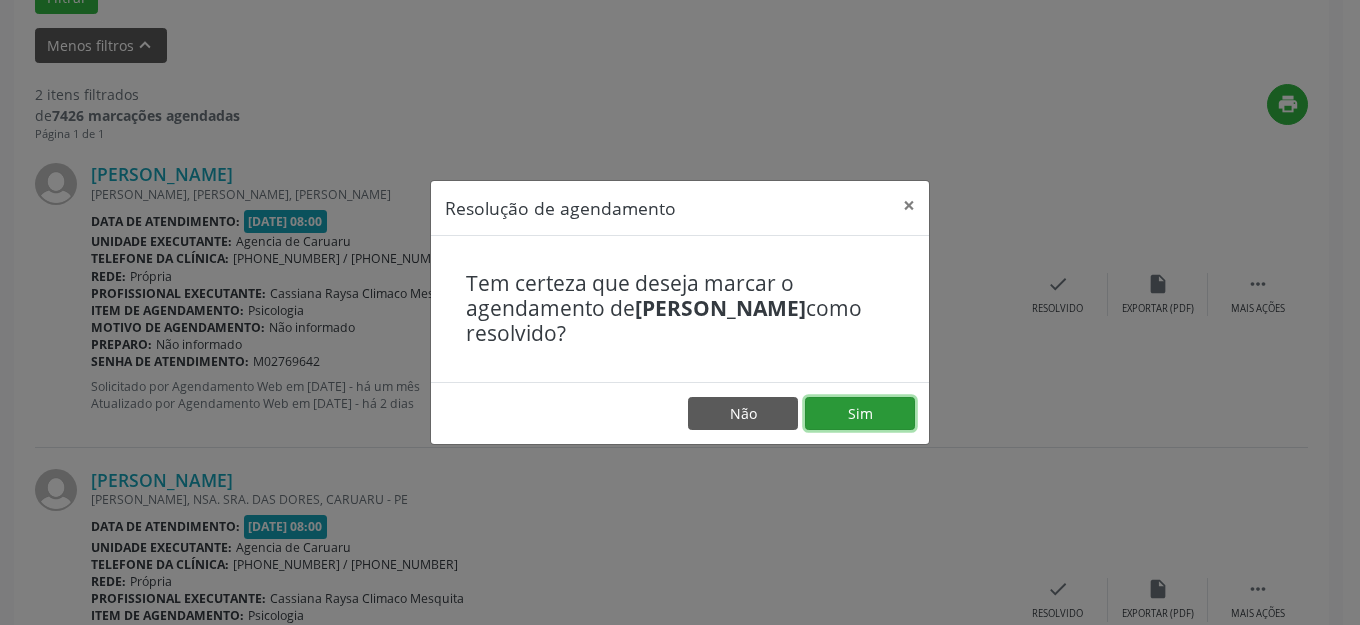 click on "Sim" at bounding box center [860, 414] 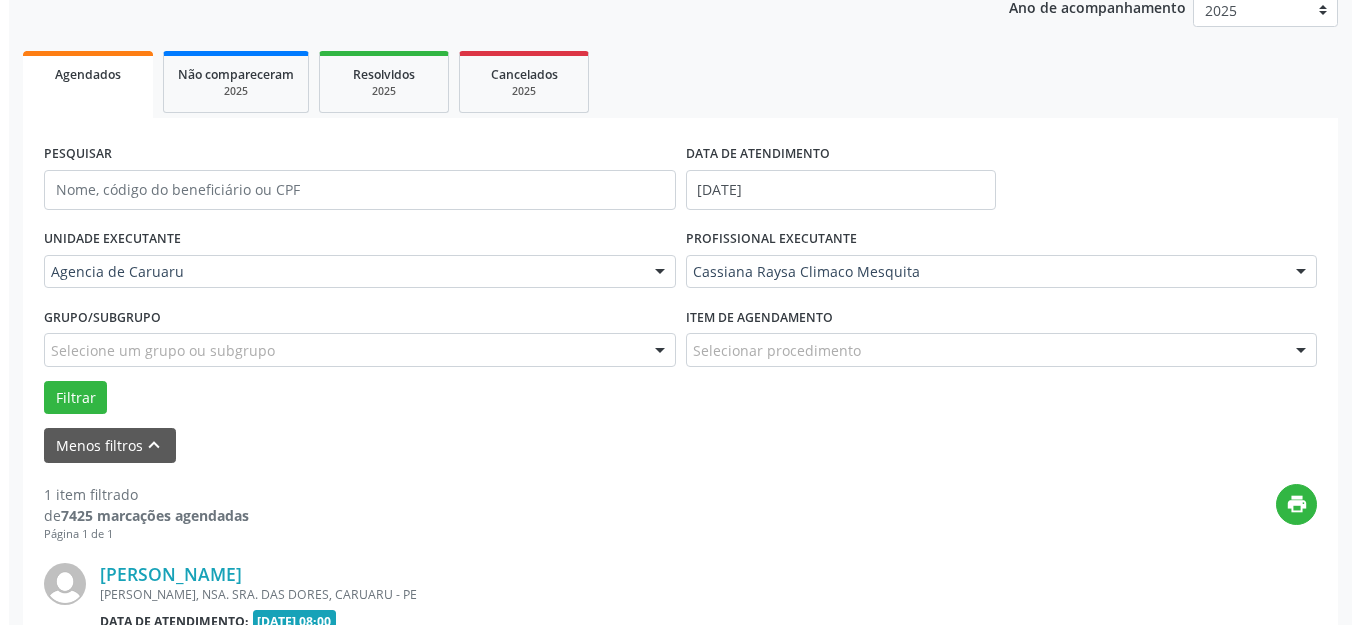 scroll, scrollTop: 448, scrollLeft: 0, axis: vertical 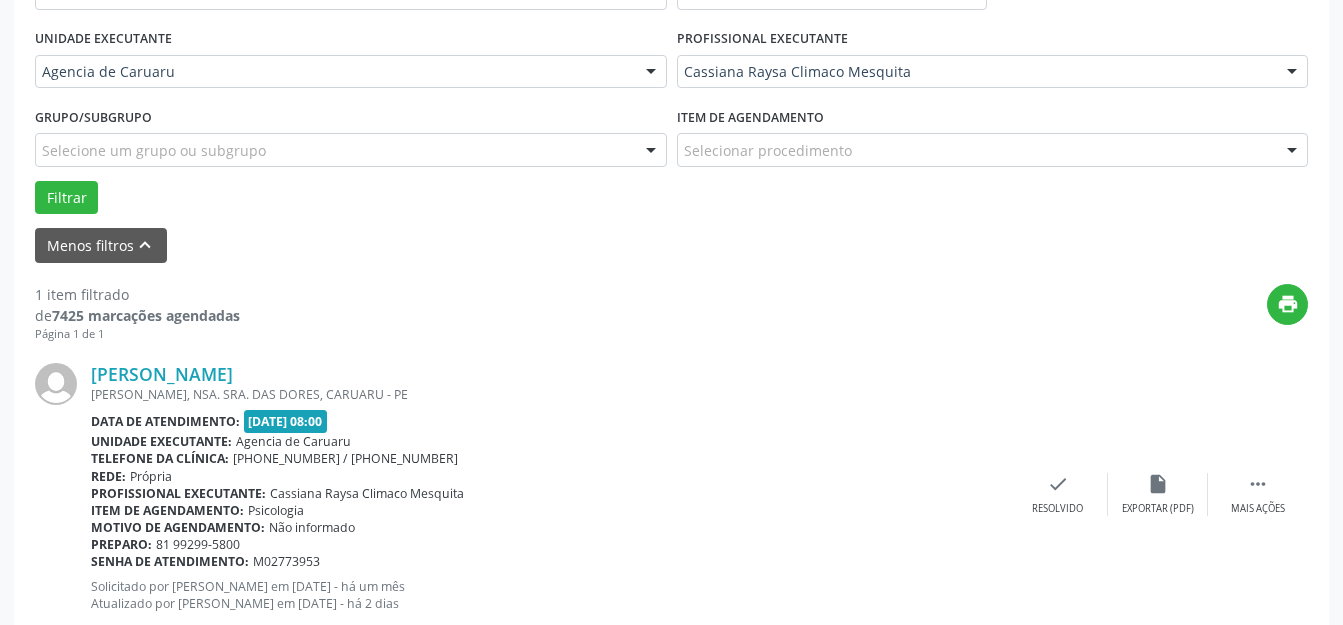 click on "[PERSON_NAME]
[PERSON_NAME], NSA. SRA. DAS DORES, CARUARU - PE
Data de atendimento:
[DATE] 08:00
Unidade executante:
Agencia de [GEOGRAPHIC_DATA]
Telefone da clínica:
[PHONE_NUMBER] / [PHONE_NUMBER]
Rede:
[GEOGRAPHIC_DATA]
Profissional executante:
Cassiana Raysa Climaco Mesquita
Item de agendamento:
Psicologia
Motivo de agendamento:
Não informado
Preparo:
81 99299-5800
Senha de atendimento:
M02773953
Solicitado por [PERSON_NAME] em [DATE] - há um mês
Atualizado por [PERSON_NAME] em [DATE] - há 2 dias

Mais ações
insert_drive_file
Exportar (PDF)
check
Resolvido" at bounding box center (671, 494) 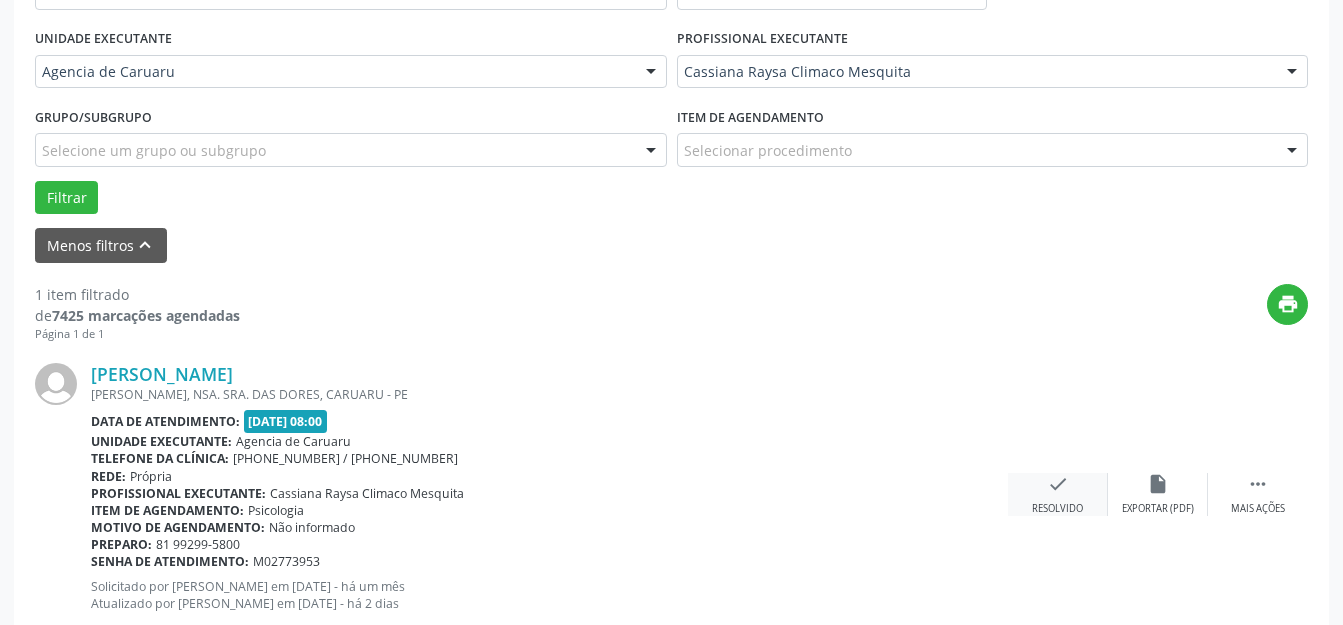 click on "check
Resolvido" at bounding box center (1058, 494) 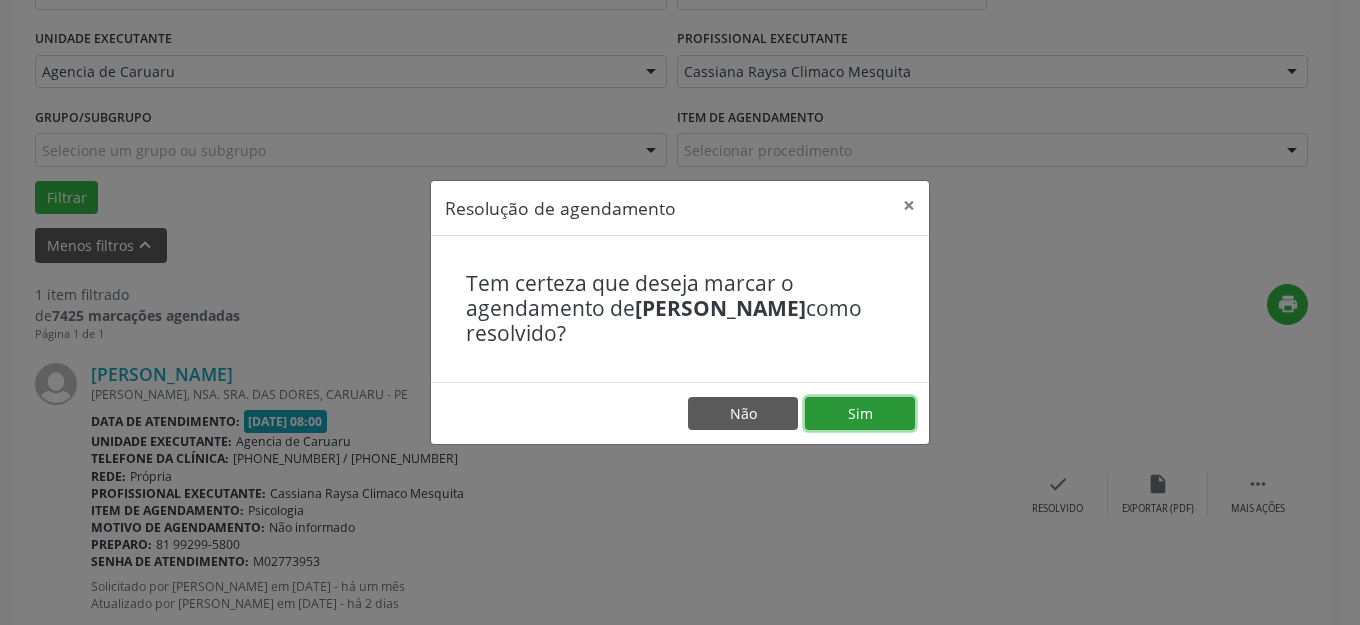 click on "Sim" at bounding box center (860, 414) 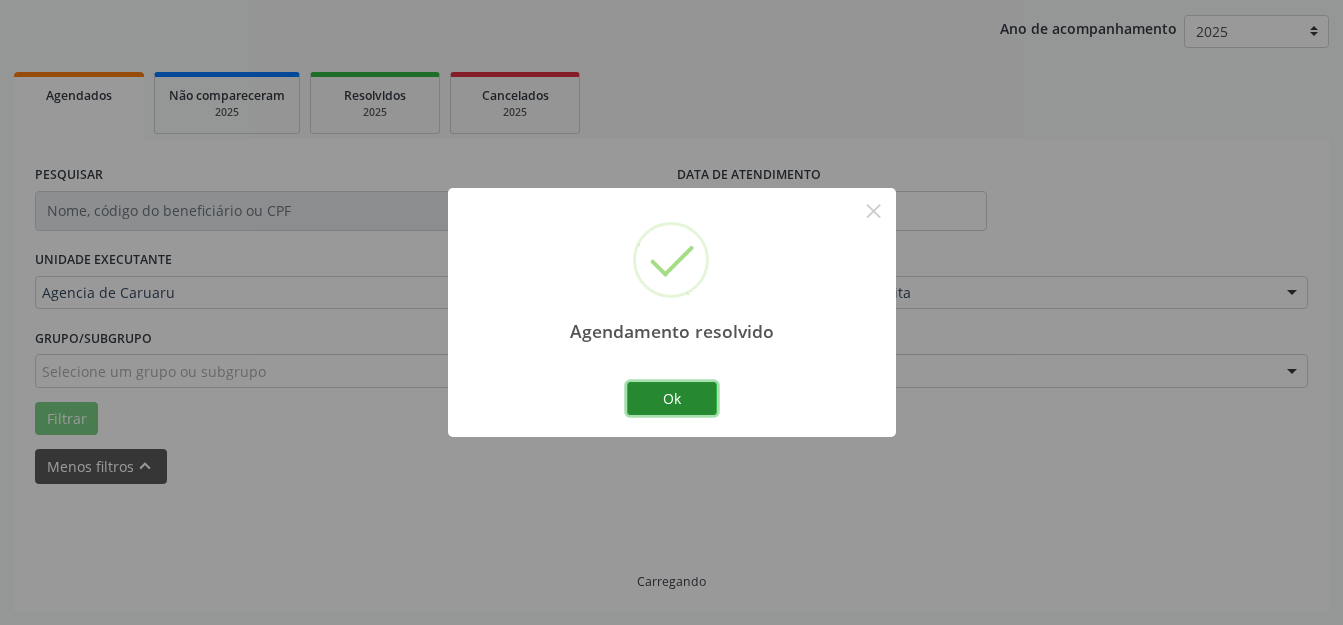 click on "Ok" at bounding box center [672, 399] 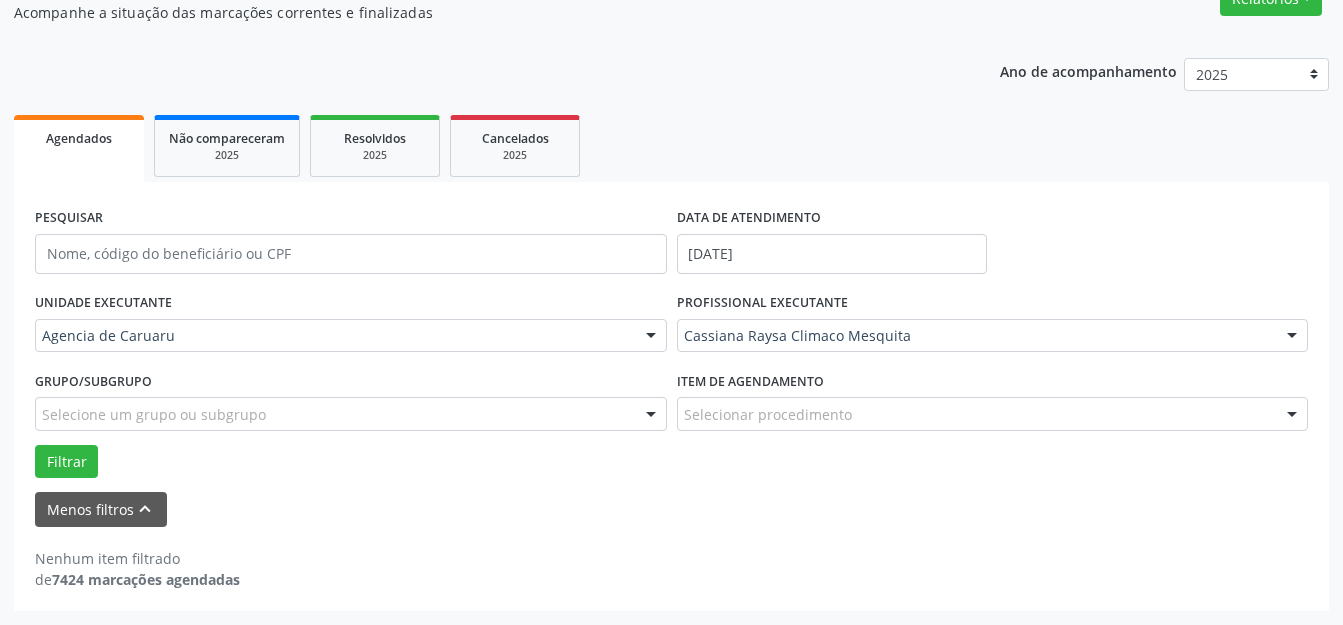 scroll, scrollTop: 184, scrollLeft: 0, axis: vertical 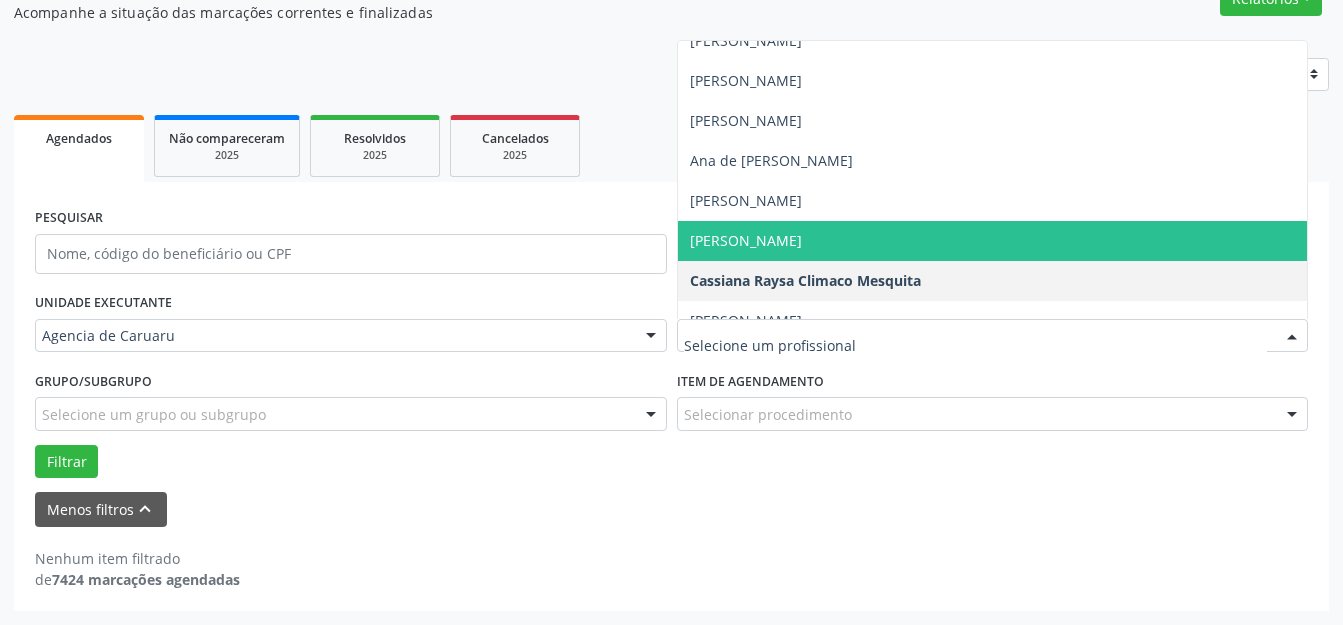 click on "[PERSON_NAME]" at bounding box center (746, 240) 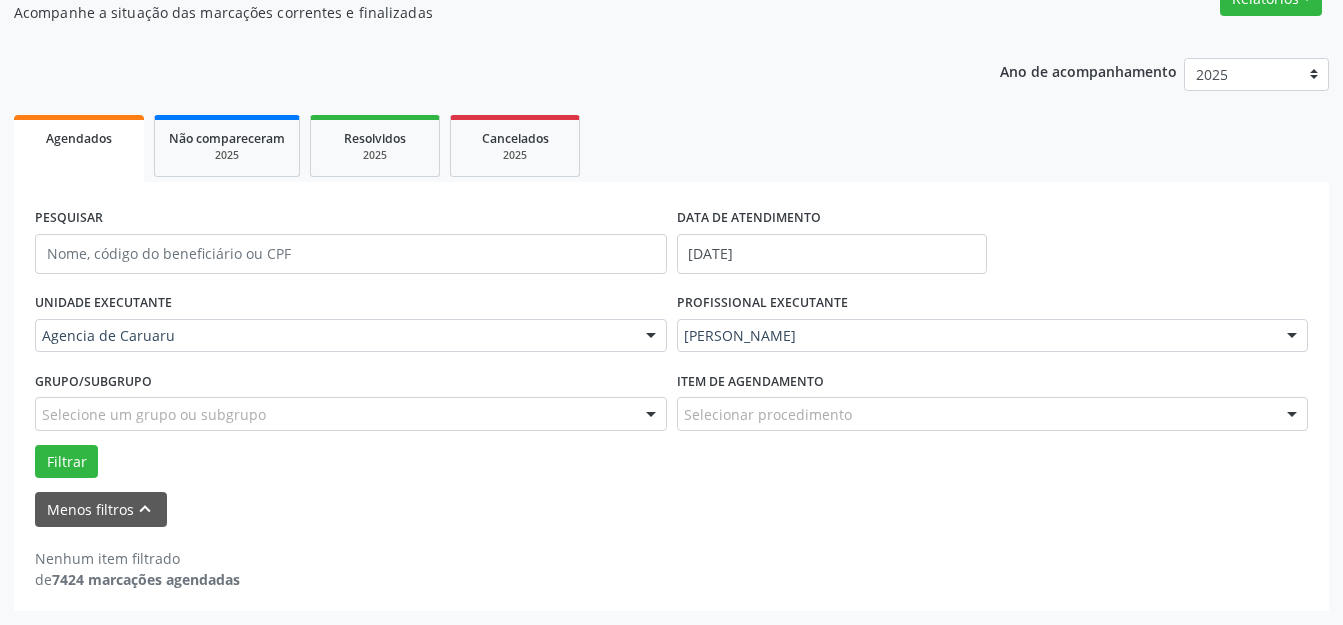 click on "Filtrar" at bounding box center [671, 462] 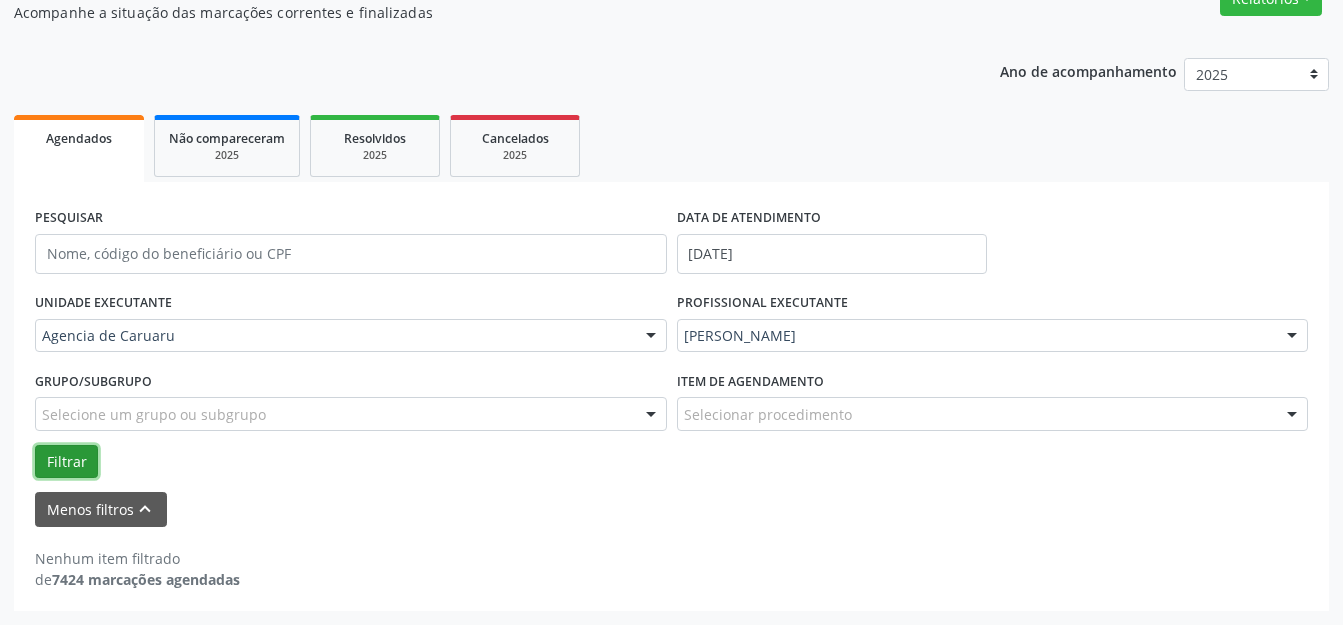 click on "Filtrar" at bounding box center (66, 462) 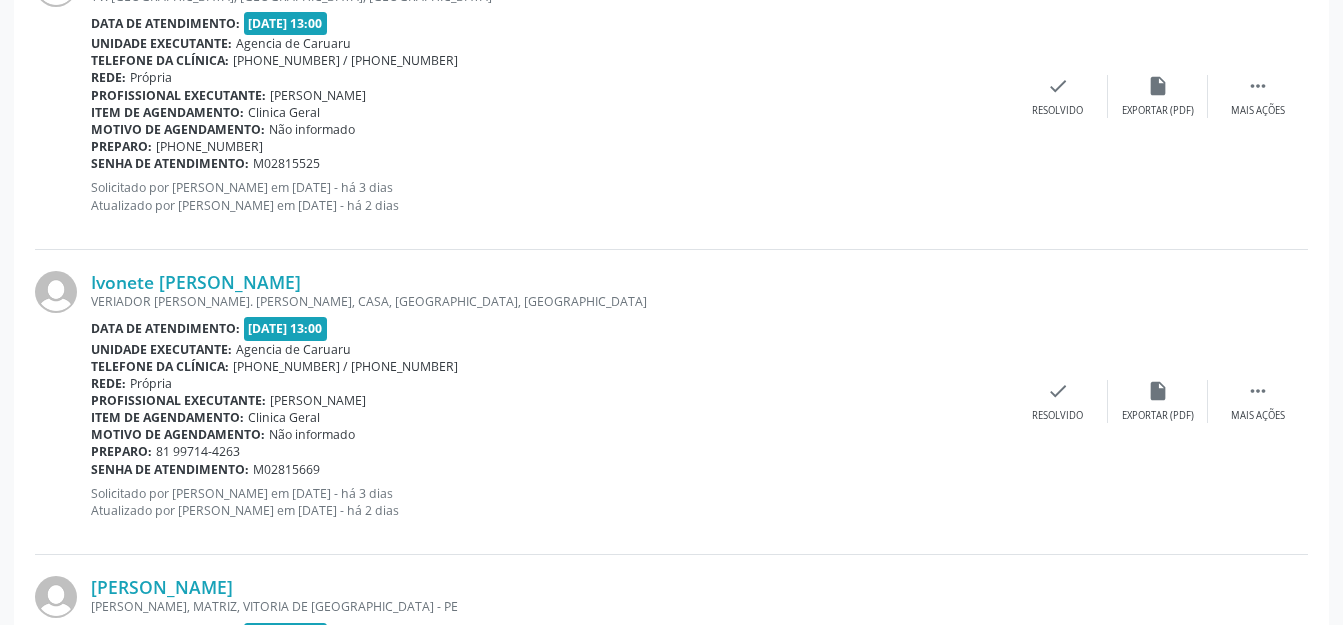 scroll, scrollTop: 3184, scrollLeft: 0, axis: vertical 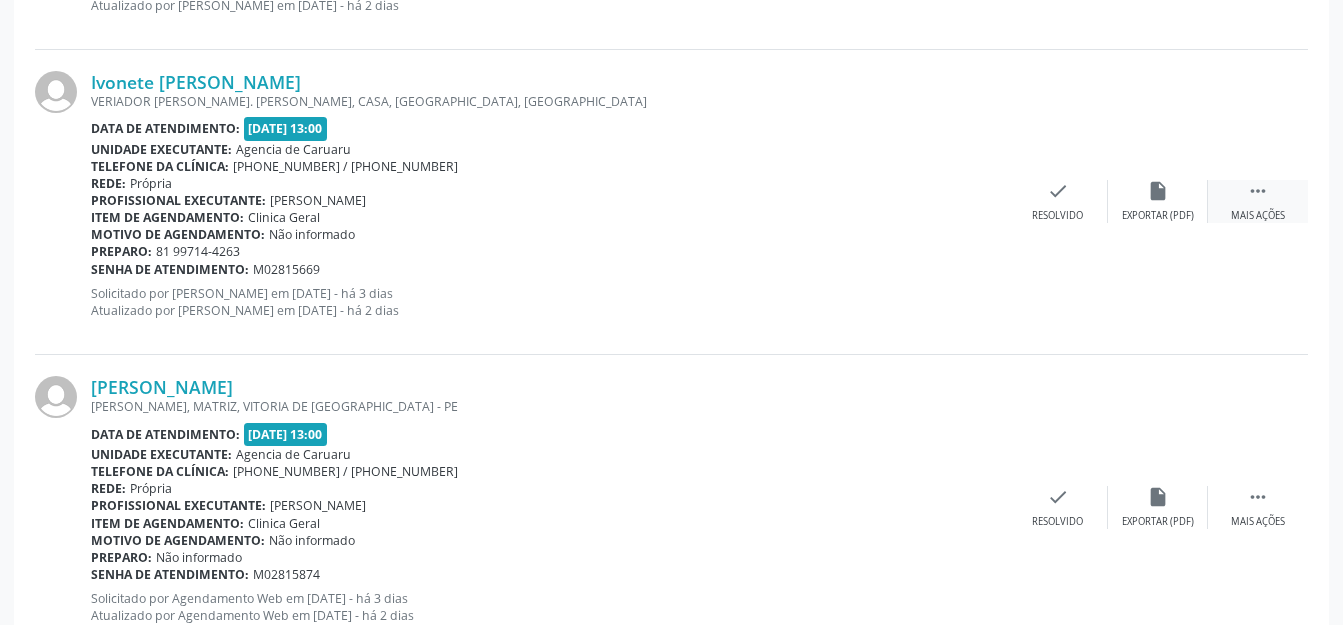 click on "
Mais ações" at bounding box center (1258, 201) 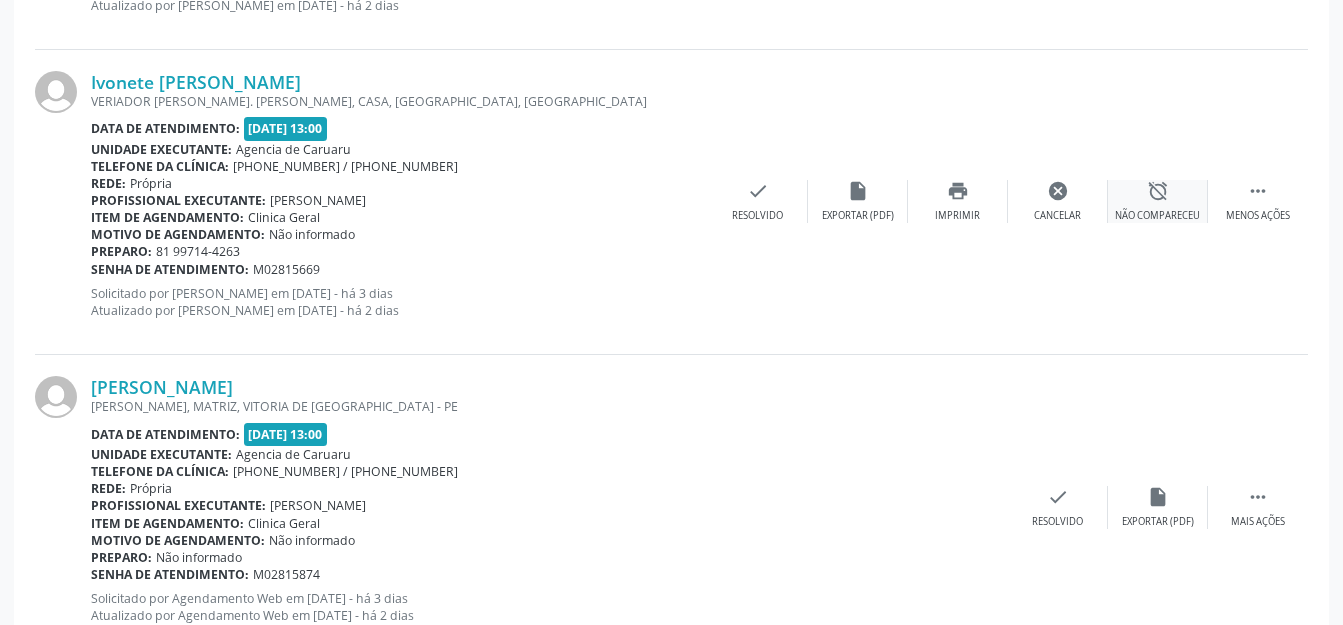 click on "Não compareceu" at bounding box center (1157, 216) 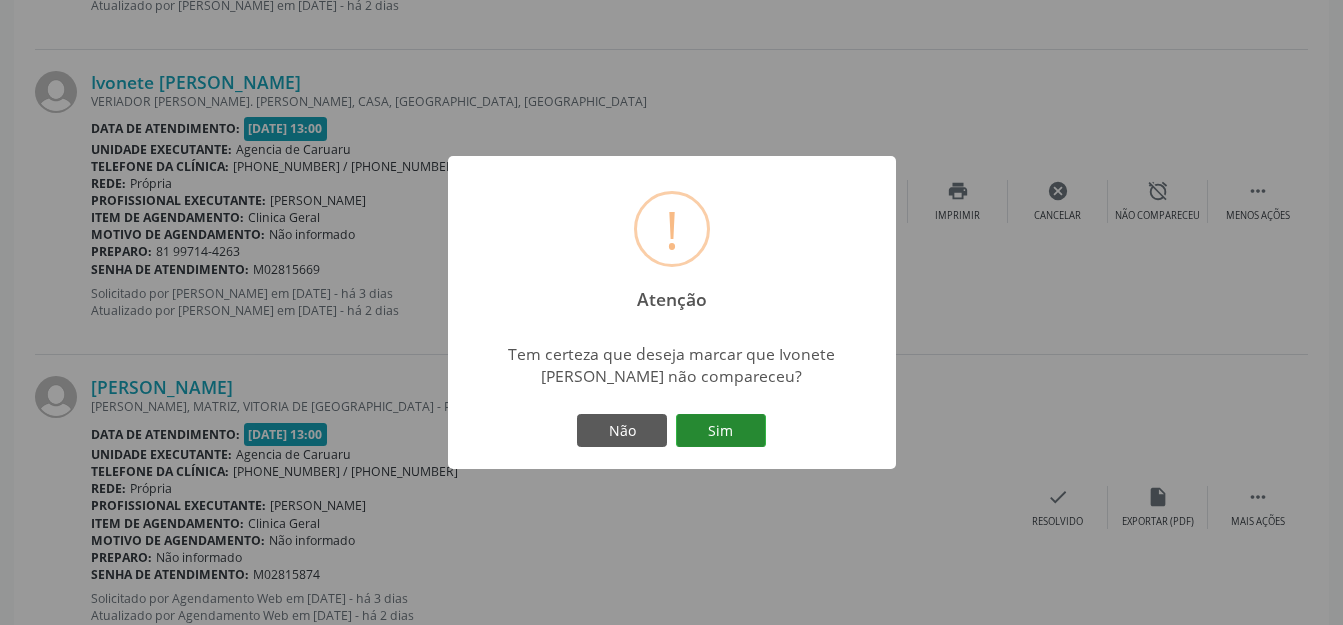 click on "Sim" at bounding box center [721, 431] 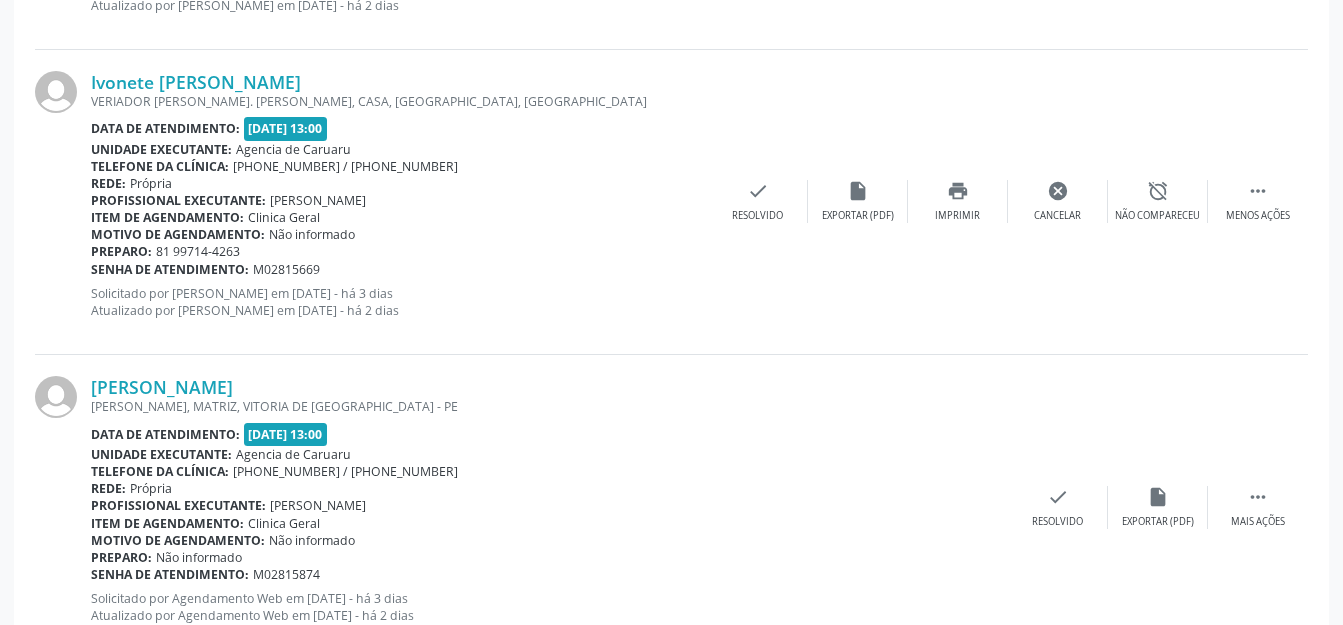 scroll, scrollTop: 248, scrollLeft: 0, axis: vertical 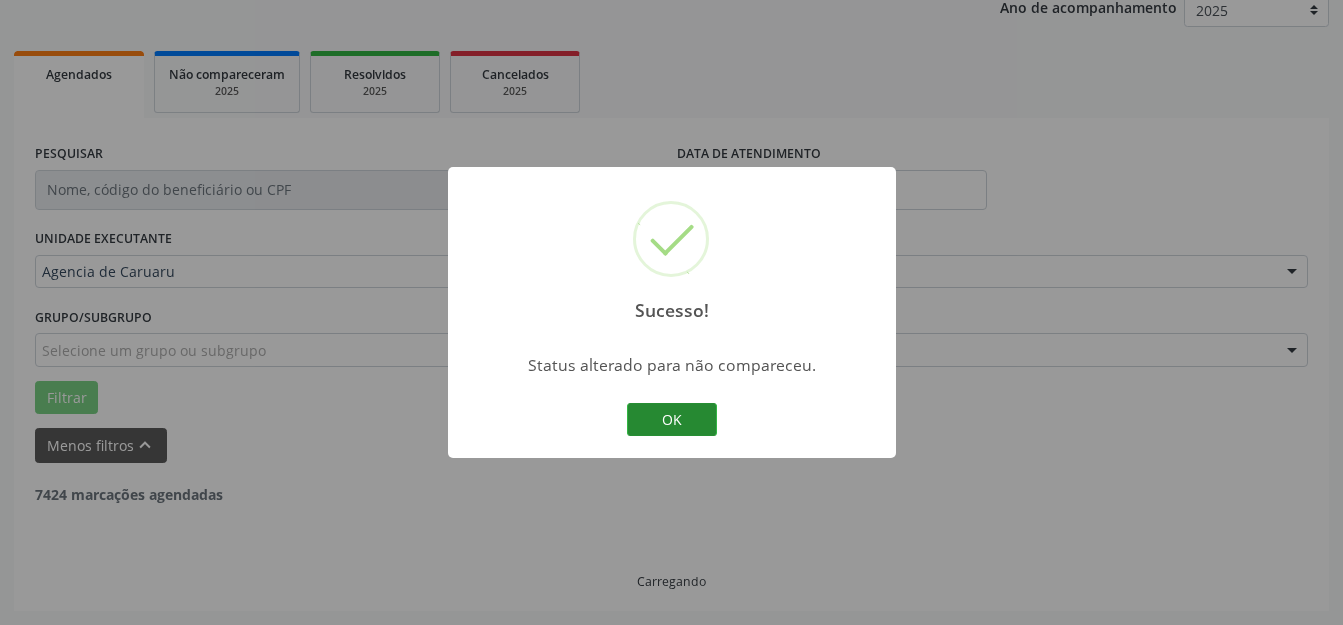 click on "OK" at bounding box center (672, 420) 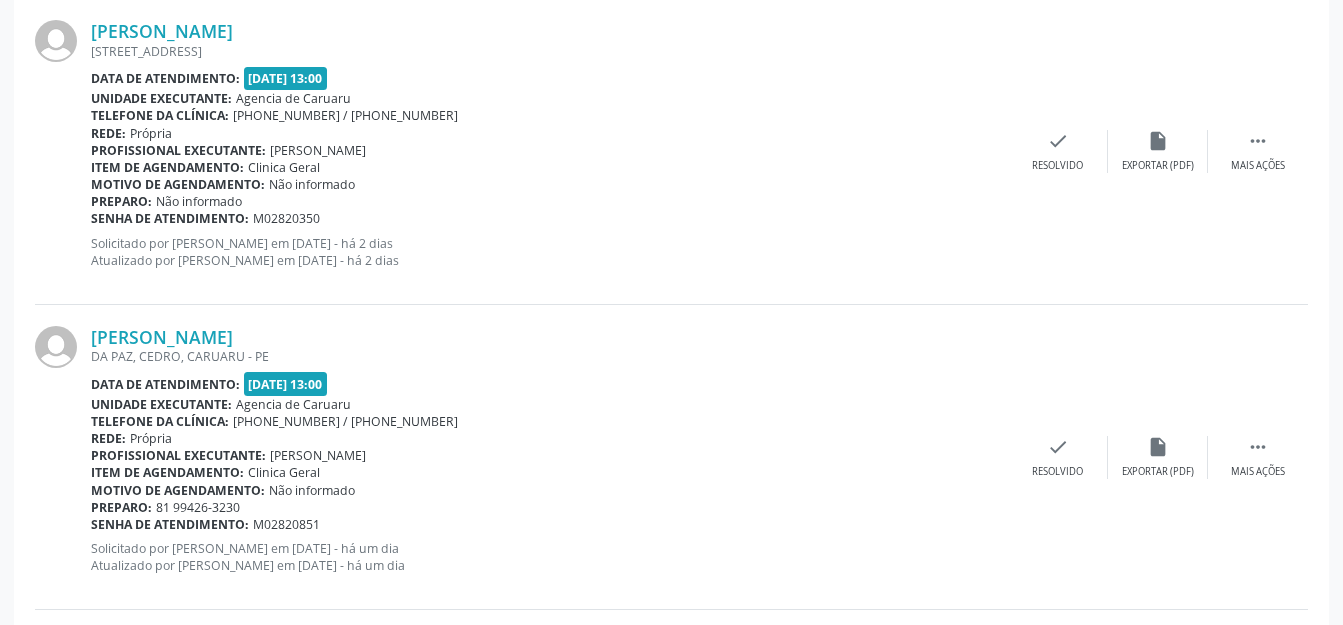scroll, scrollTop: 3848, scrollLeft: 0, axis: vertical 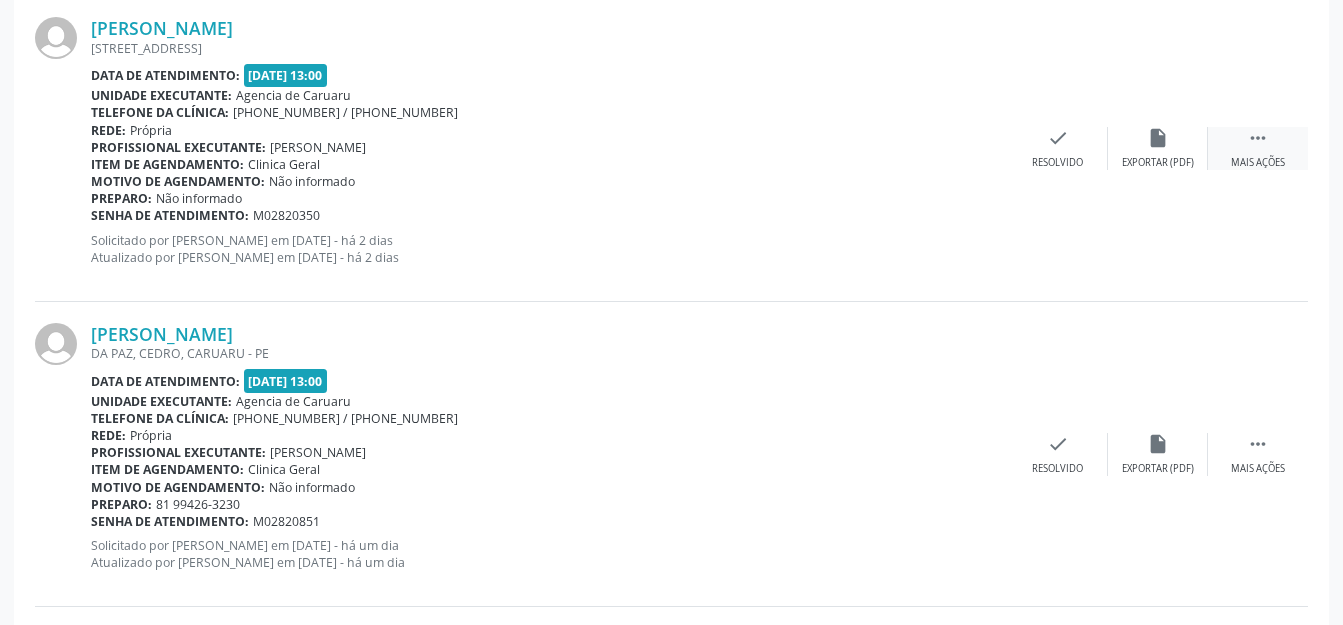 click on "
Mais ações" at bounding box center [1258, 148] 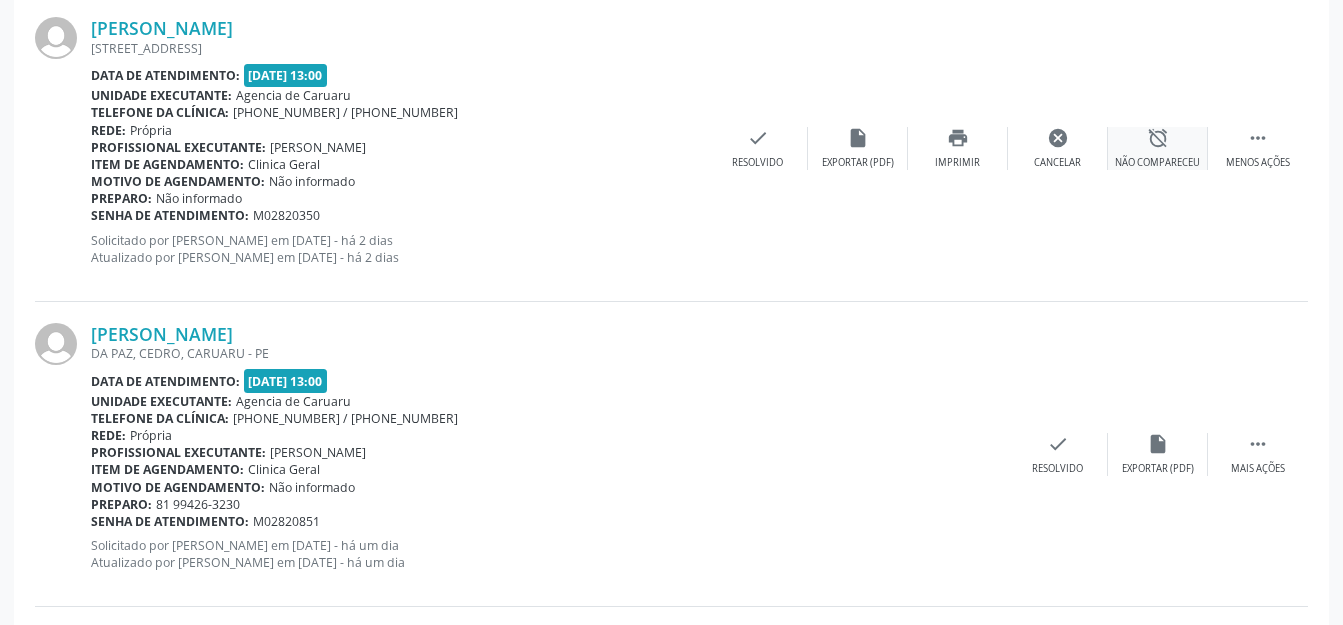 click on "Não compareceu" at bounding box center [1157, 163] 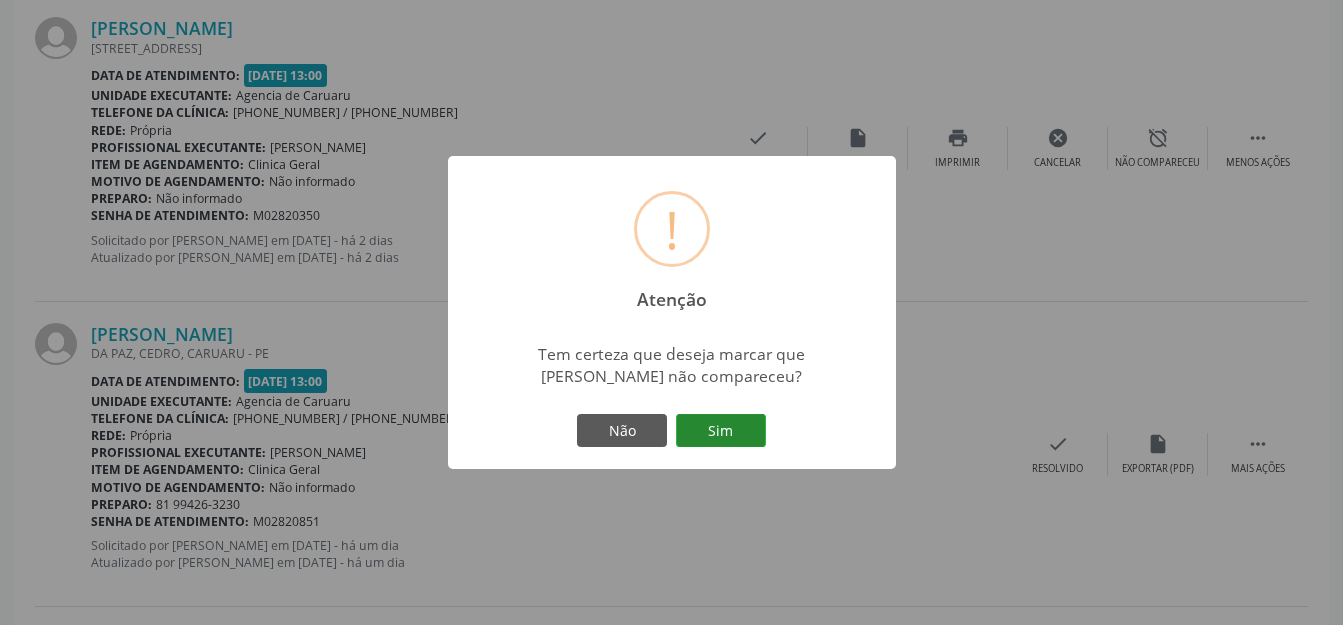 click on "Sim" at bounding box center [721, 431] 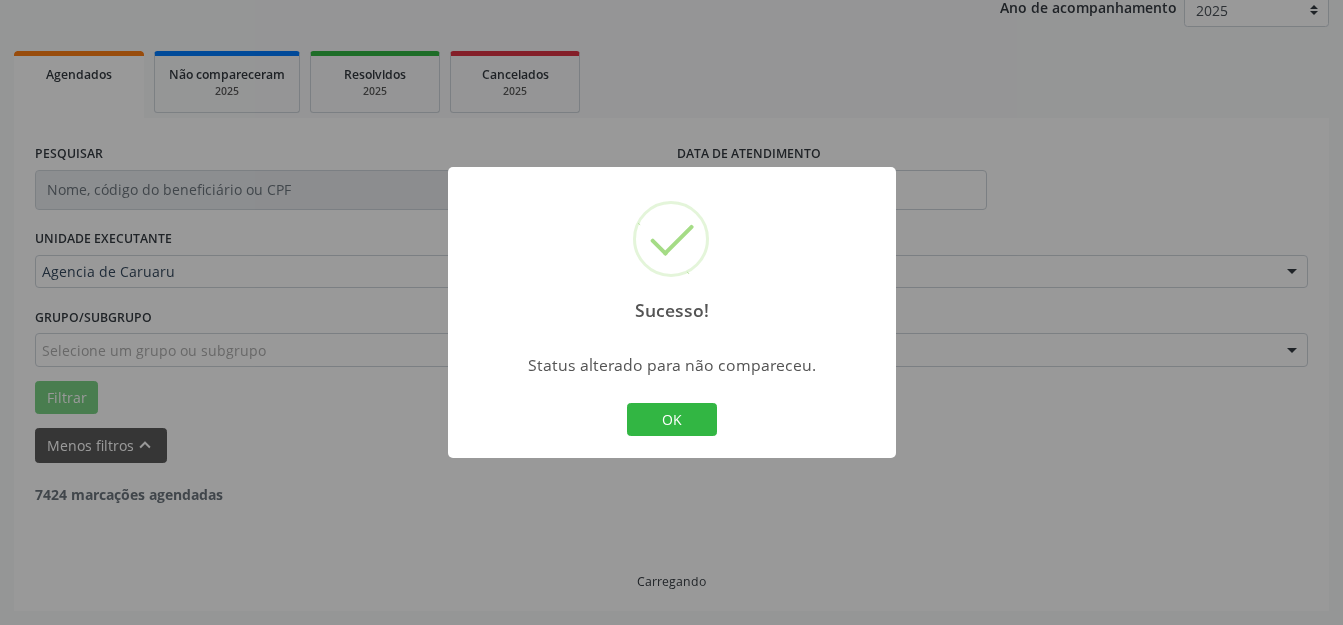 scroll, scrollTop: 248, scrollLeft: 0, axis: vertical 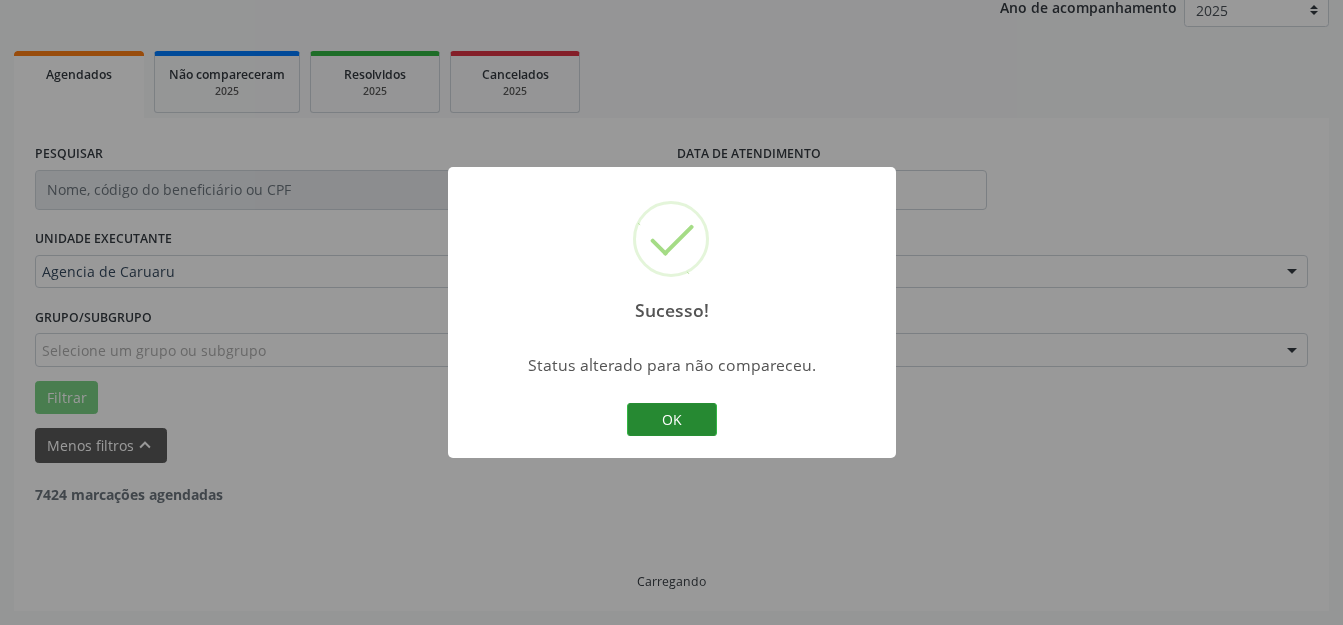 click on "OK" at bounding box center [672, 420] 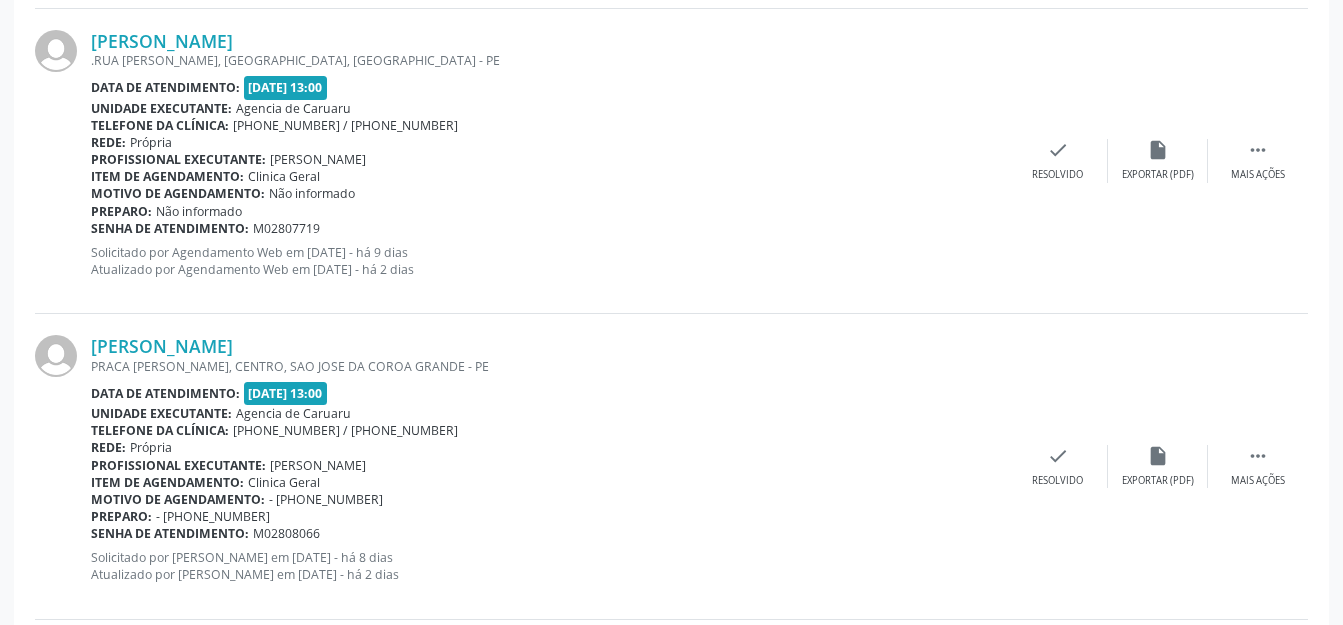 scroll, scrollTop: 1162, scrollLeft: 0, axis: vertical 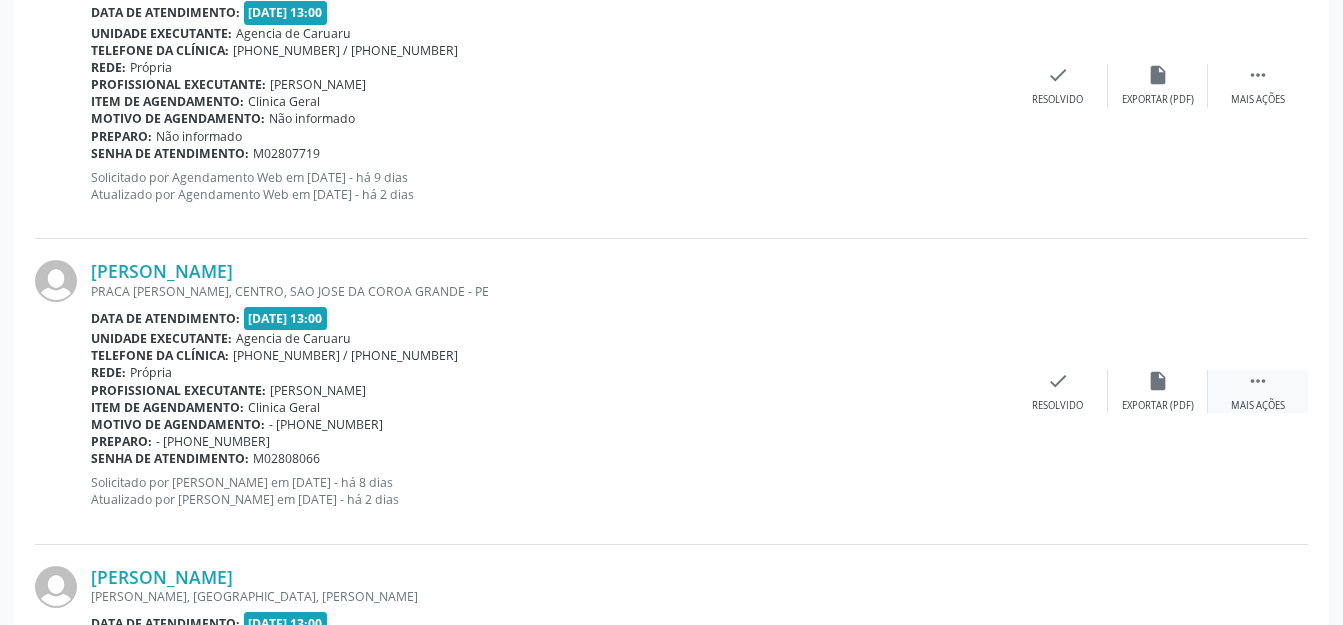click on "
Mais ações" at bounding box center (1258, 391) 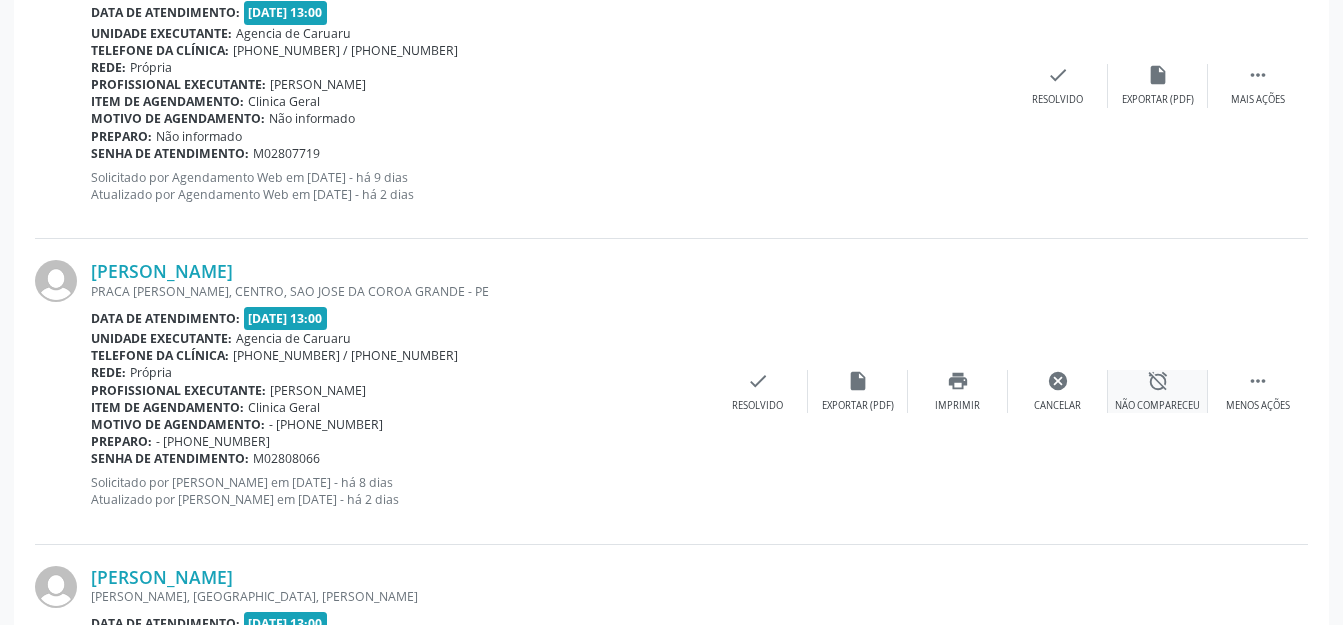 click on "alarm_off
Não compareceu" at bounding box center [1158, 391] 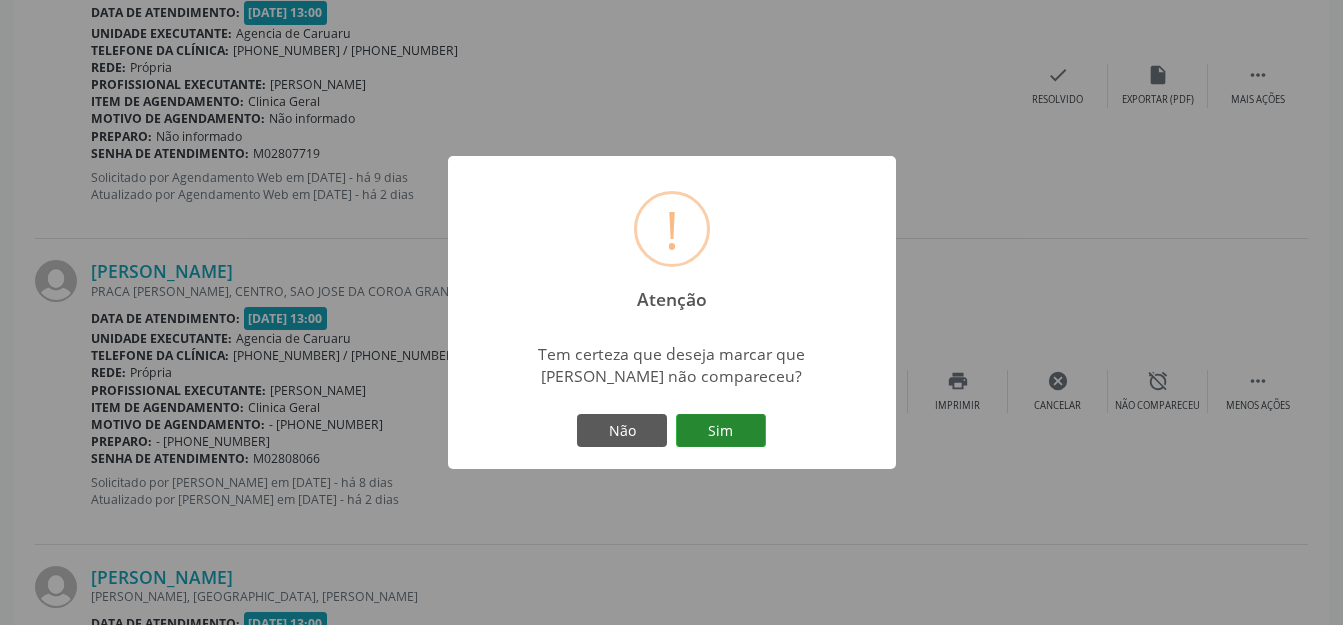 click on "Sim" at bounding box center [721, 431] 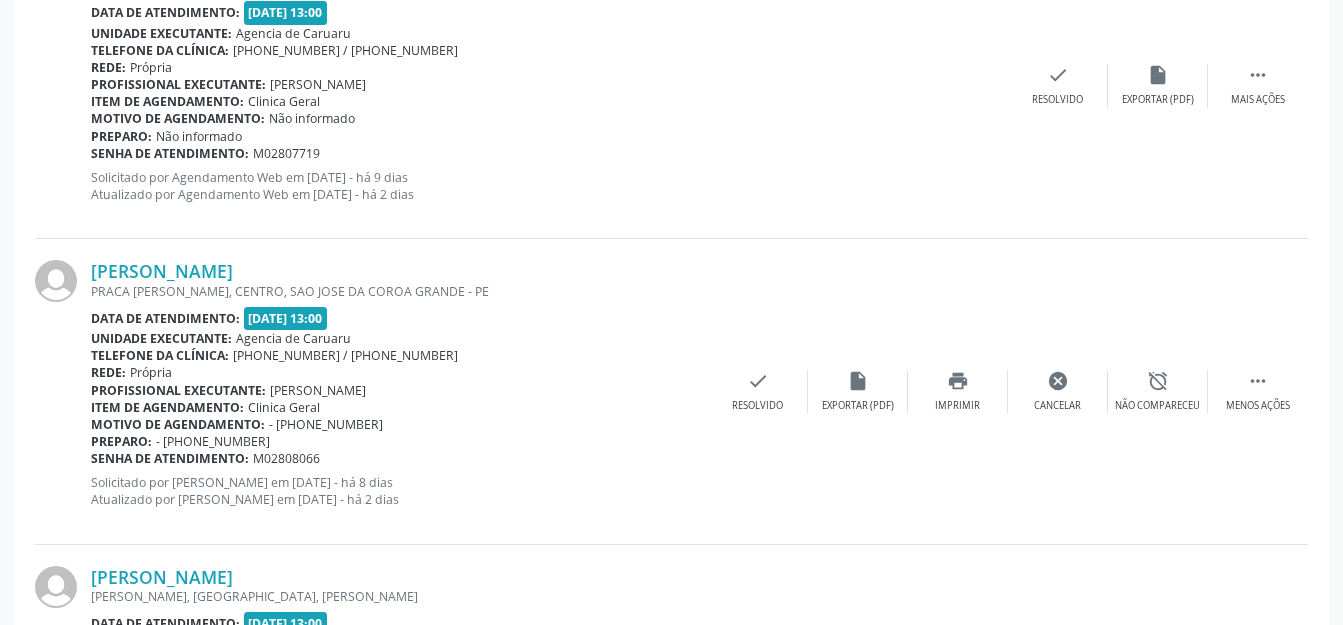 scroll, scrollTop: 248, scrollLeft: 0, axis: vertical 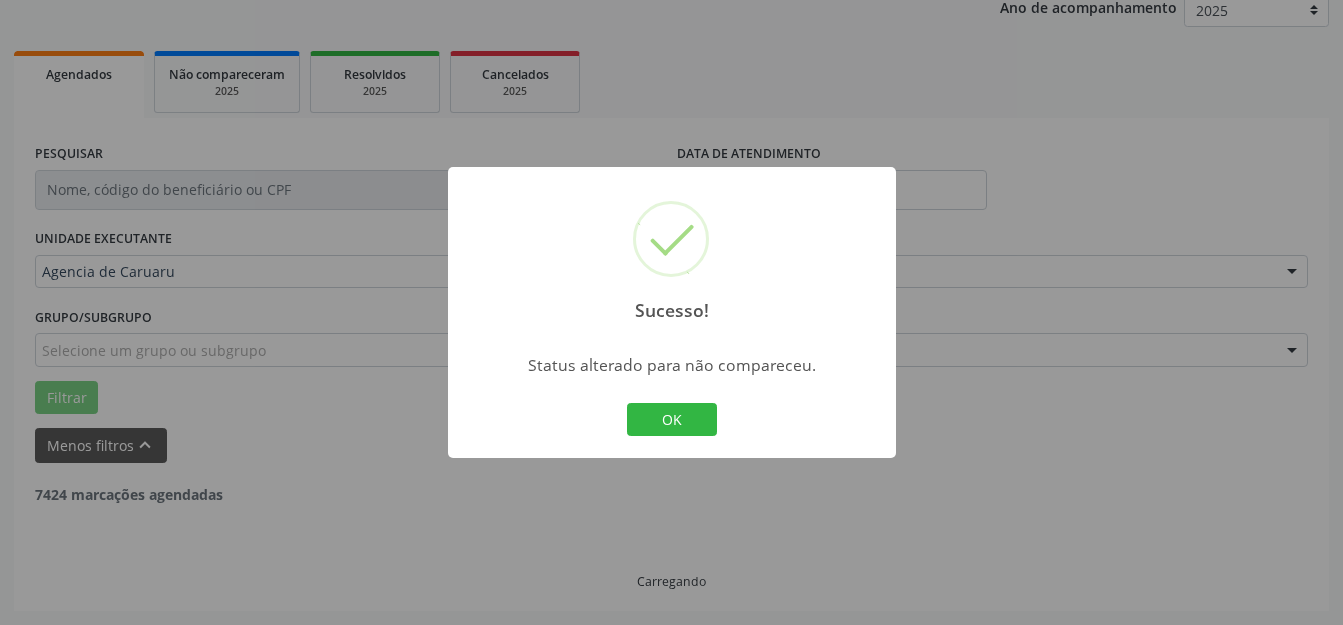 click on "OK" at bounding box center [672, 420] 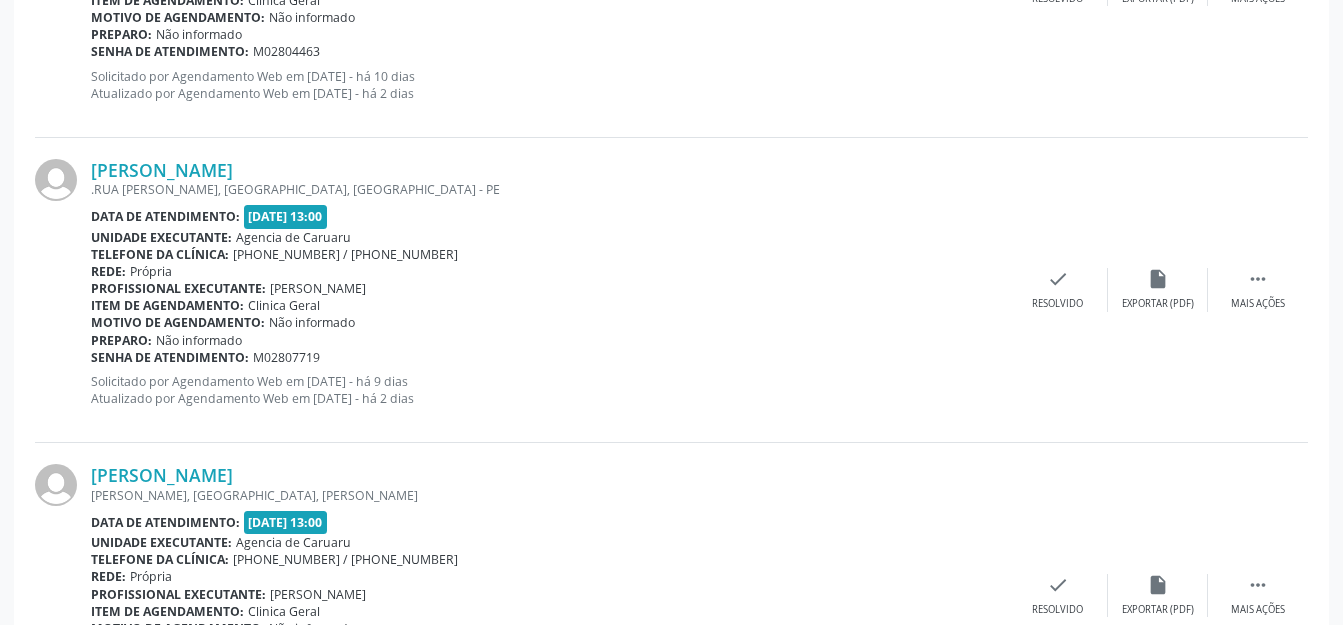 scroll, scrollTop: 948, scrollLeft: 0, axis: vertical 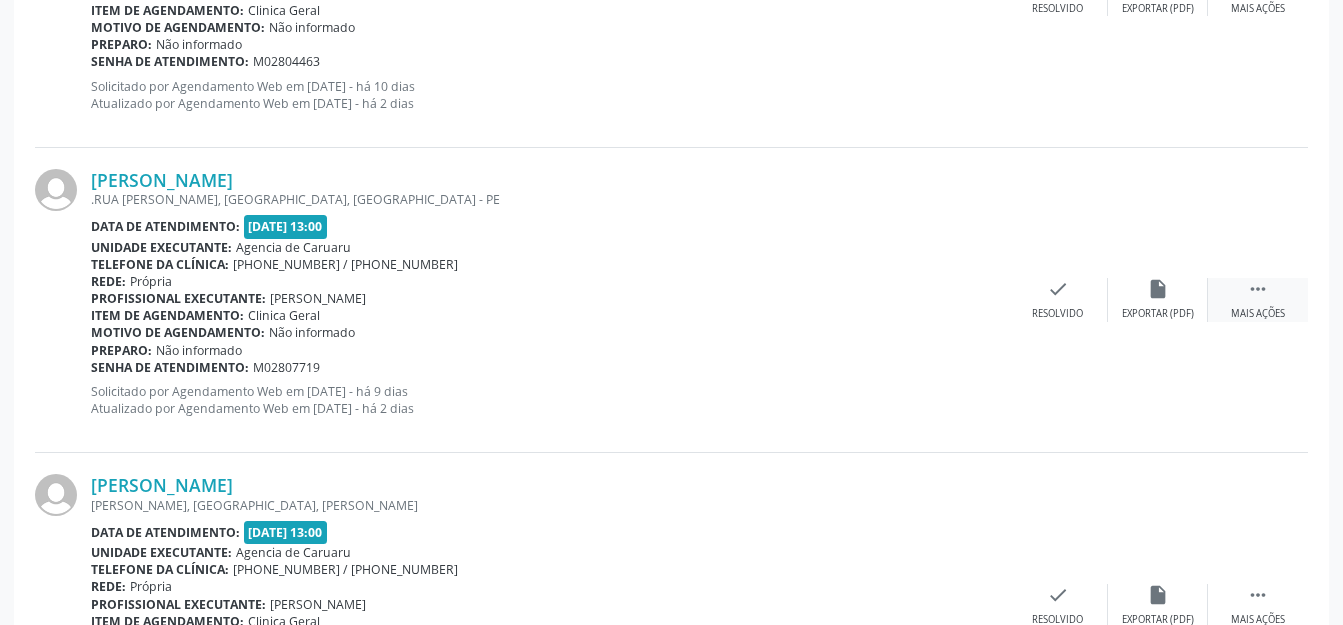 click on "
Mais ações" at bounding box center [1258, 299] 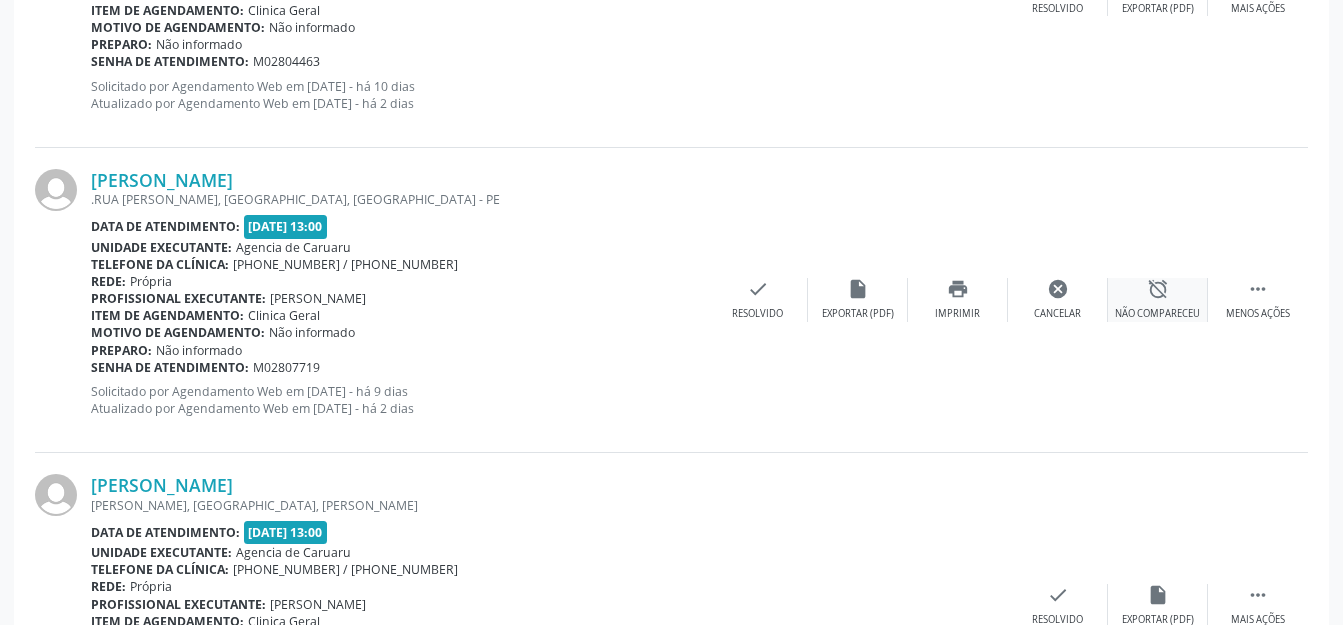 click on "alarm_off
Não compareceu" at bounding box center [1158, 299] 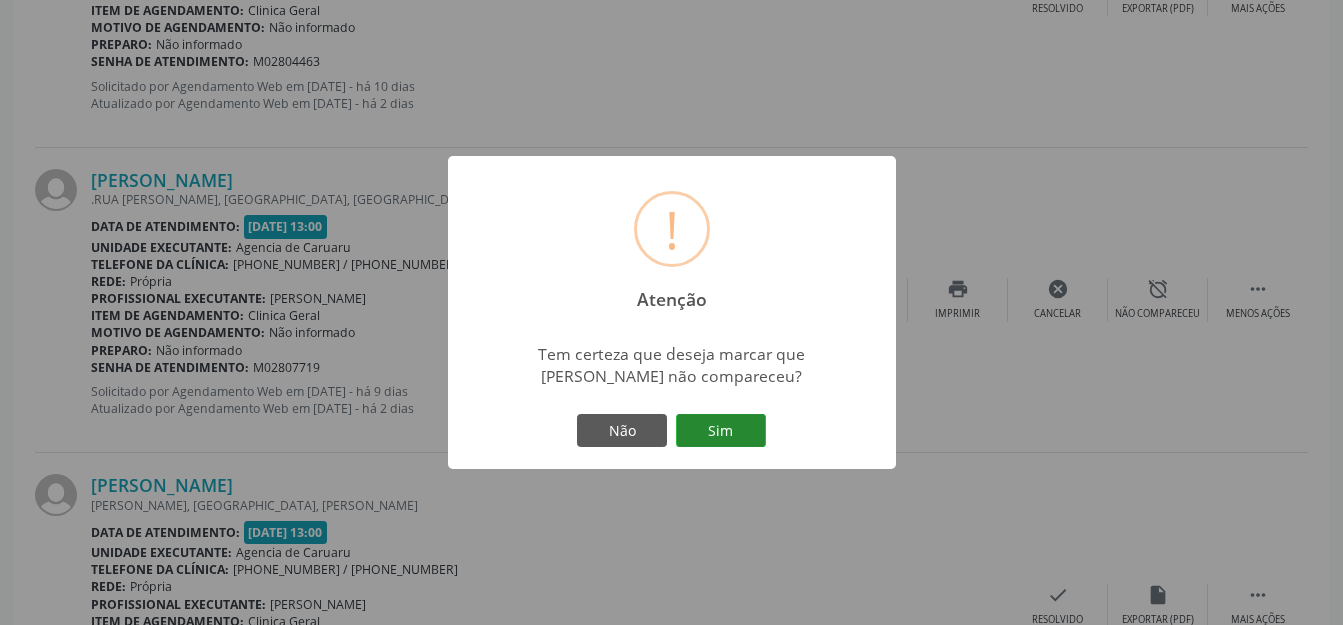 click on "Sim" at bounding box center (721, 431) 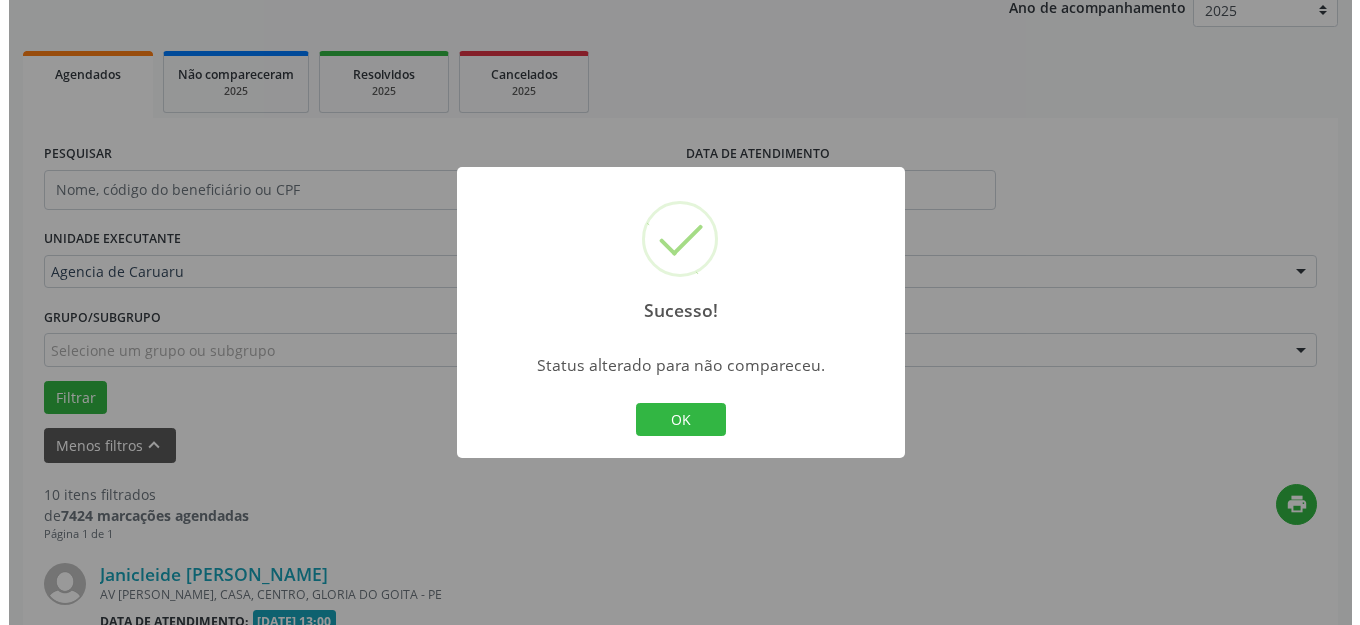 scroll, scrollTop: 948, scrollLeft: 0, axis: vertical 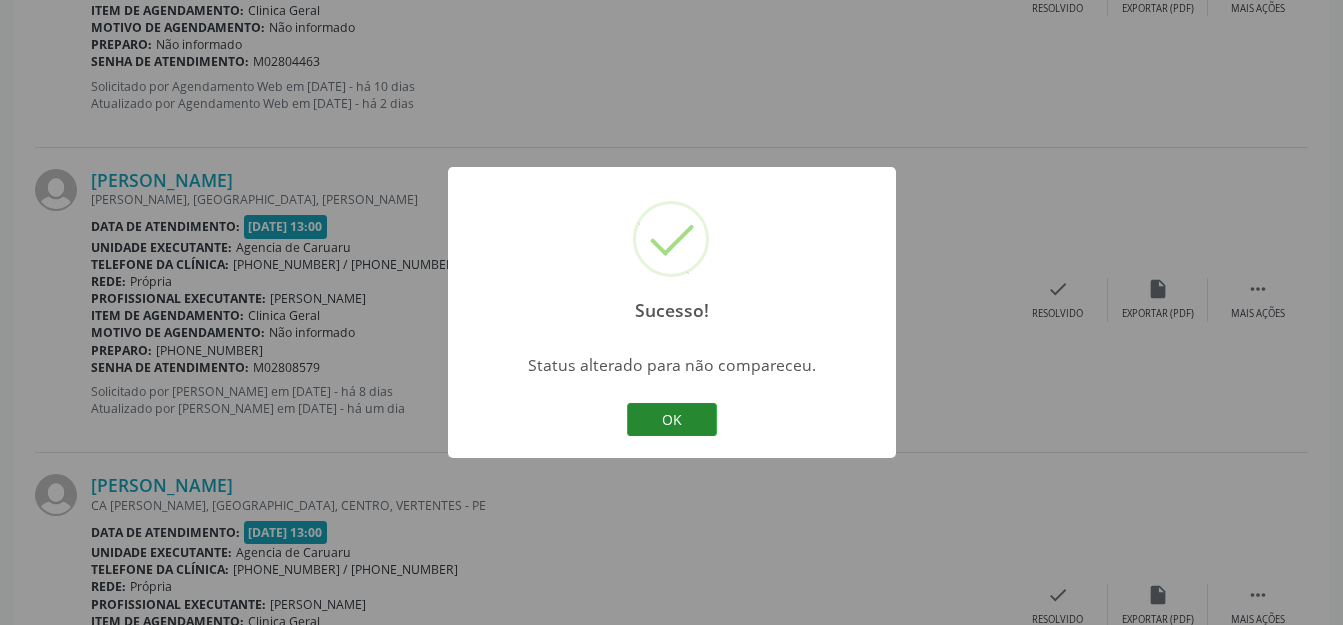 click on "OK" at bounding box center [672, 420] 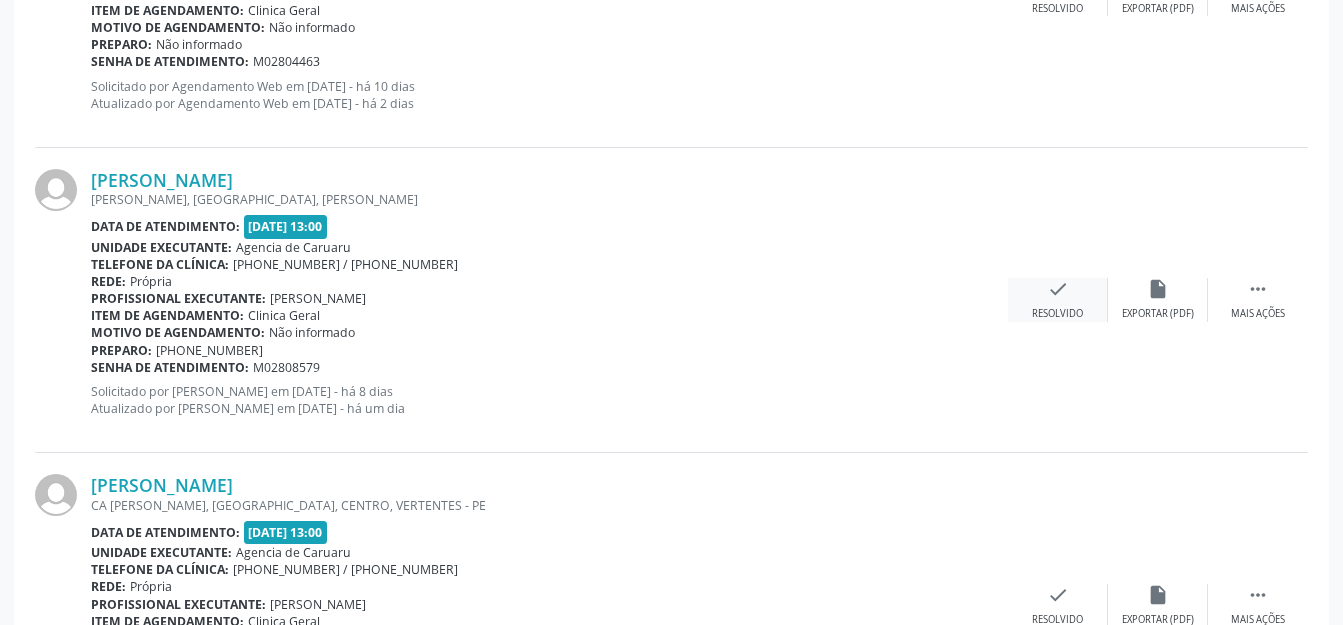 click on "check
Resolvido" at bounding box center (1058, 299) 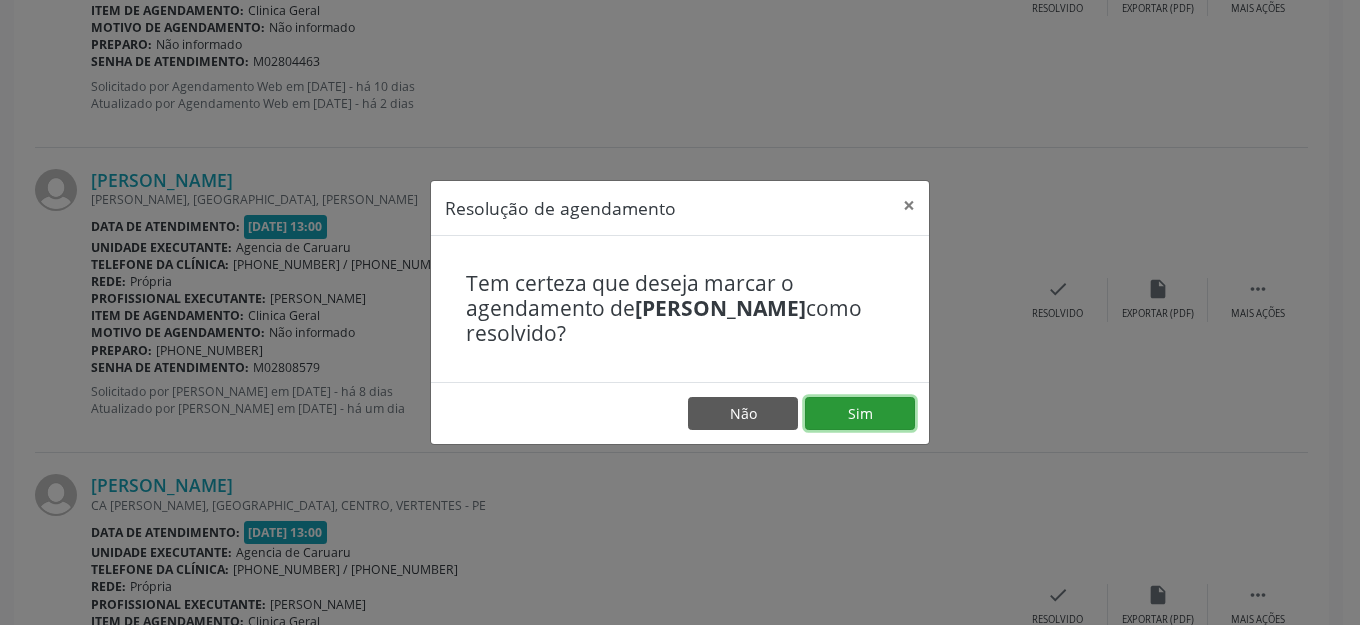 drag, startPoint x: 899, startPoint y: 409, endPoint x: 895, endPoint y: 395, distance: 14.56022 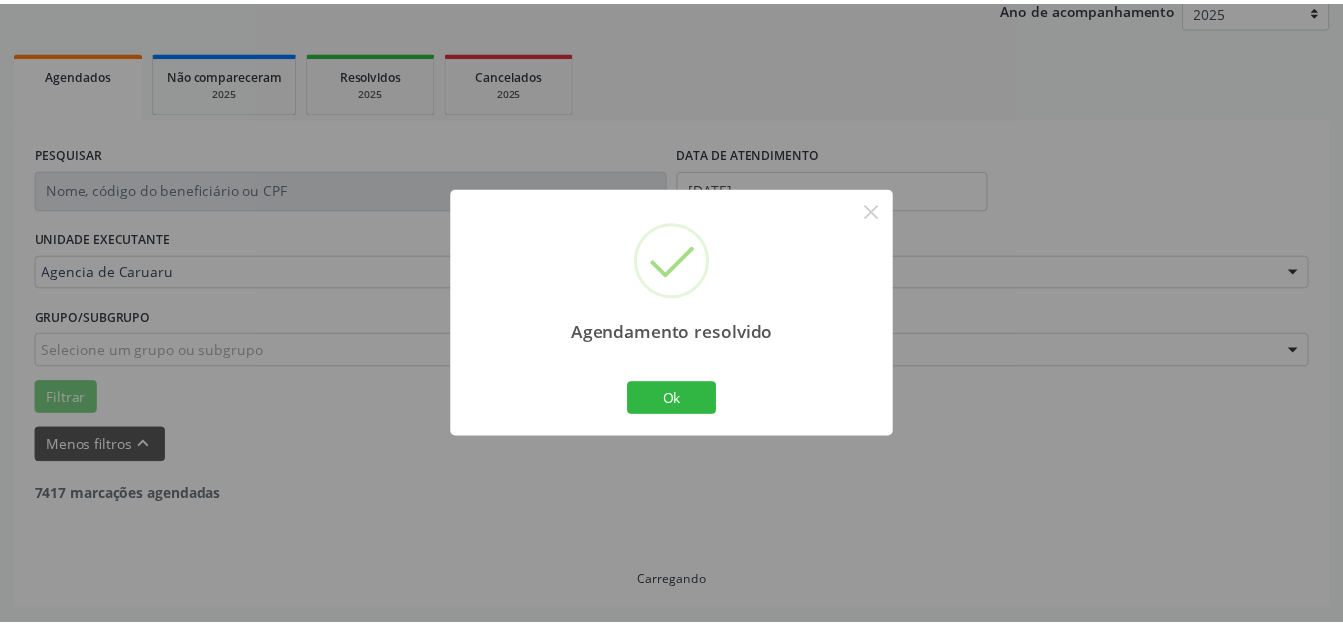 scroll, scrollTop: 248, scrollLeft: 0, axis: vertical 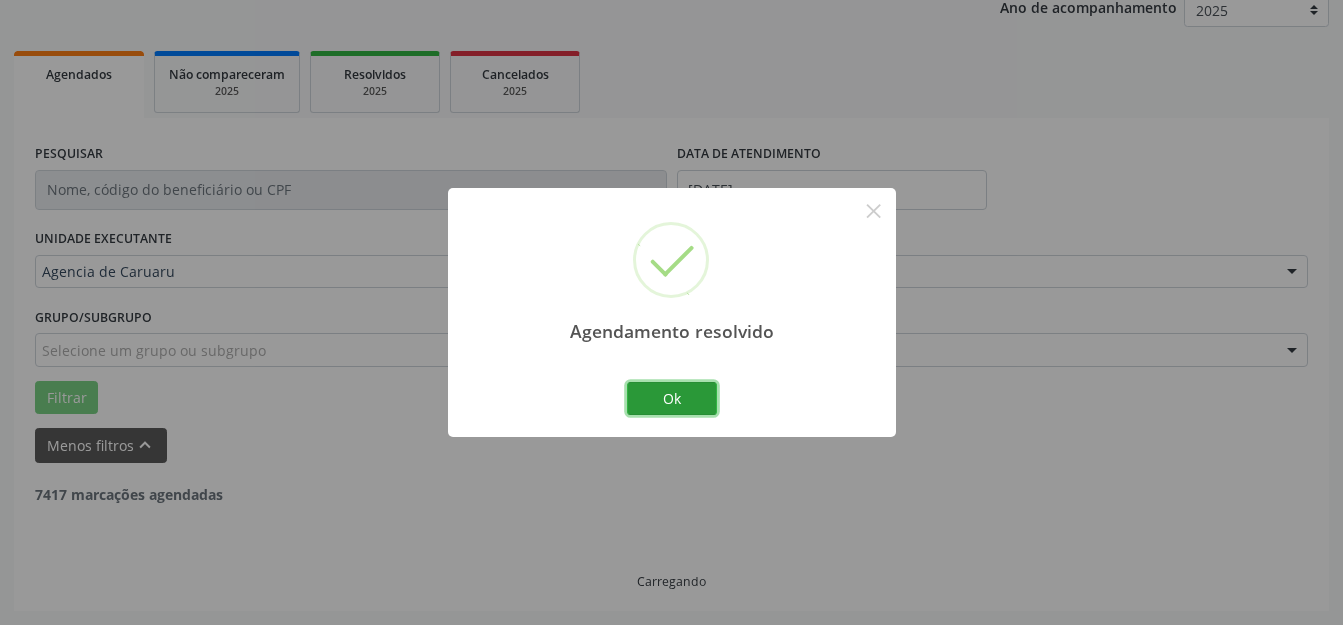 click on "Ok" at bounding box center (672, 399) 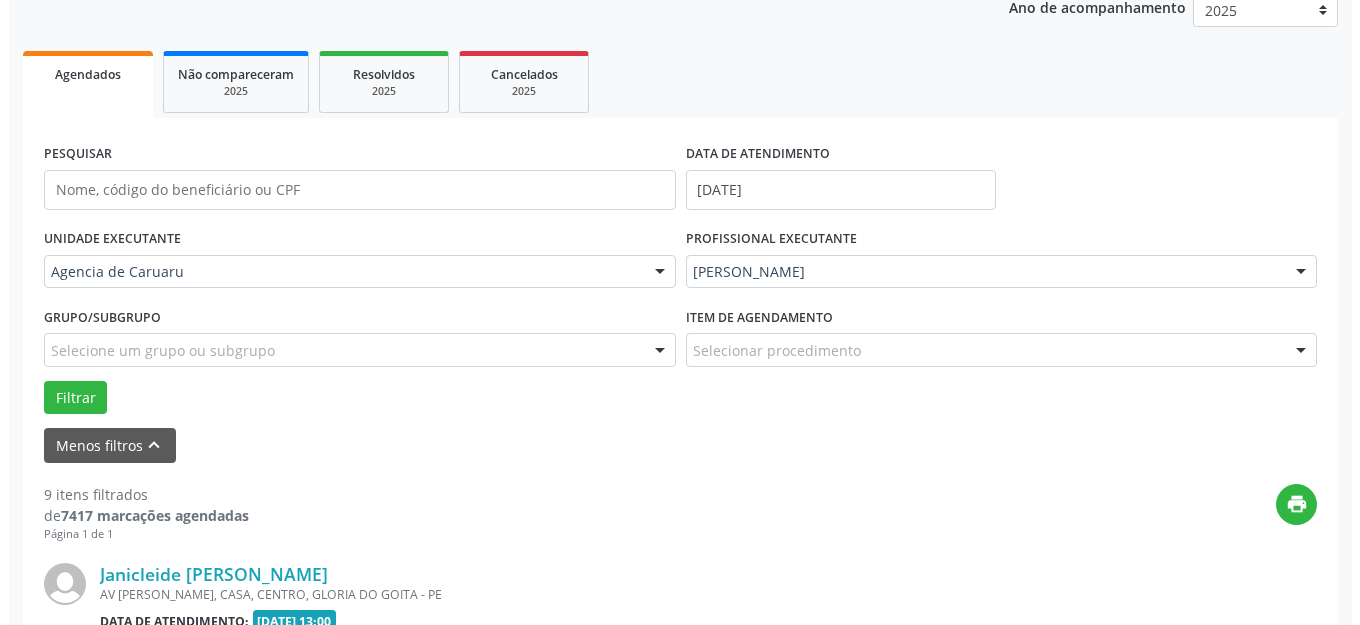 scroll, scrollTop: 948, scrollLeft: 0, axis: vertical 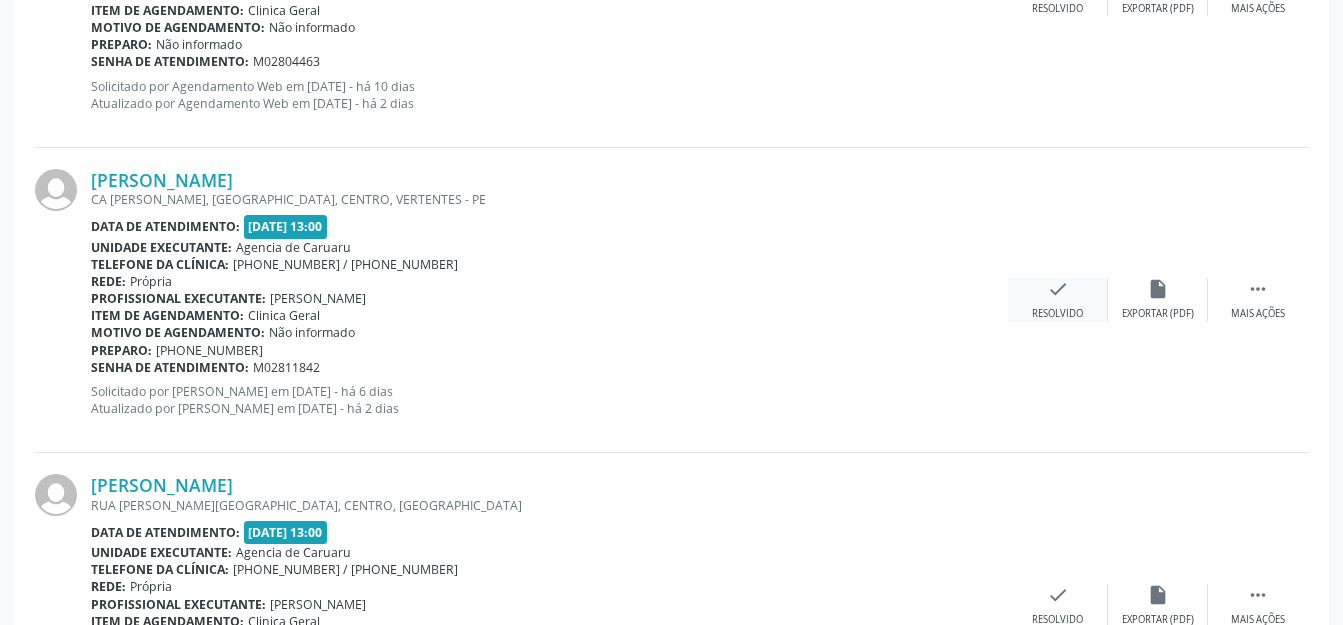 click on "check
Resolvido" at bounding box center (1058, 299) 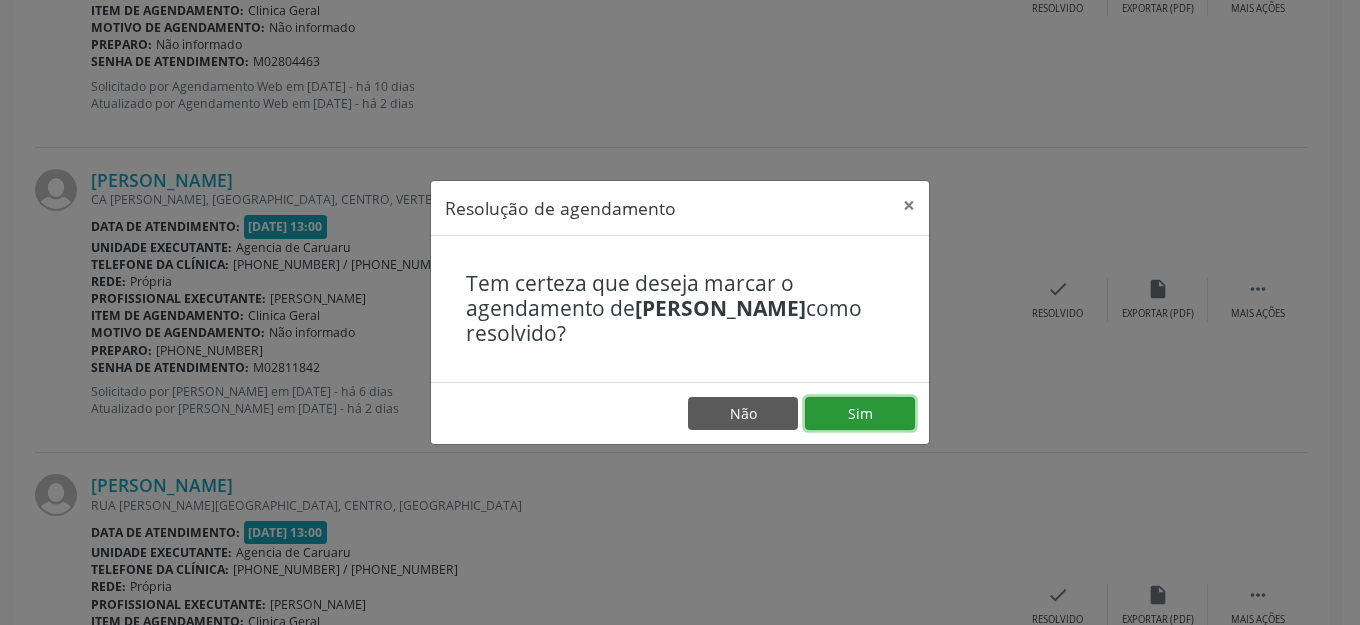 click on "Sim" at bounding box center [860, 414] 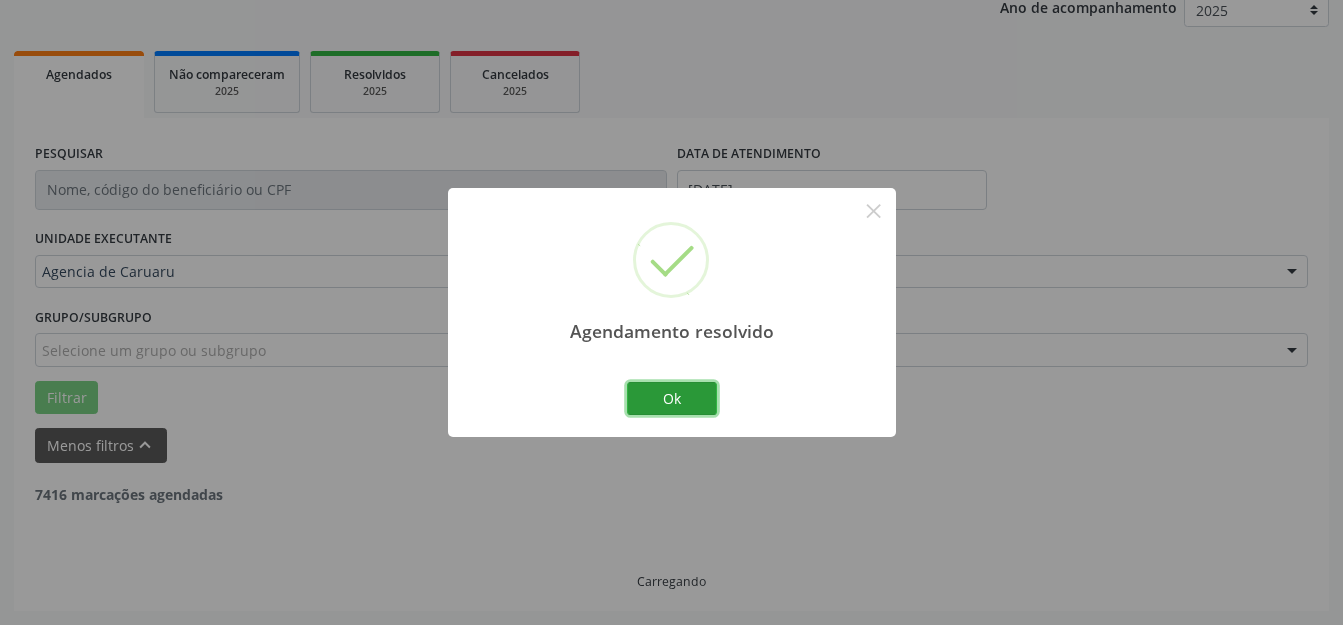 click on "Ok" at bounding box center (672, 399) 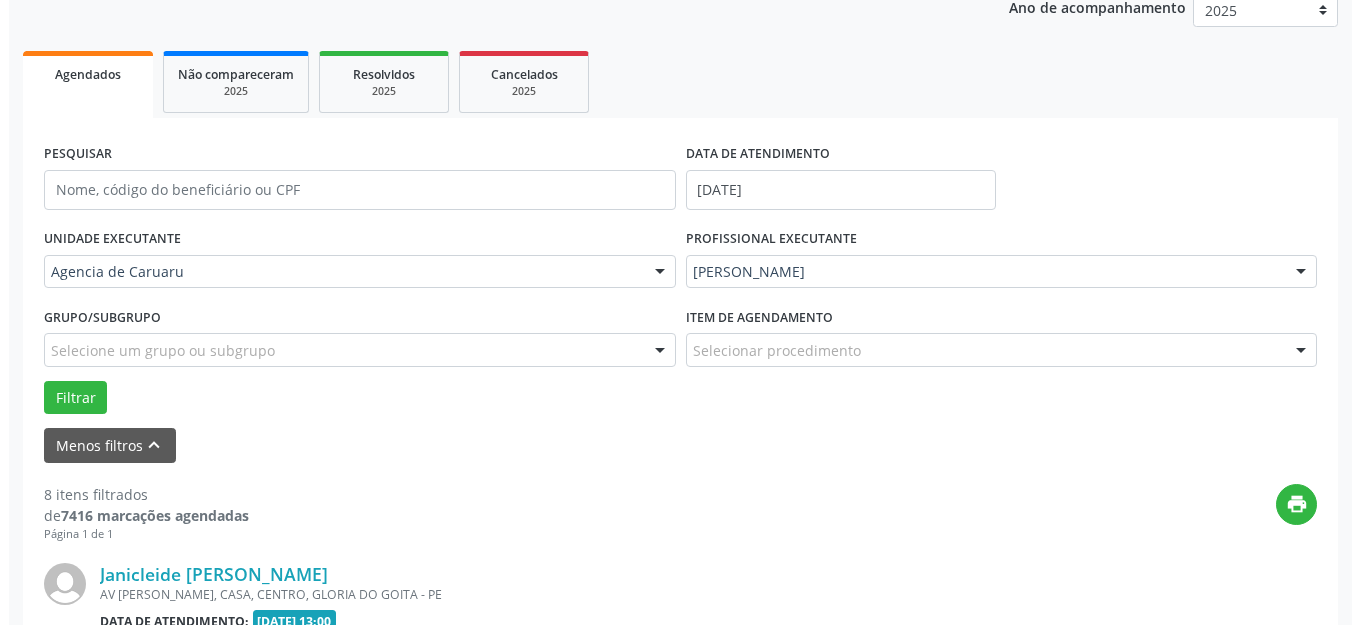 scroll, scrollTop: 948, scrollLeft: 0, axis: vertical 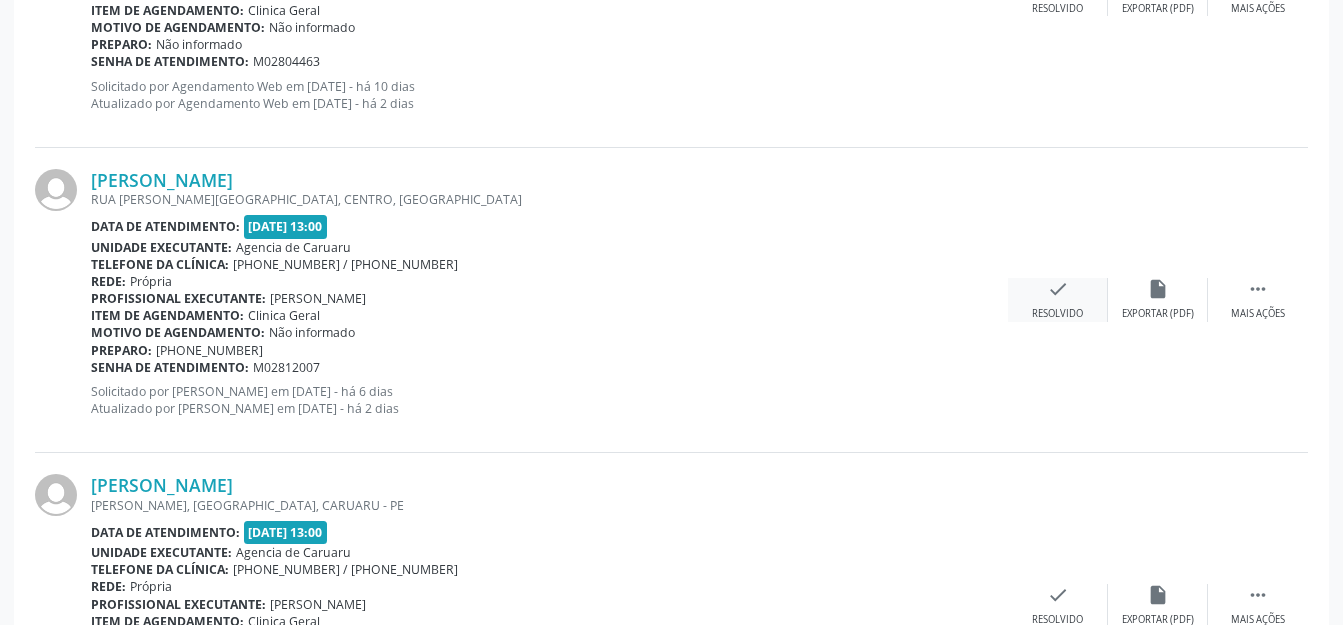 click on "Resolvido" at bounding box center [1057, 314] 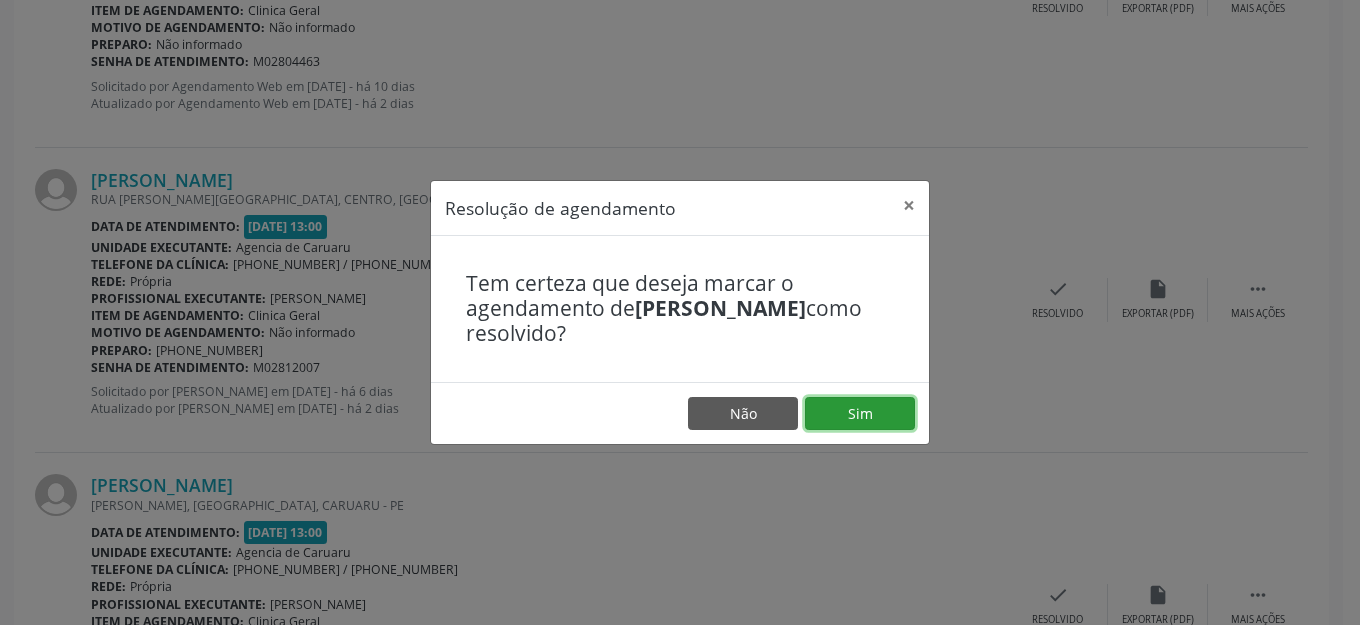 click on "Sim" at bounding box center [860, 414] 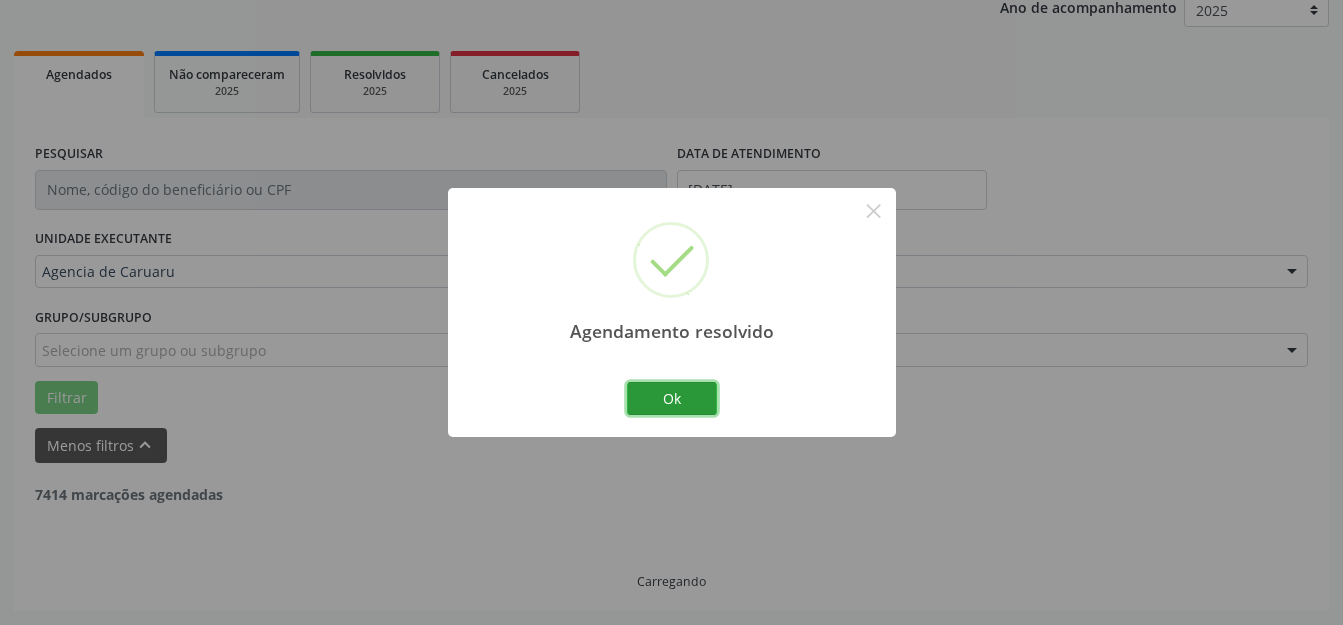 click on "Ok" at bounding box center (672, 399) 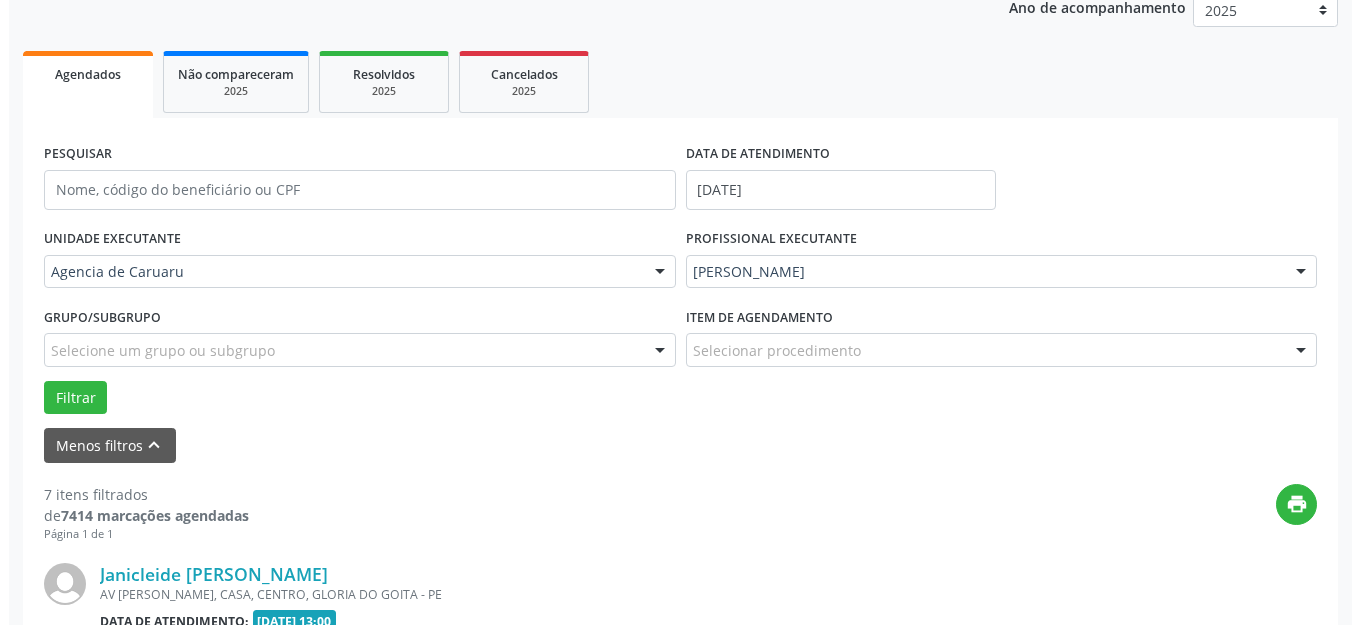 scroll, scrollTop: 948, scrollLeft: 0, axis: vertical 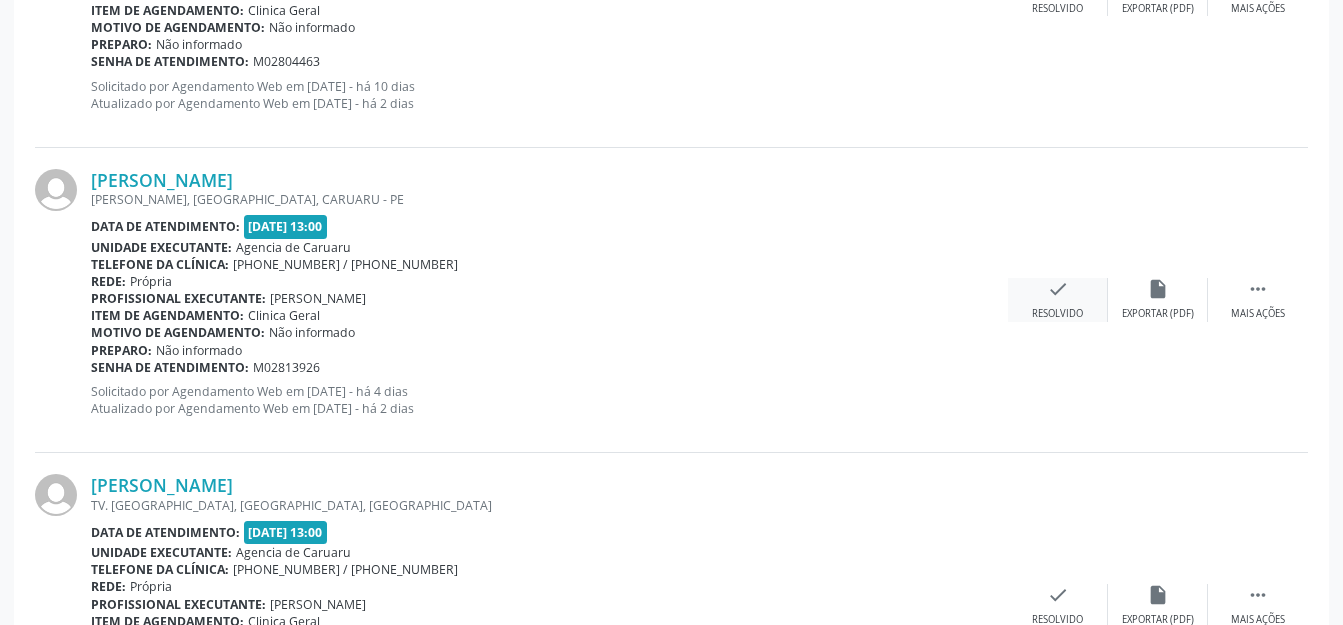 click on "check
Resolvido" at bounding box center [1058, 299] 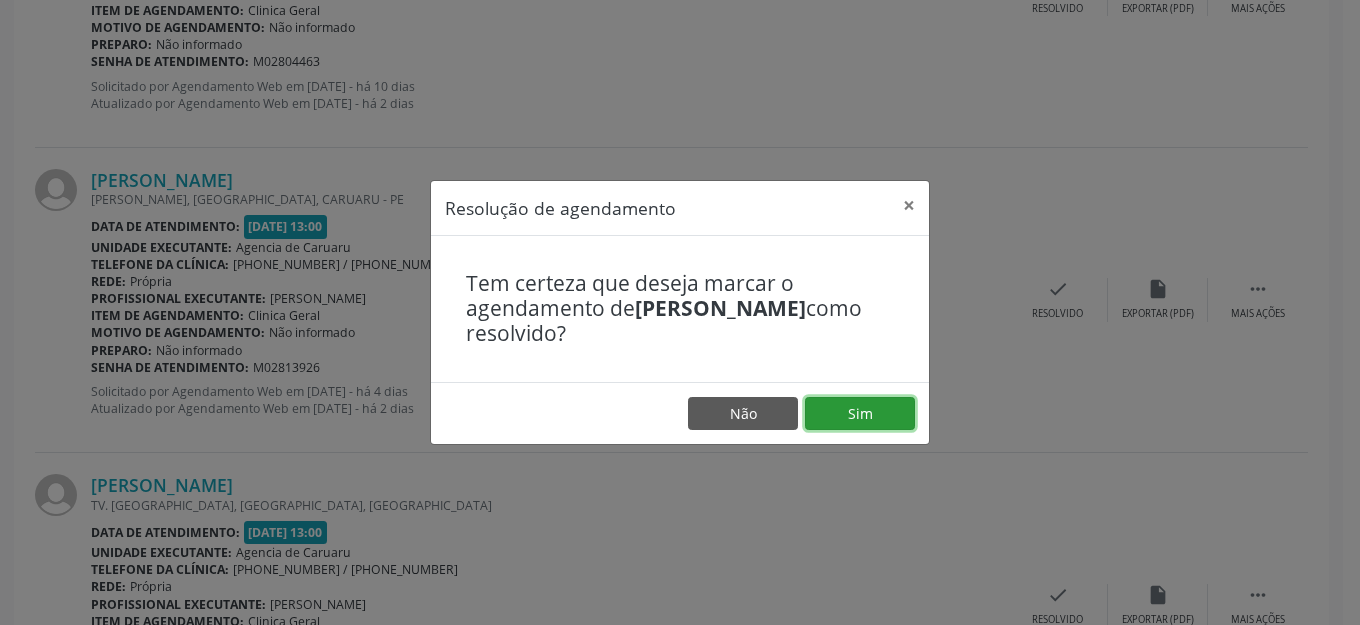 click on "Sim" at bounding box center [860, 414] 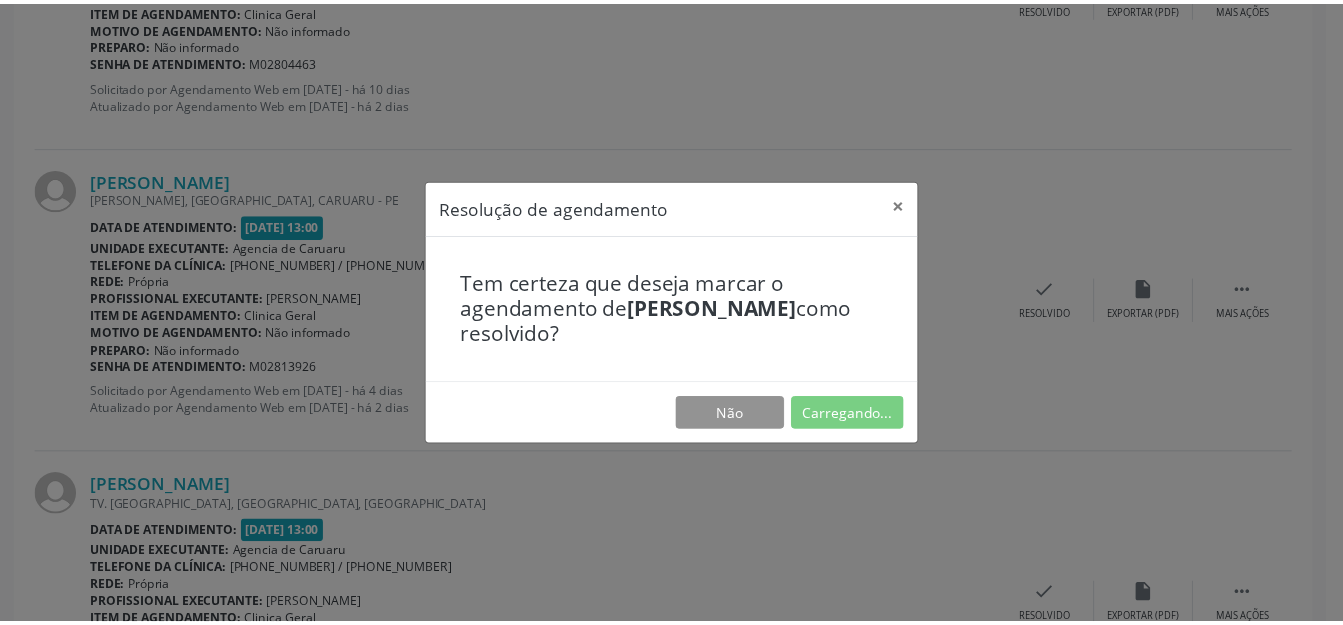 scroll, scrollTop: 227, scrollLeft: 0, axis: vertical 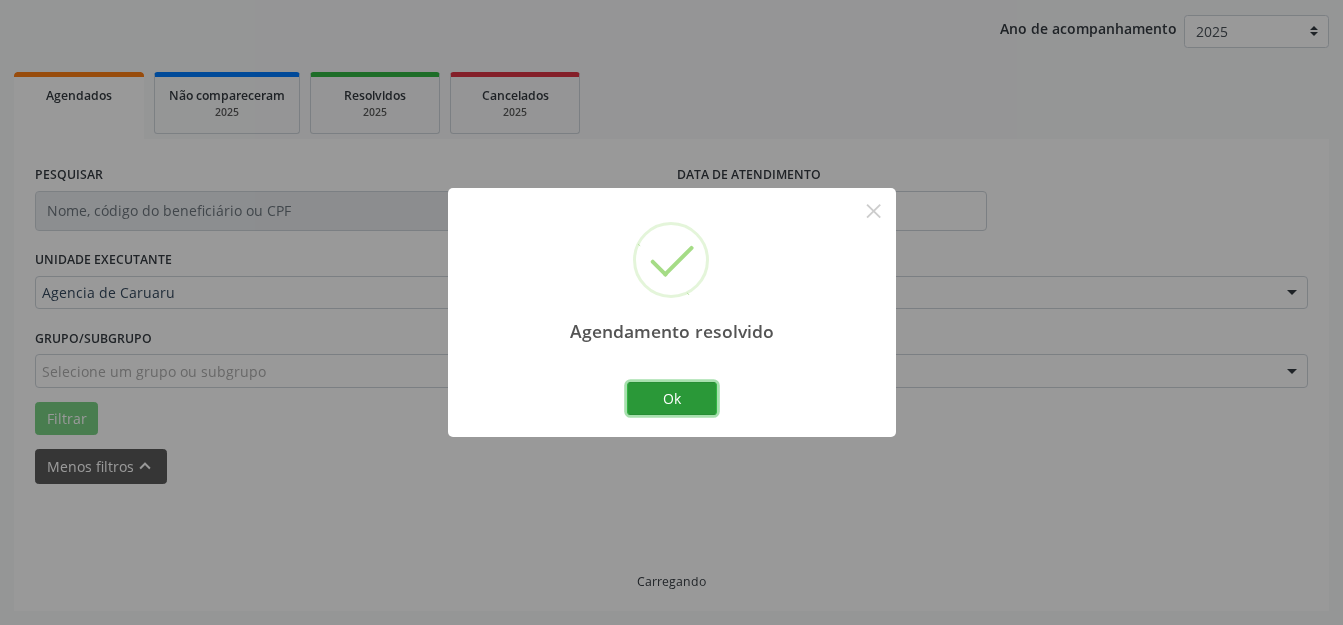 click on "Ok" at bounding box center (672, 399) 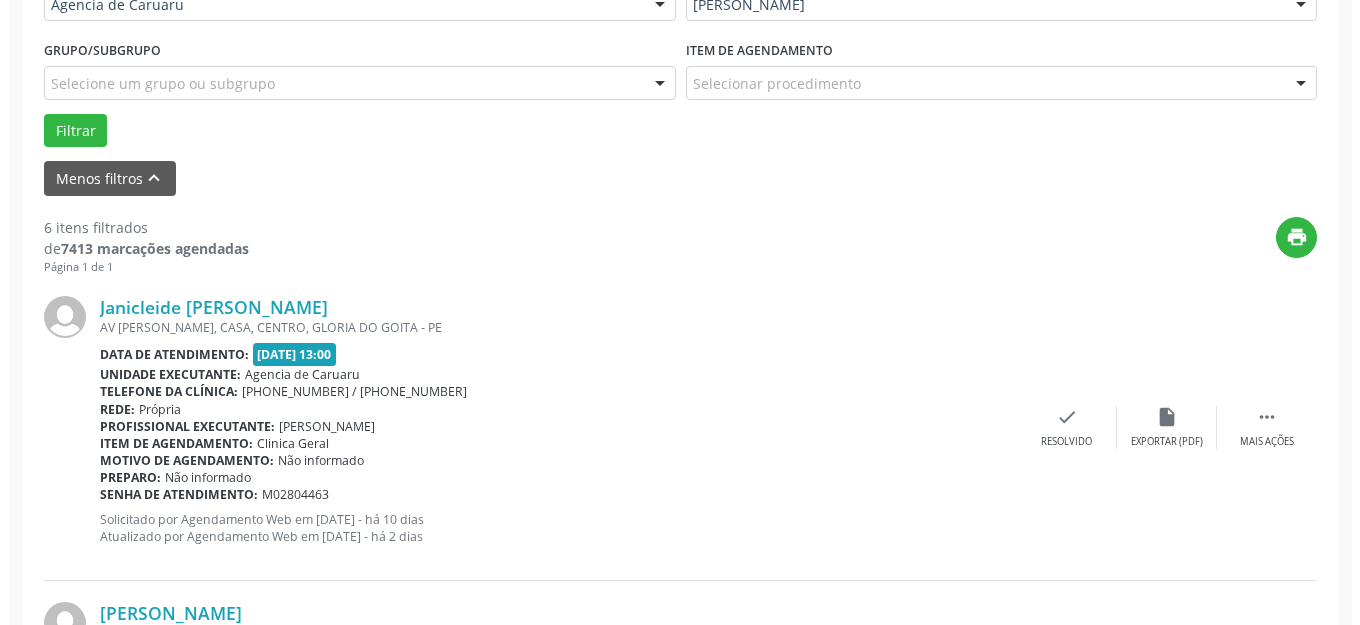 scroll, scrollTop: 648, scrollLeft: 0, axis: vertical 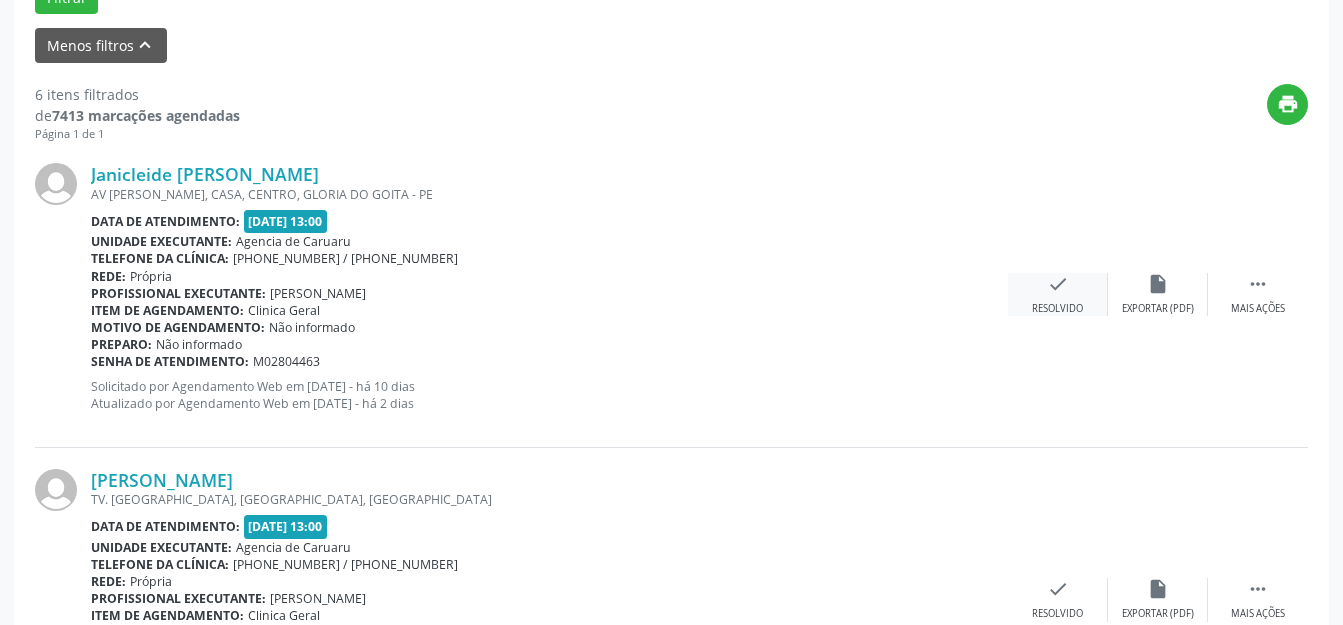 click on "check
Resolvido" at bounding box center (1058, 294) 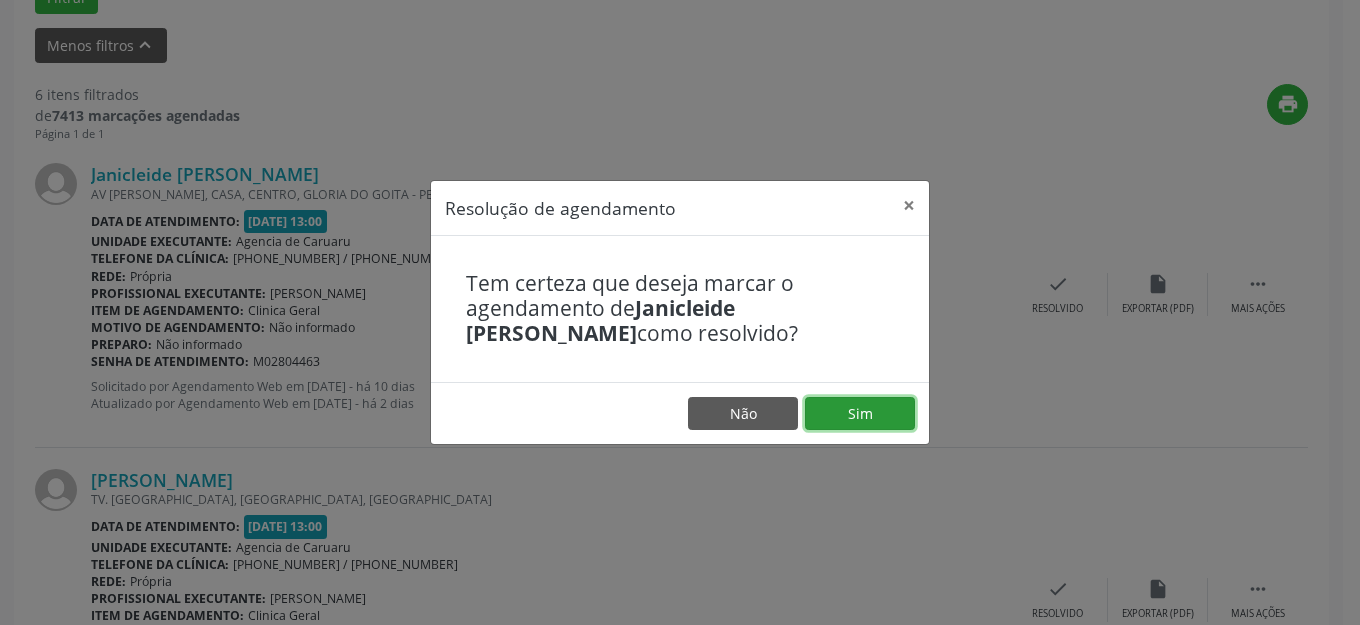 click on "Sim" at bounding box center [860, 414] 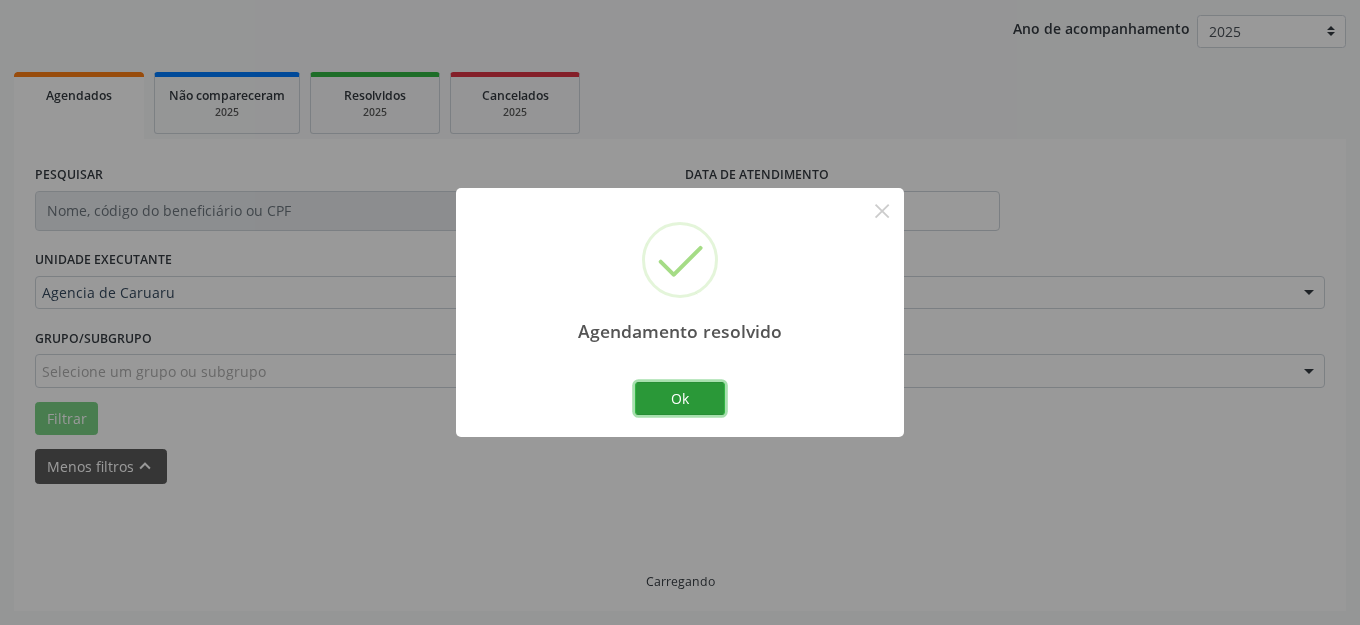 click on "Ok" at bounding box center (680, 399) 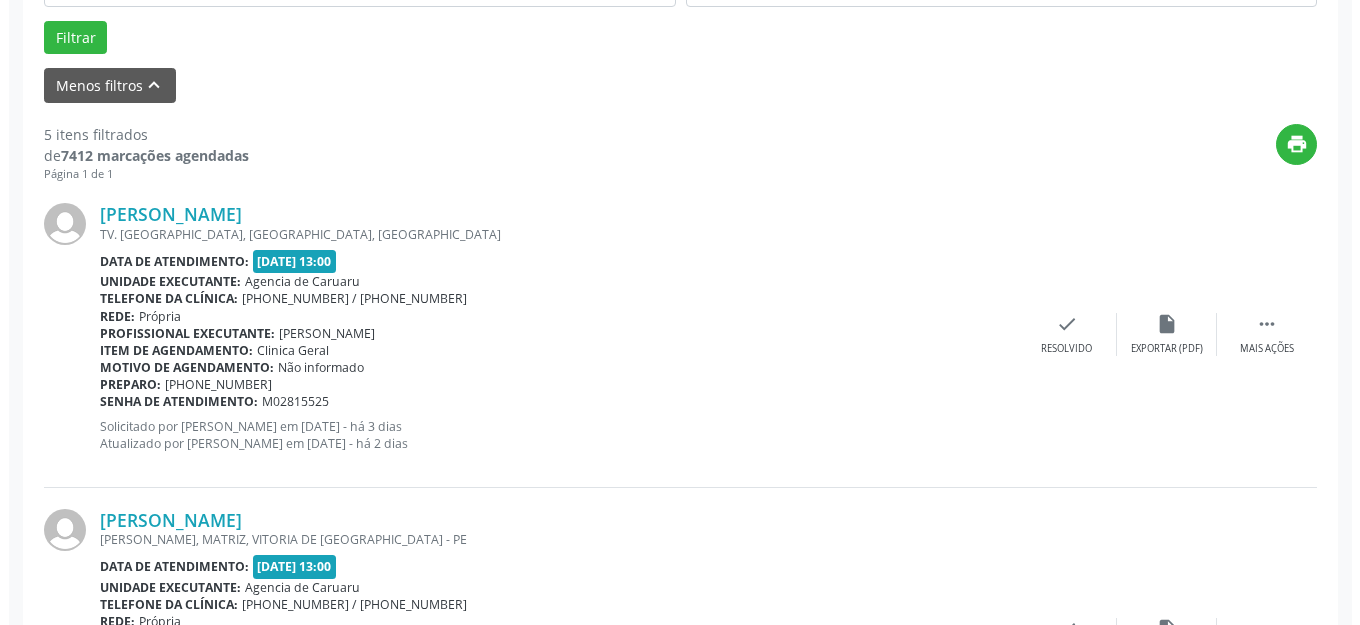 scroll, scrollTop: 648, scrollLeft: 0, axis: vertical 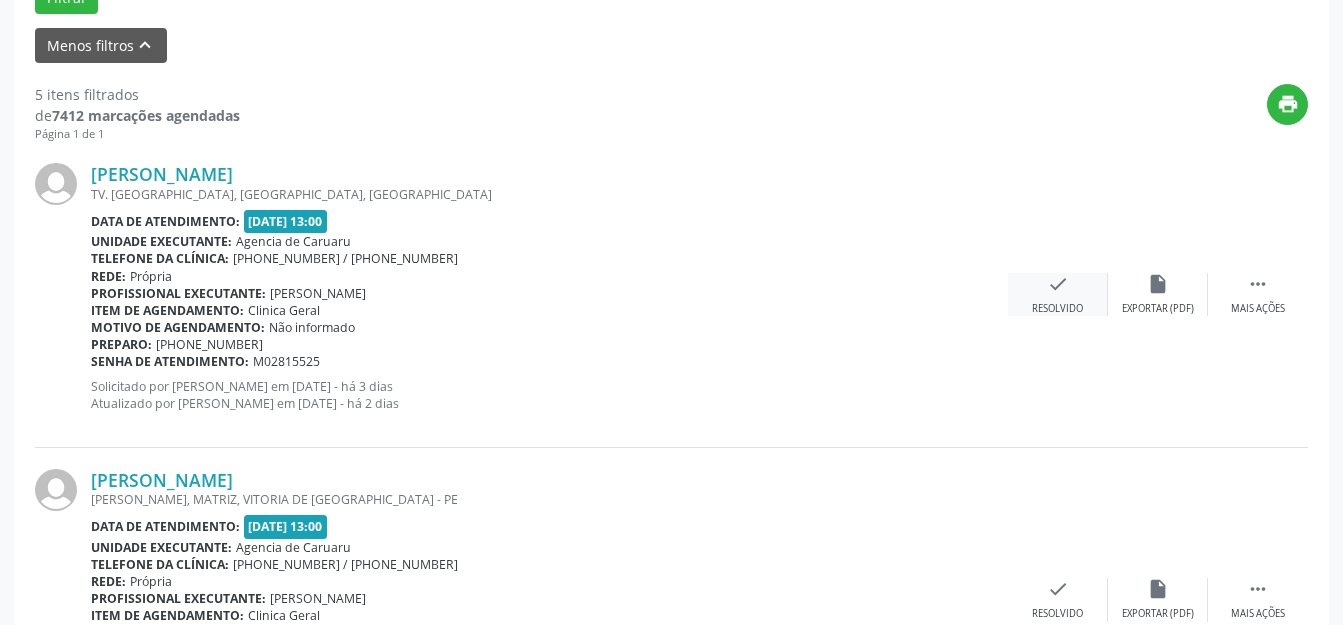 click on "Resolvido" at bounding box center (1057, 309) 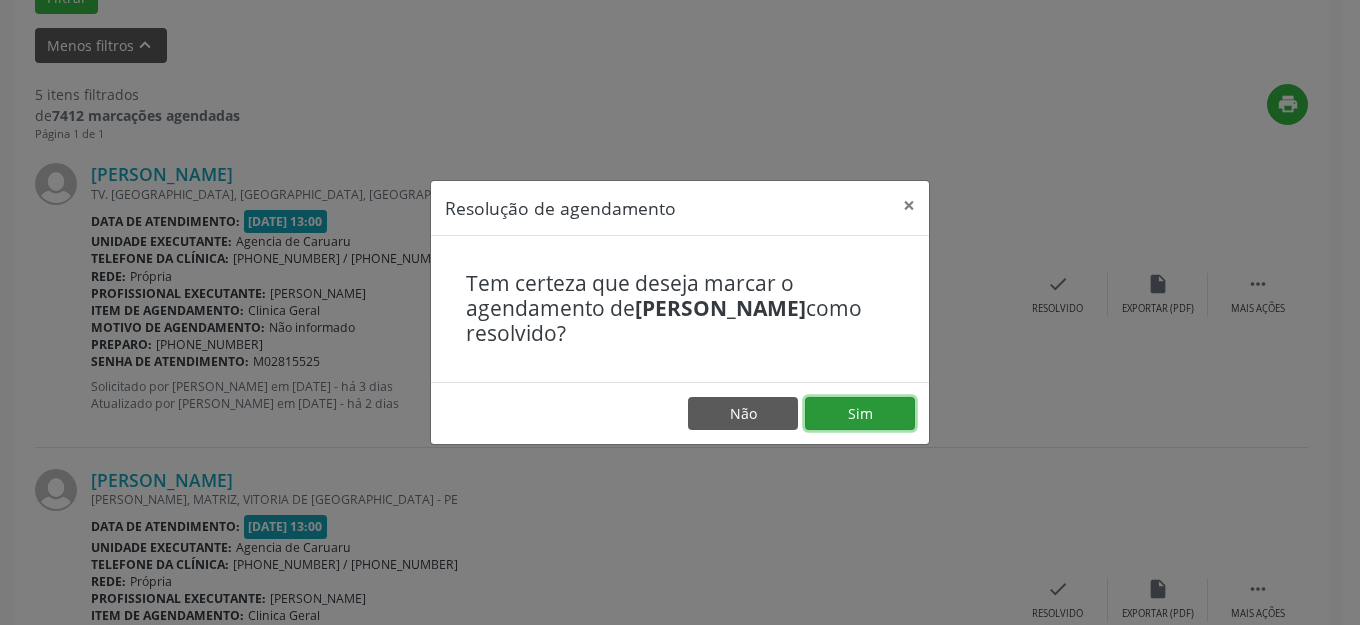 click on "Sim" at bounding box center [860, 414] 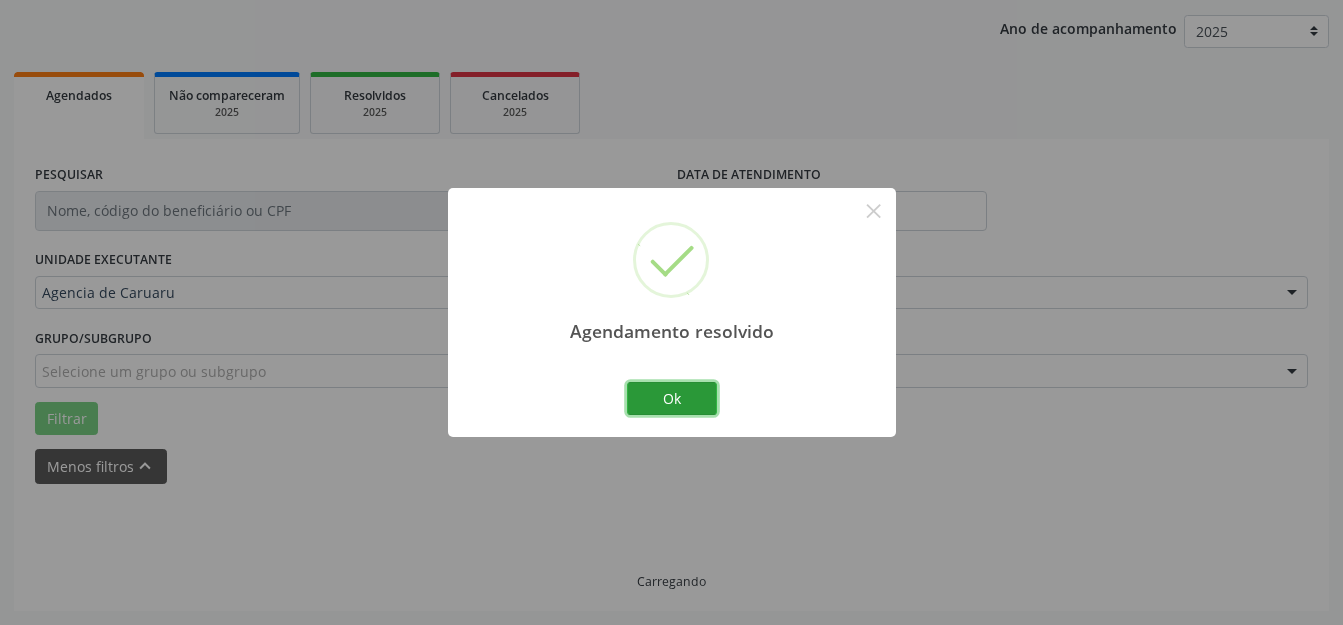 scroll, scrollTop: 248, scrollLeft: 0, axis: vertical 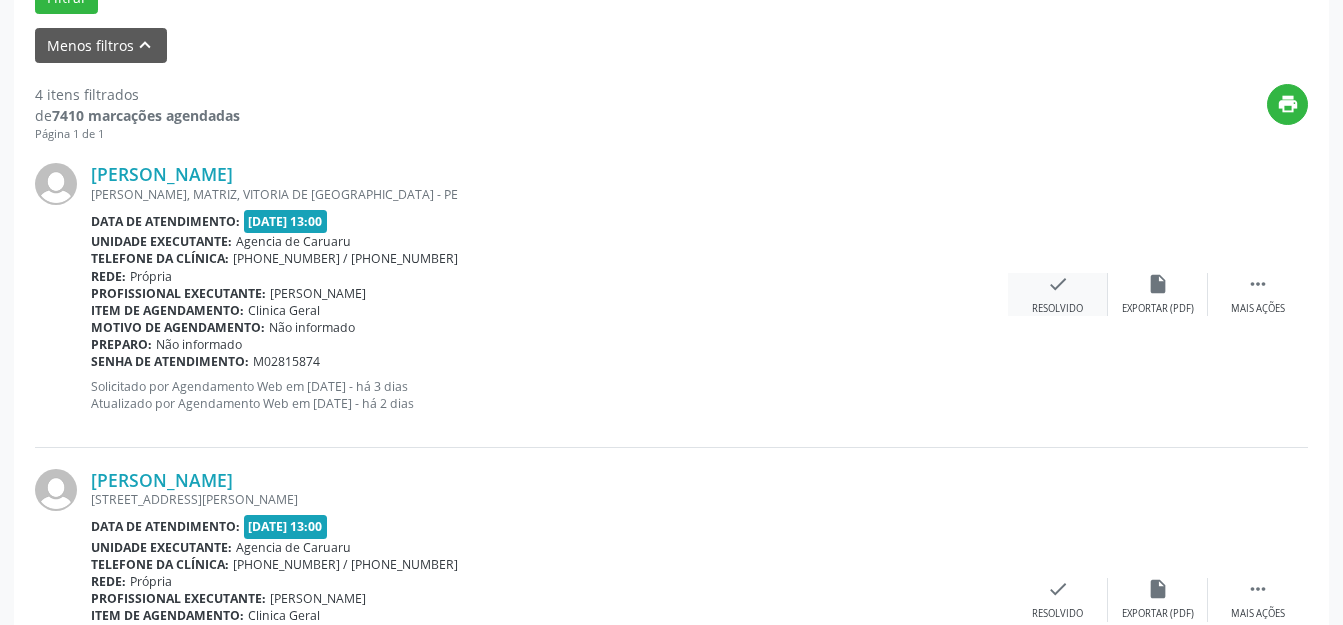 click on "check
Resolvido" at bounding box center [1058, 294] 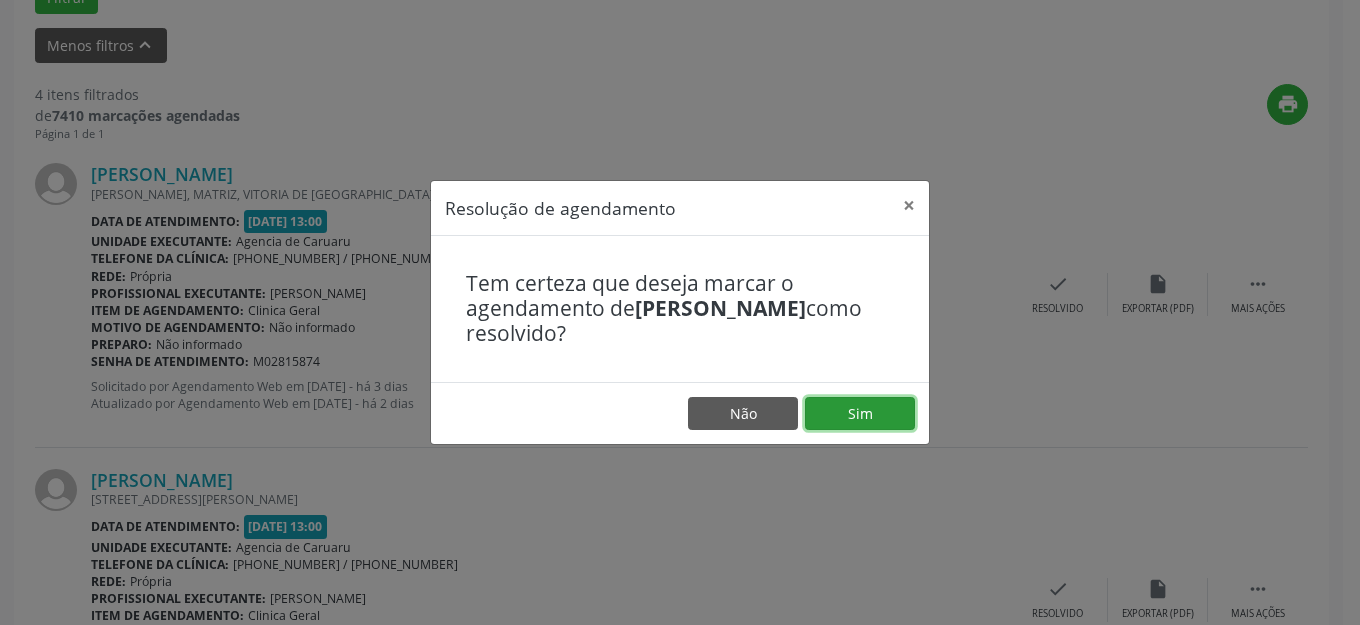 click on "Sim" at bounding box center (860, 414) 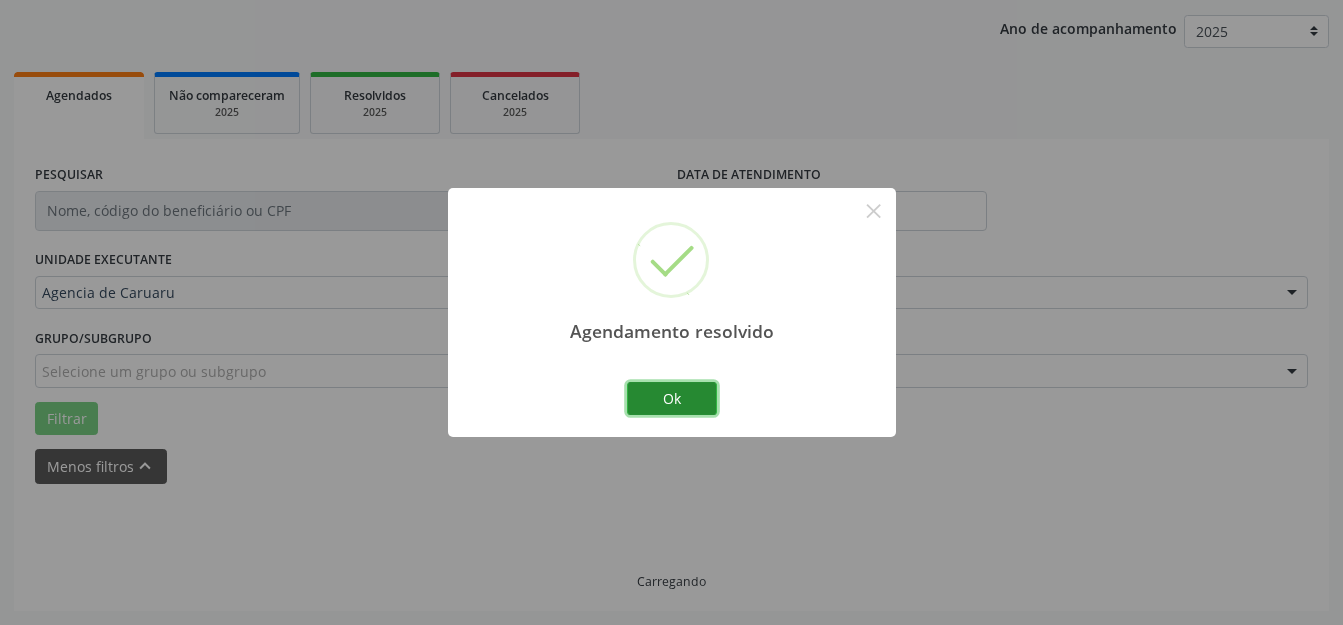 click on "Ok" at bounding box center [672, 399] 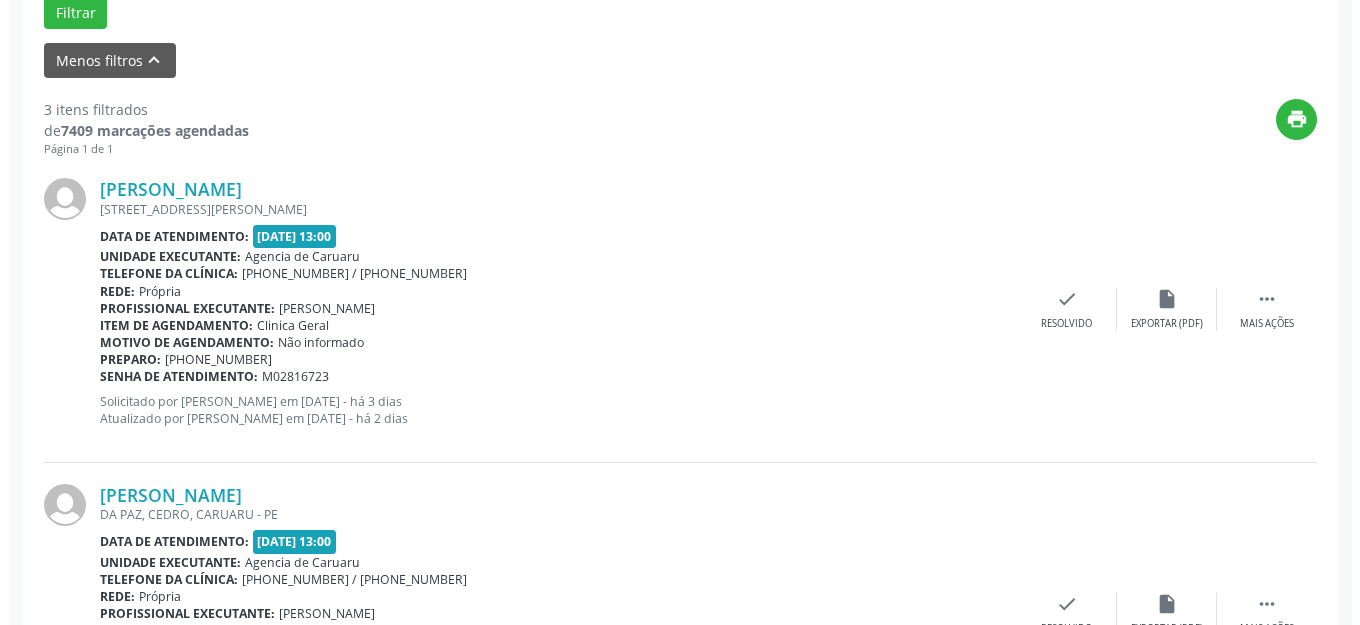 scroll, scrollTop: 648, scrollLeft: 0, axis: vertical 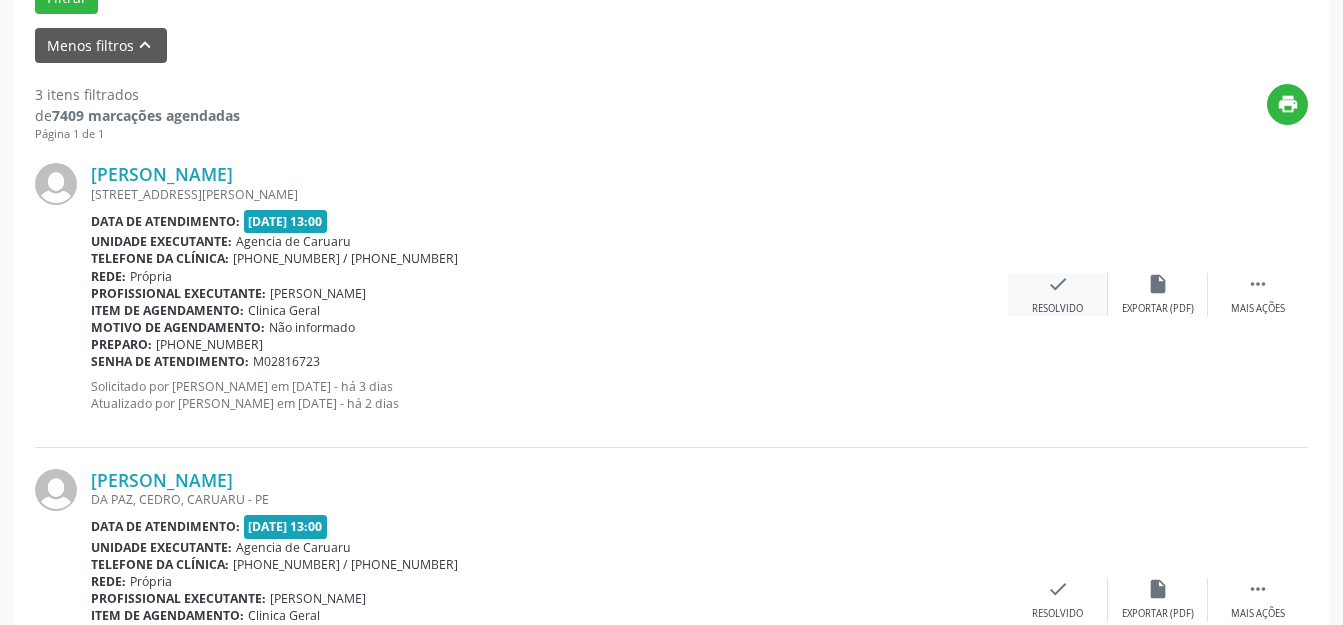 click on "check
Resolvido" at bounding box center [1058, 294] 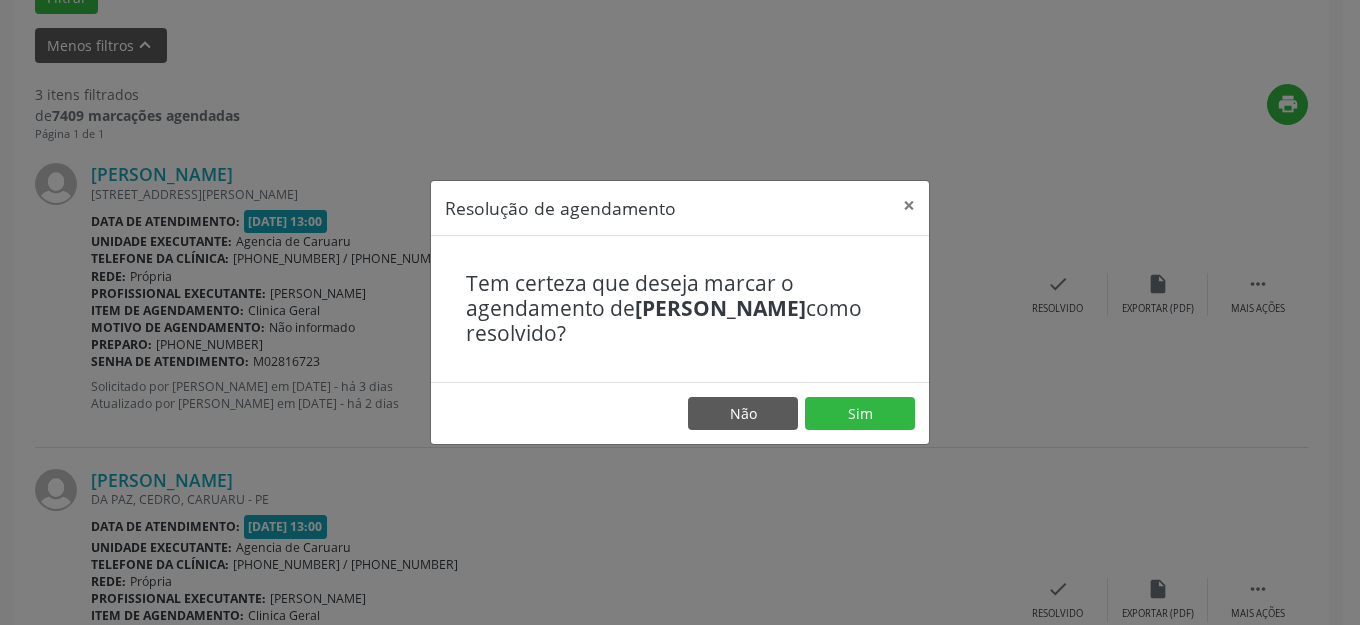 click on "Não Sim" at bounding box center [680, 413] 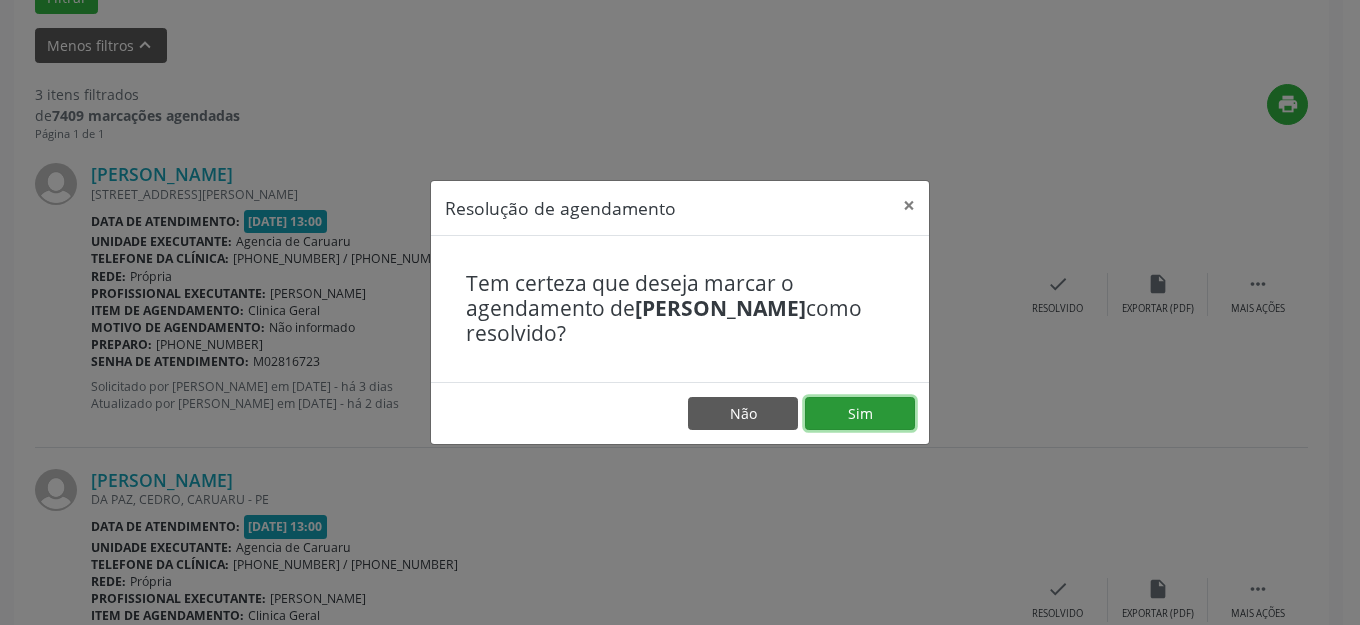 click on "Sim" at bounding box center (860, 414) 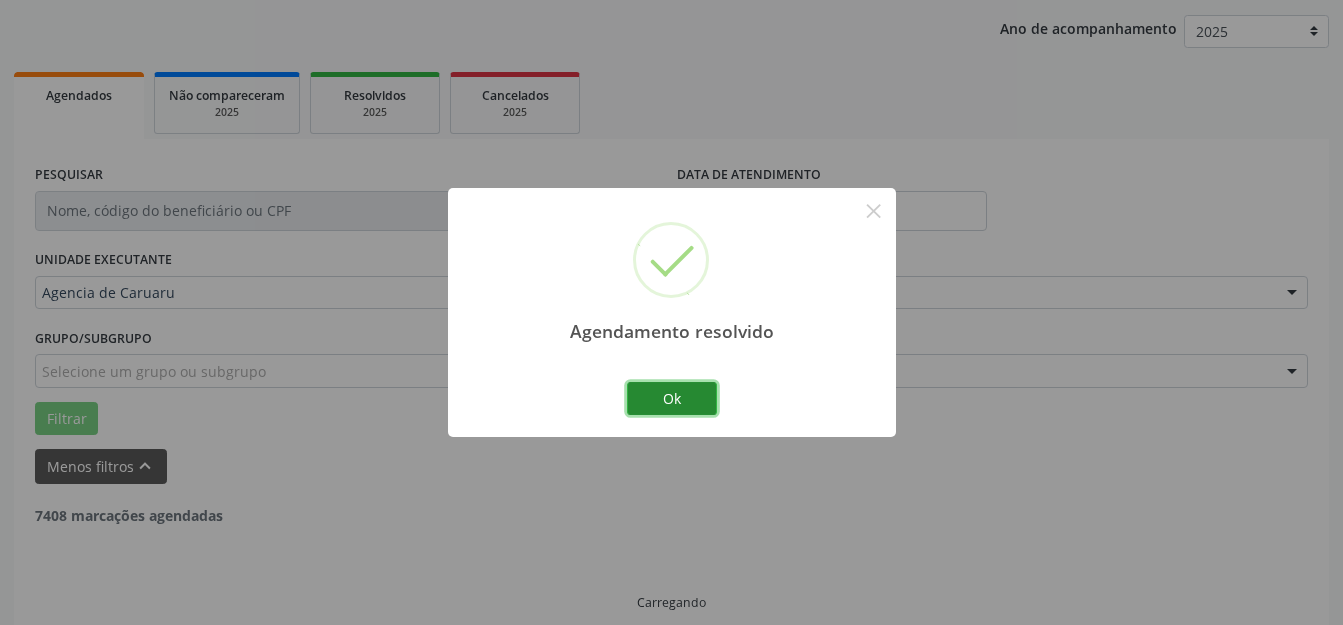click on "Ok" at bounding box center (672, 399) 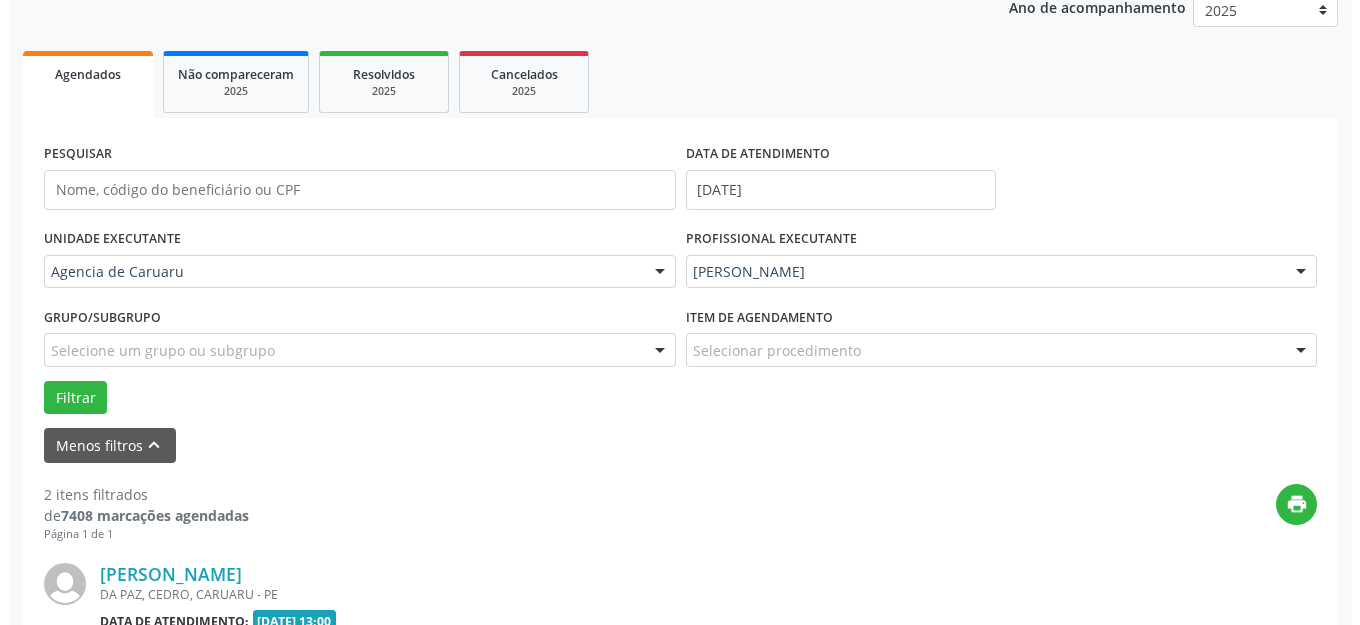 scroll, scrollTop: 548, scrollLeft: 0, axis: vertical 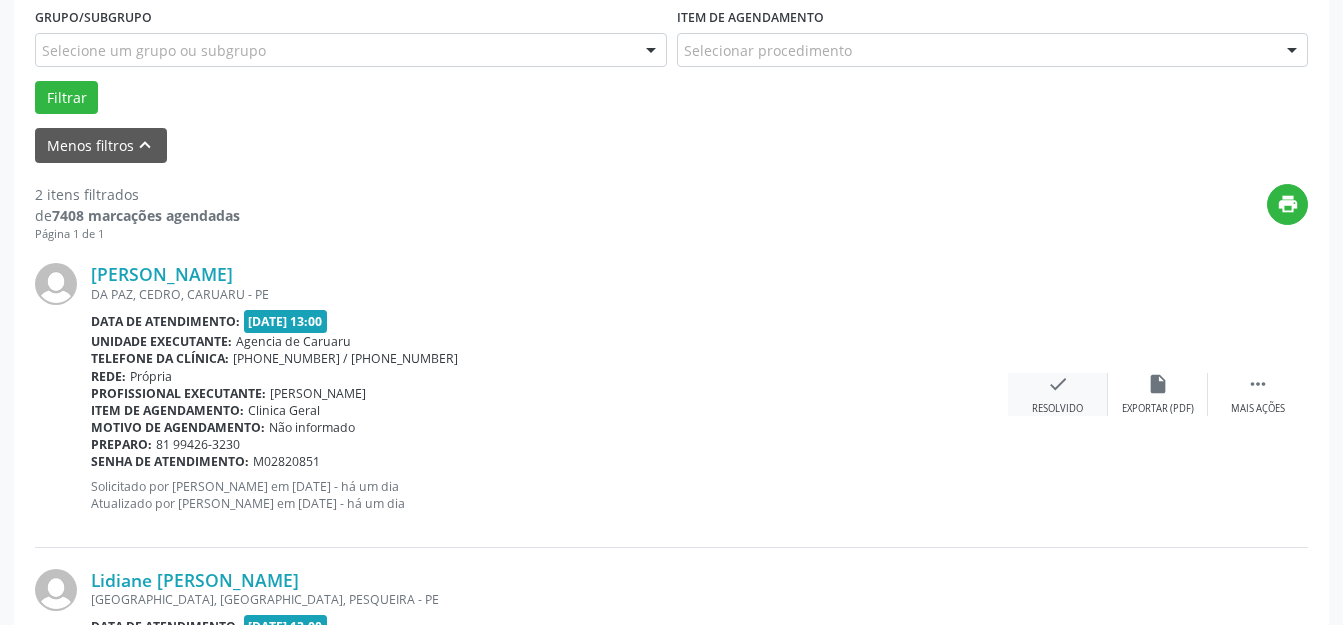 click on "check
Resolvido" at bounding box center (1058, 394) 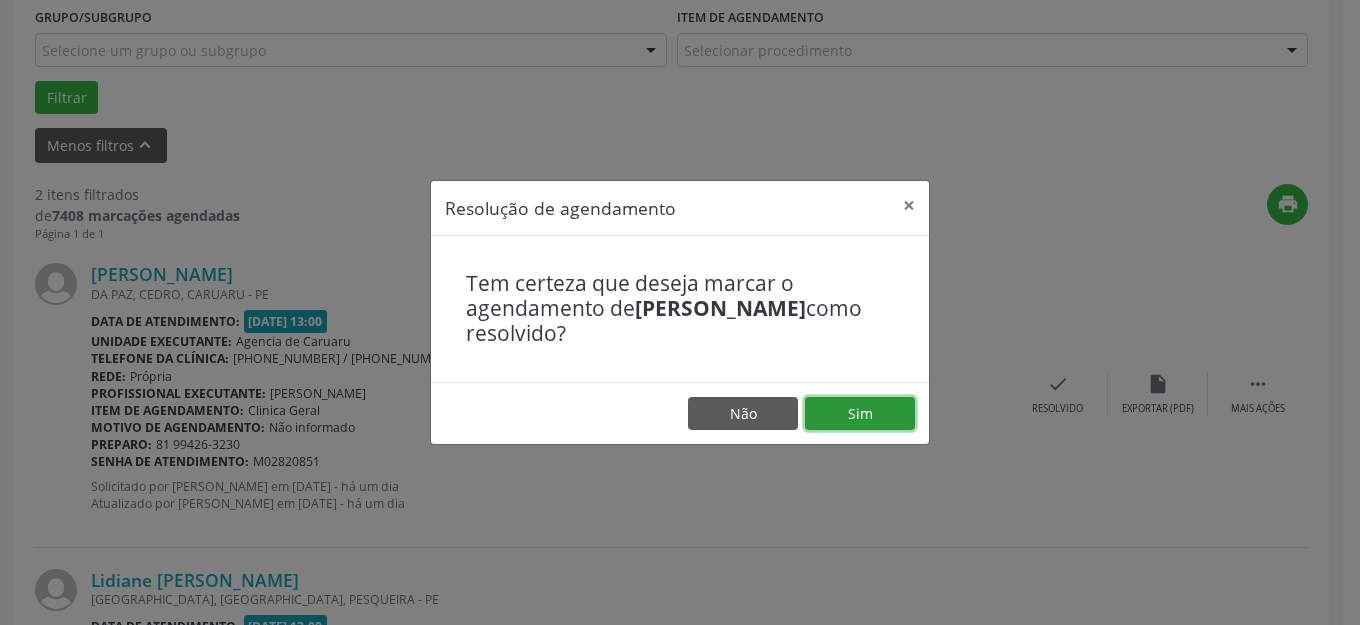 drag, startPoint x: 1070, startPoint y: 399, endPoint x: 868, endPoint y: 400, distance: 202.00247 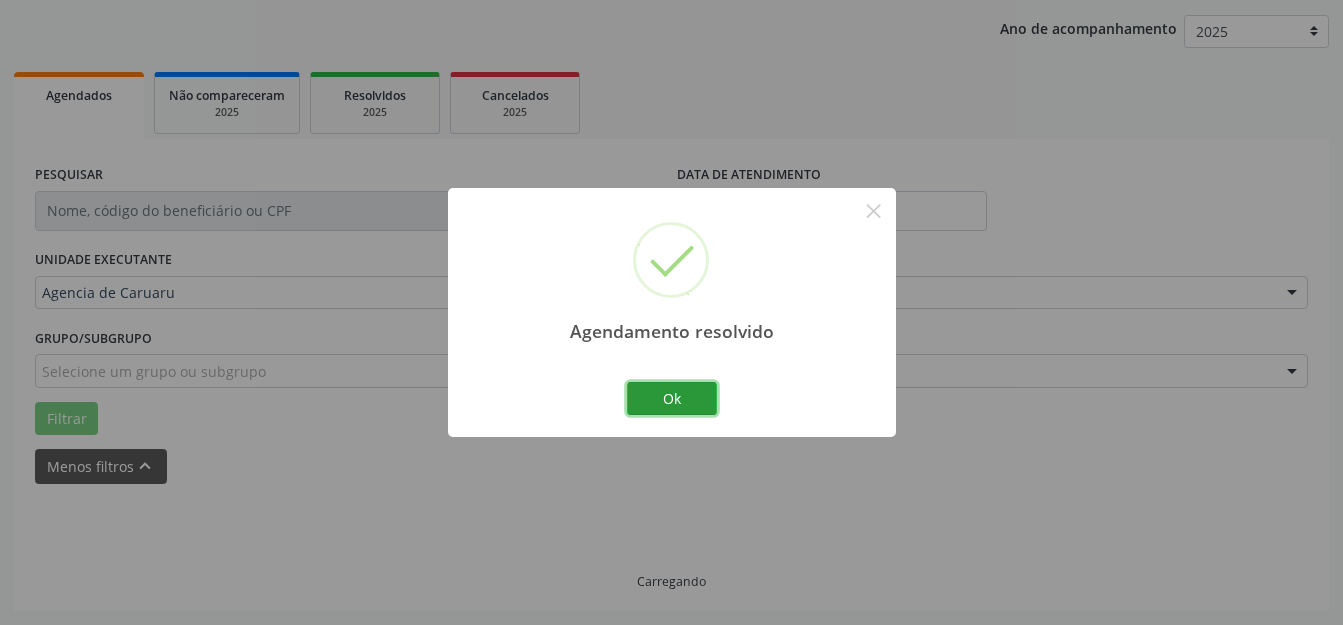 click on "Ok" at bounding box center [672, 399] 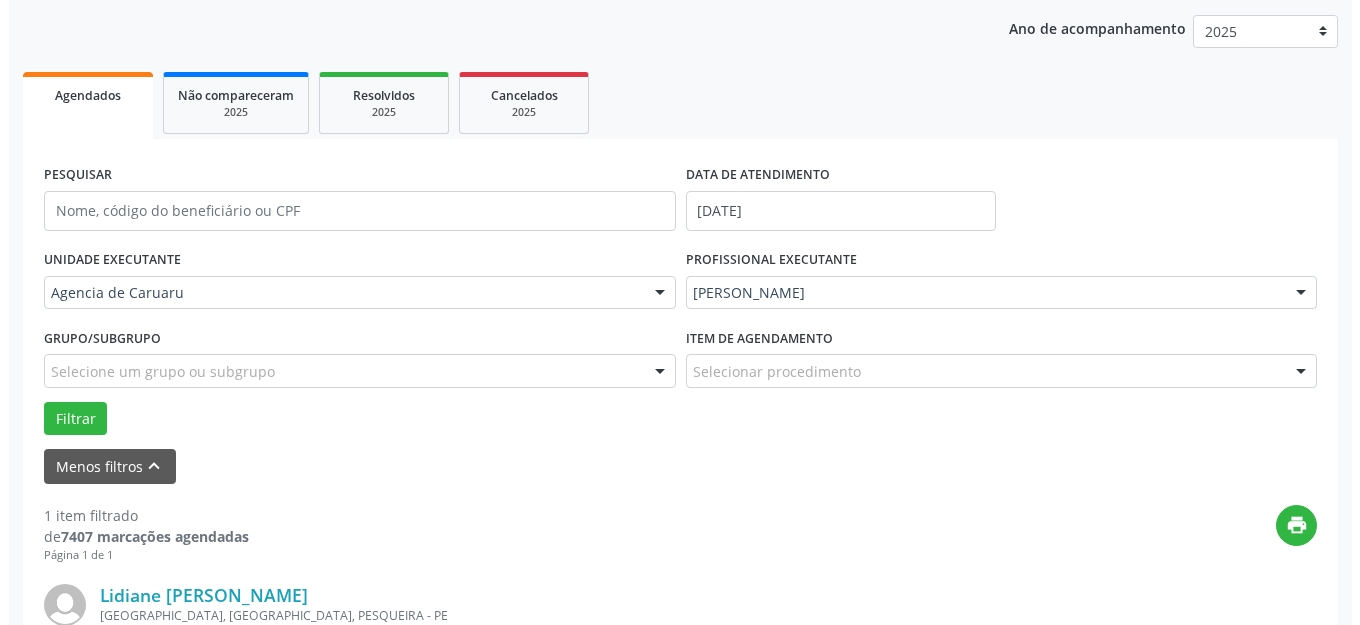 scroll, scrollTop: 505, scrollLeft: 0, axis: vertical 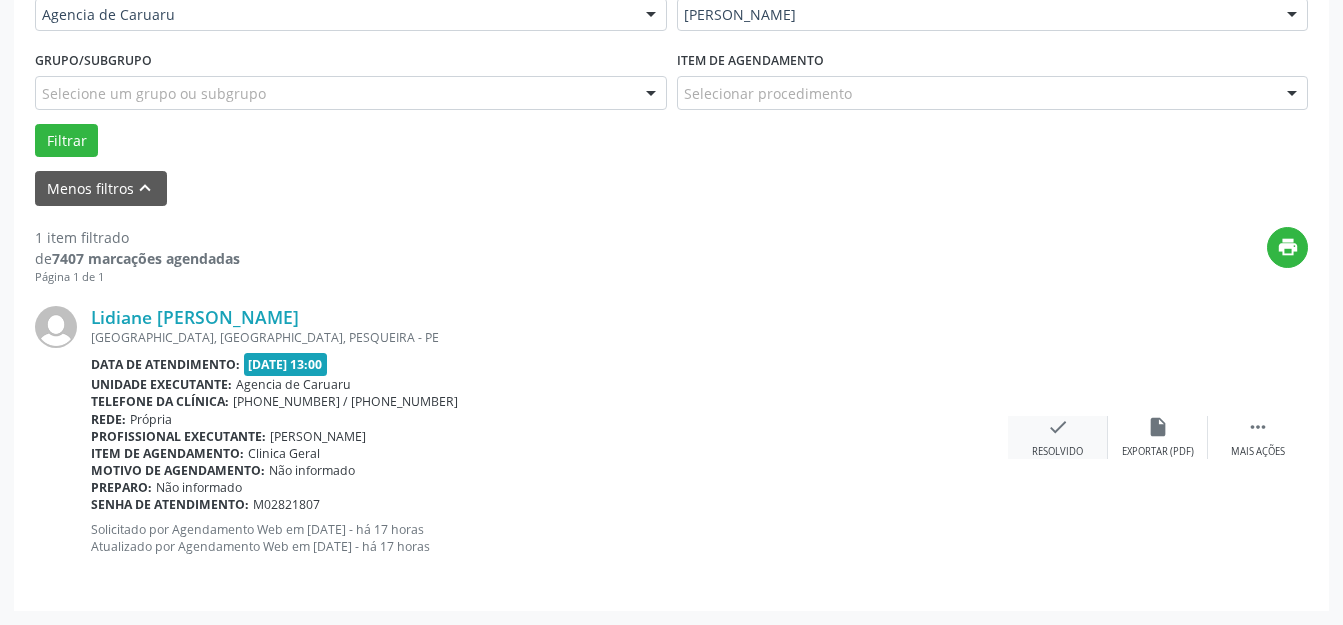 drag, startPoint x: 1014, startPoint y: 410, endPoint x: 1034, endPoint y: 431, distance: 29 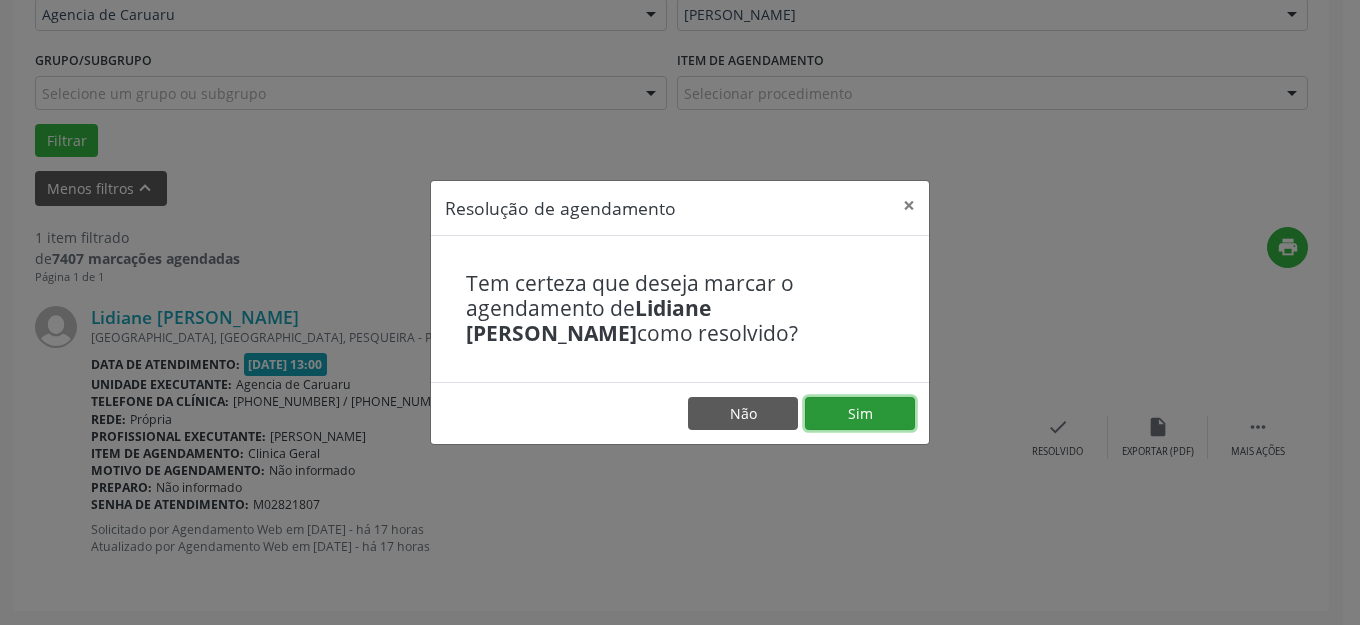 click on "Sim" at bounding box center (860, 414) 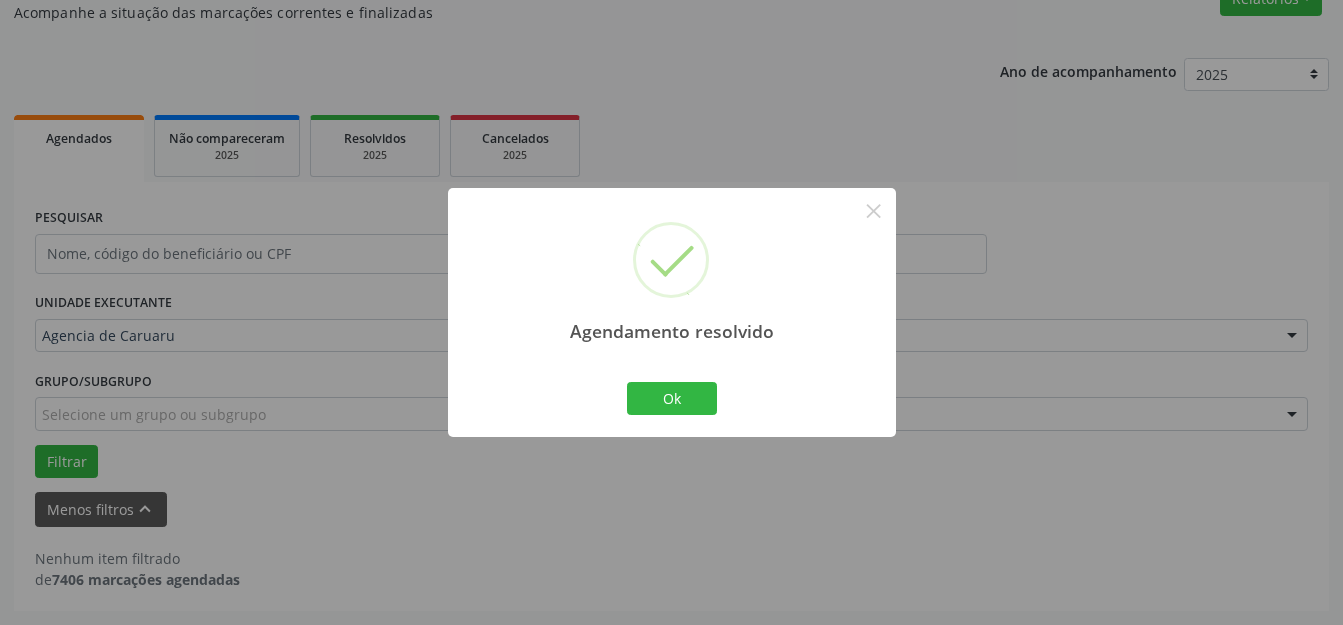 scroll, scrollTop: 184, scrollLeft: 0, axis: vertical 